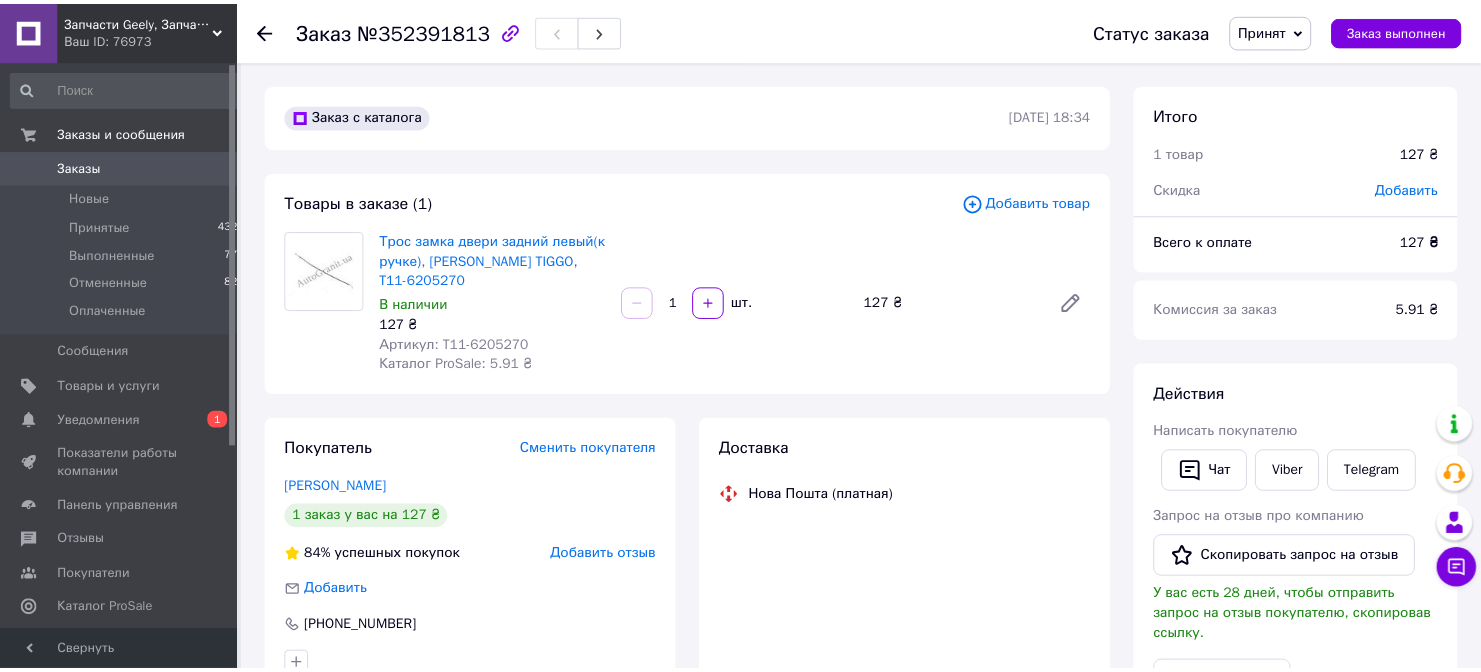 scroll, scrollTop: 0, scrollLeft: 0, axis: both 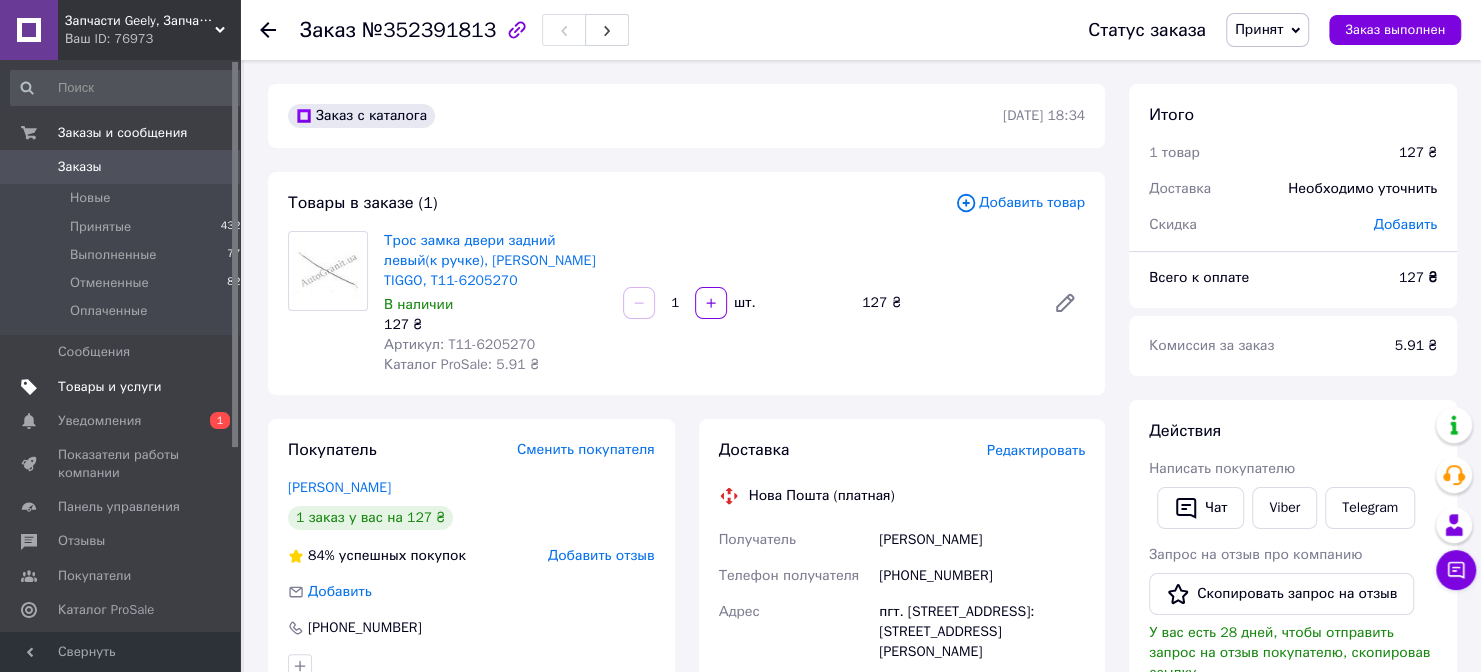 click on "Товары и услуги" at bounding box center (110, 387) 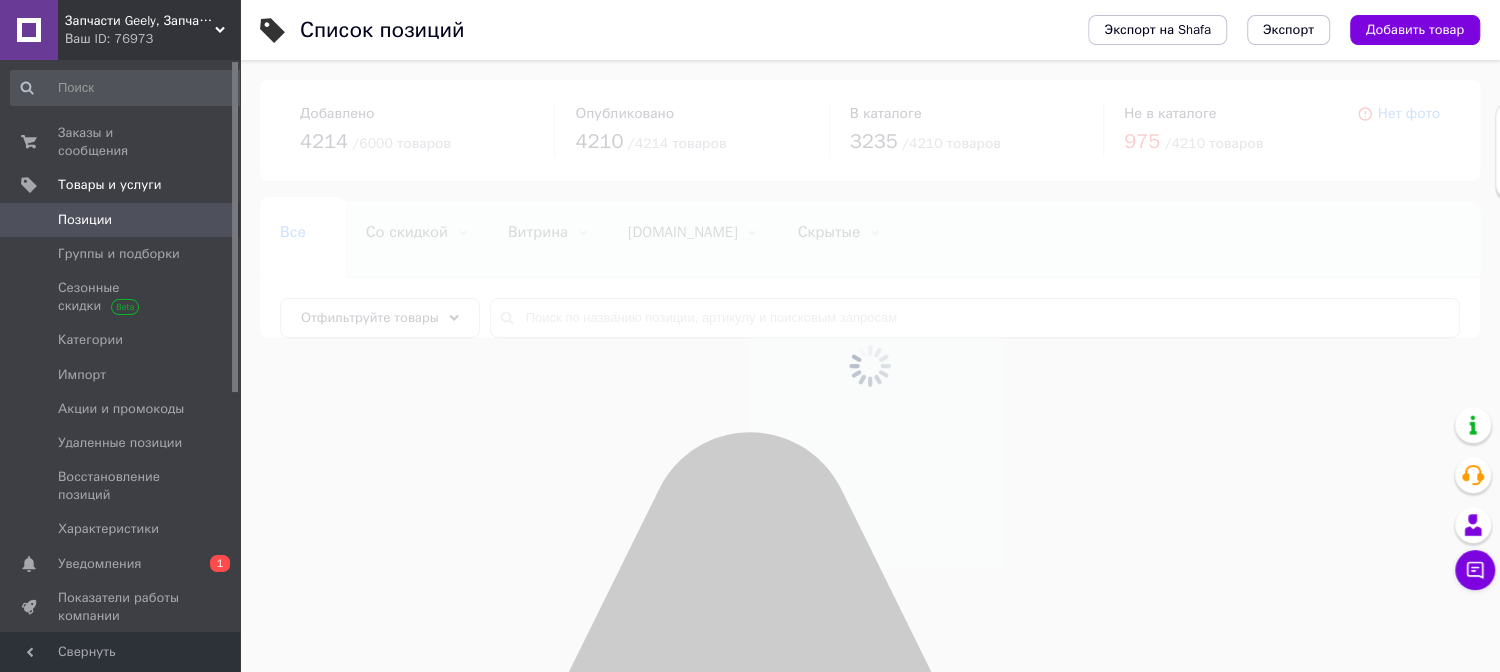 click 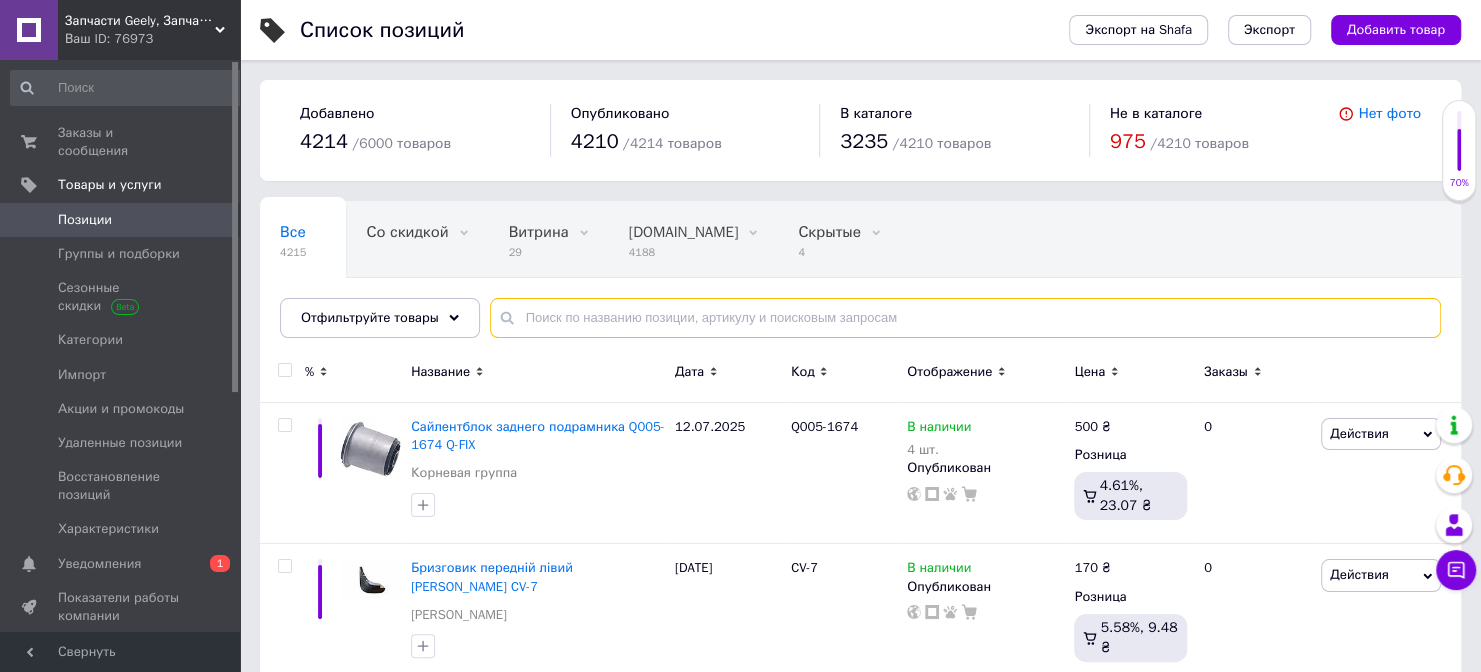 click at bounding box center [965, 318] 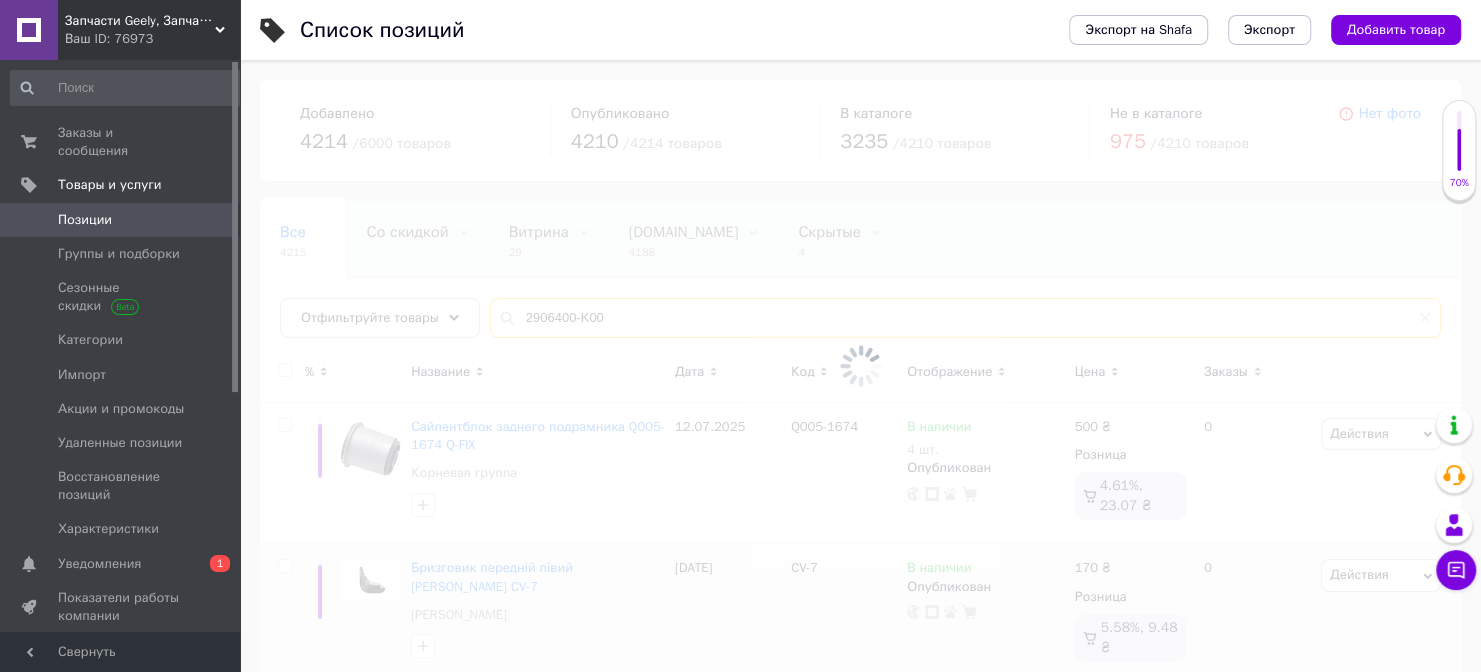 type on "2906400-K00" 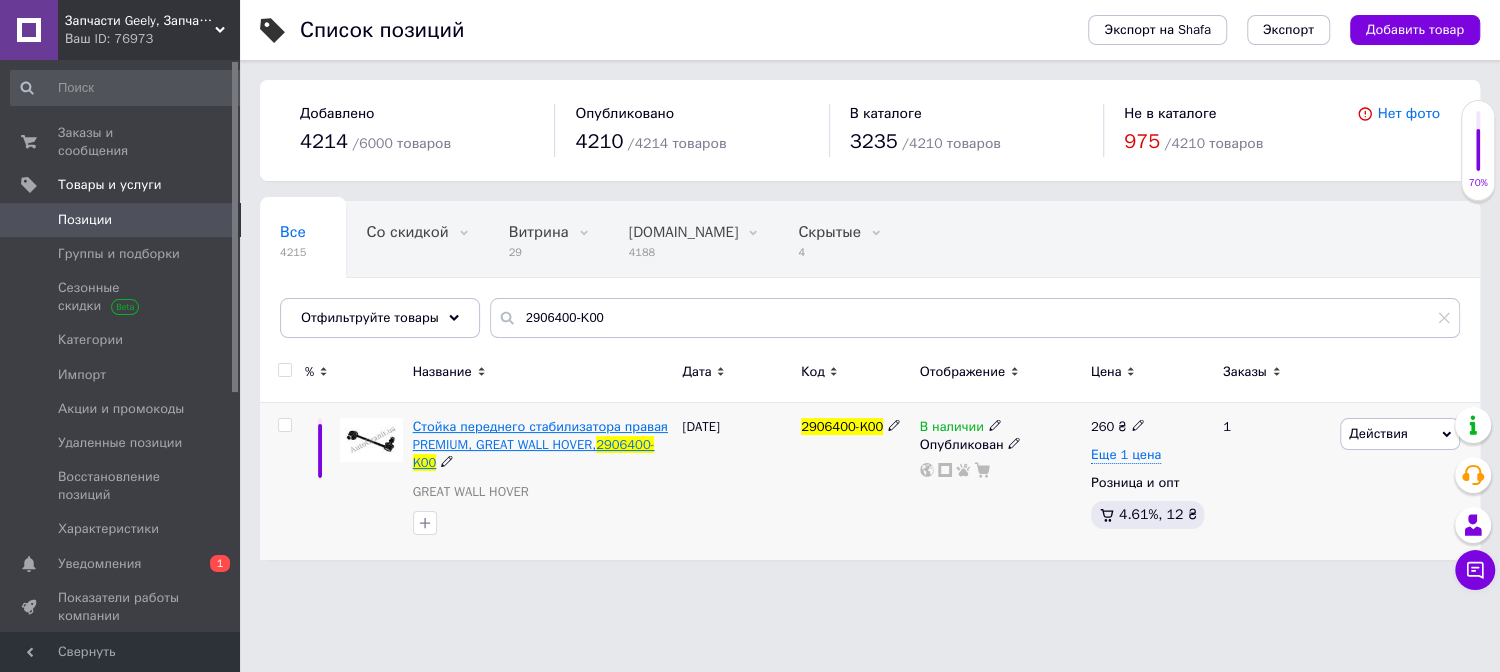 click on "Стойка переднего стабилизатора правая PREMIUM, GREAT WALL HOVER," at bounding box center (540, 435) 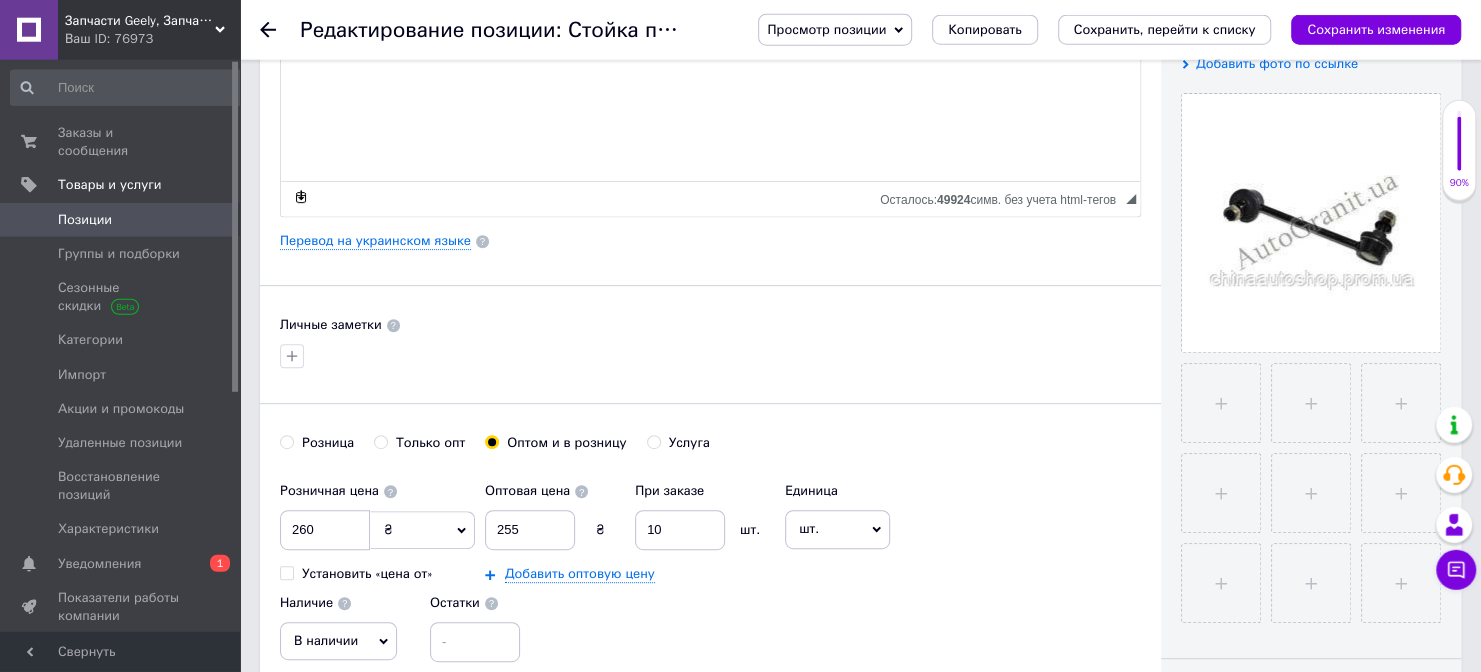 scroll, scrollTop: 428, scrollLeft: 0, axis: vertical 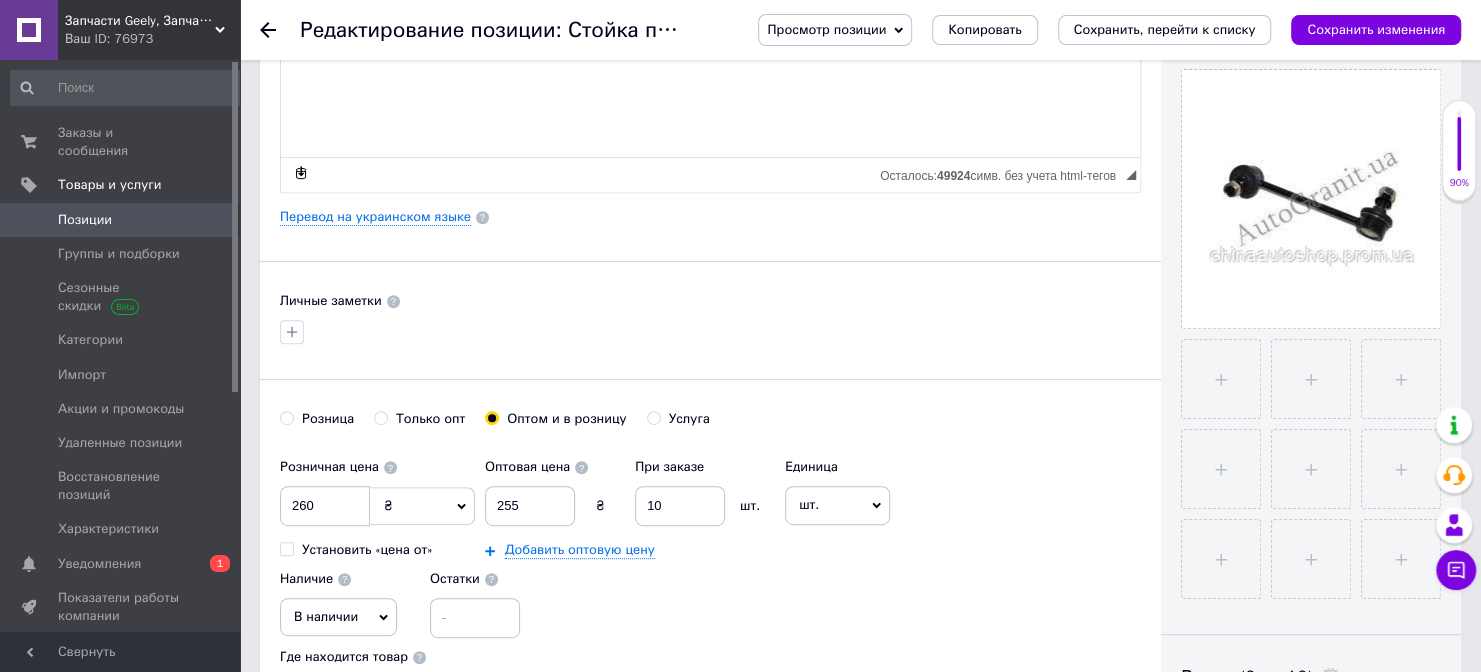 click on "Основная информация Название позиции (Русский) ✱ Стойка переднего стабилизатора правая PREMIUM, GREAT WALL HOVER, 2906400-K00 Код/Артикул 2906400-K00 Описание (Русский) ✱ Стойка переднего стабилизатора правая PREMIUM, GREAT WALL HOVER, 2906400-K00 Rich Text Editor, 5E542475-975C-488D-85E5-27164257E110 Панели инструментов редактора Форматирование Форматирование Размер Размер   Полужирный  Комбинация клавиш Ctrl+B   Курсив  Комбинация клавиш Ctrl+I   Подчеркнутый  Комбинация клавиш Ctrl+U   Убрать форматирование   Отменить  Комбинация клавиш Ctrl+Z   Вставить / удалить нумерованный список     По левому краю   По центру" at bounding box center (710, 234) 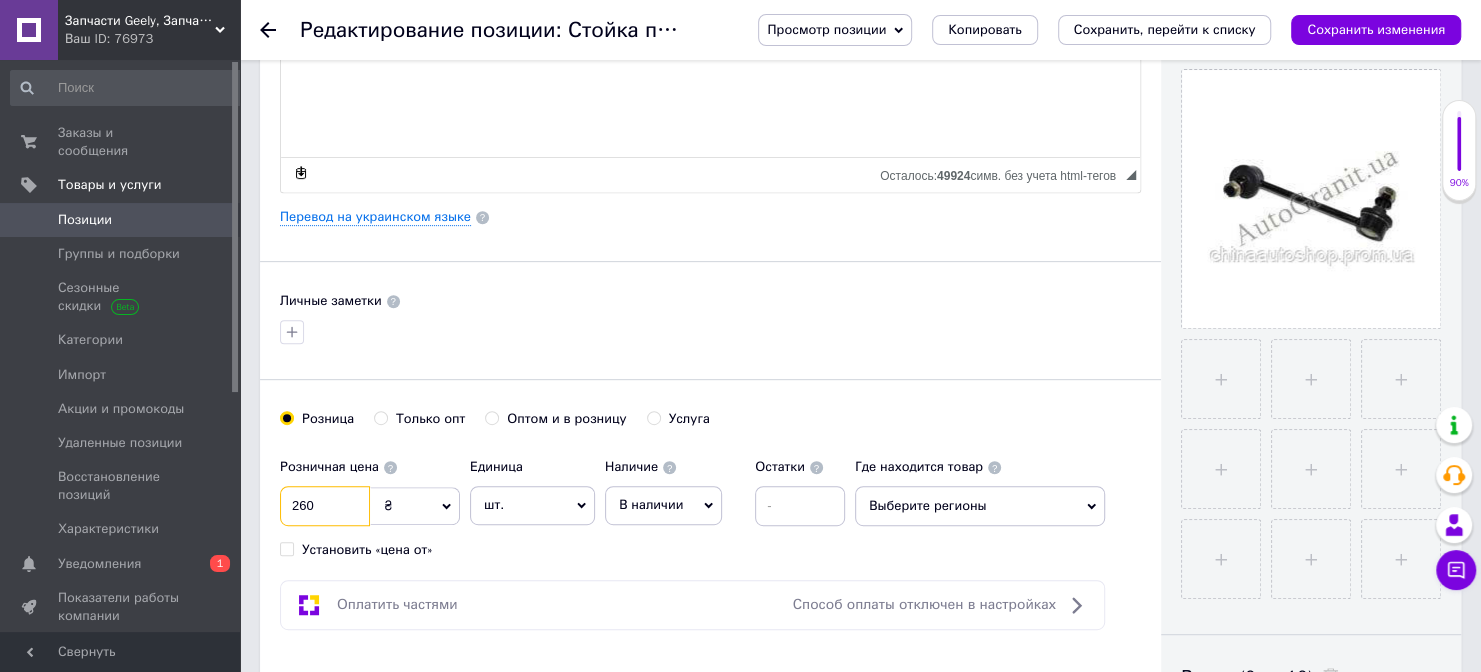 click on "260" at bounding box center (325, 506) 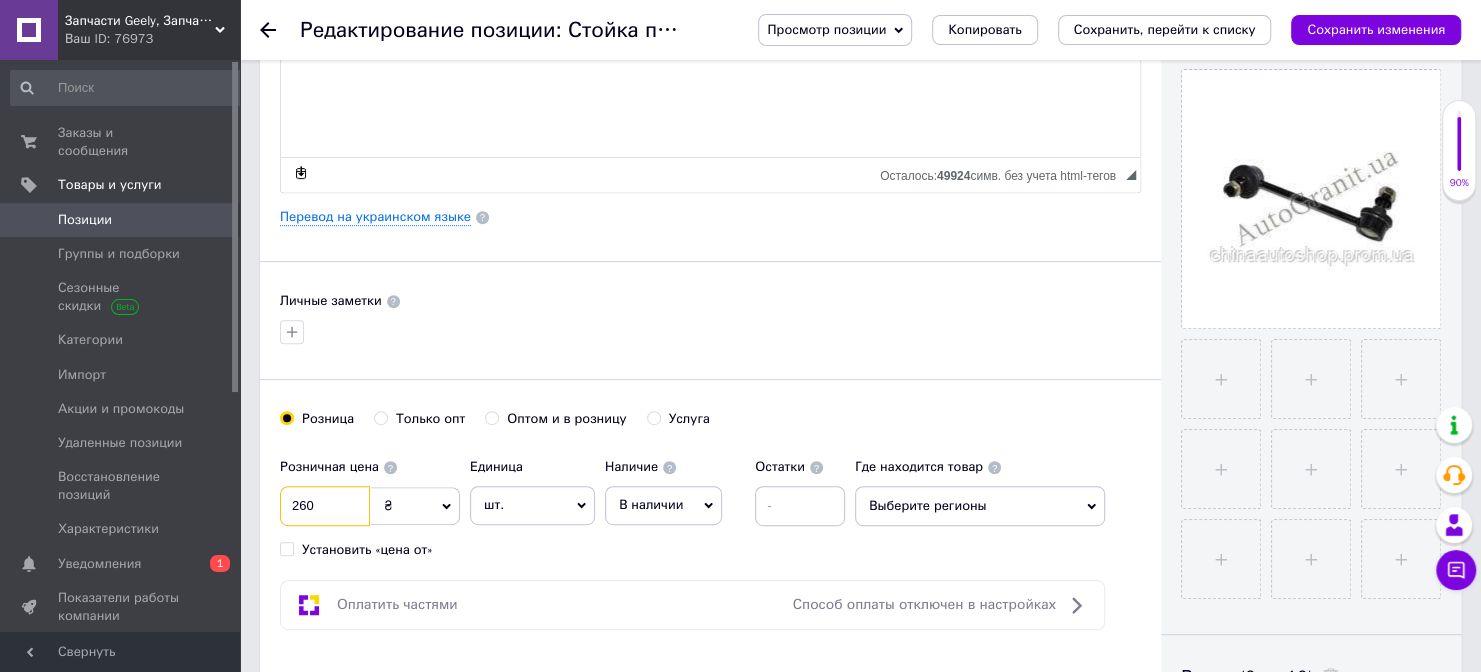 checkbox on "true" 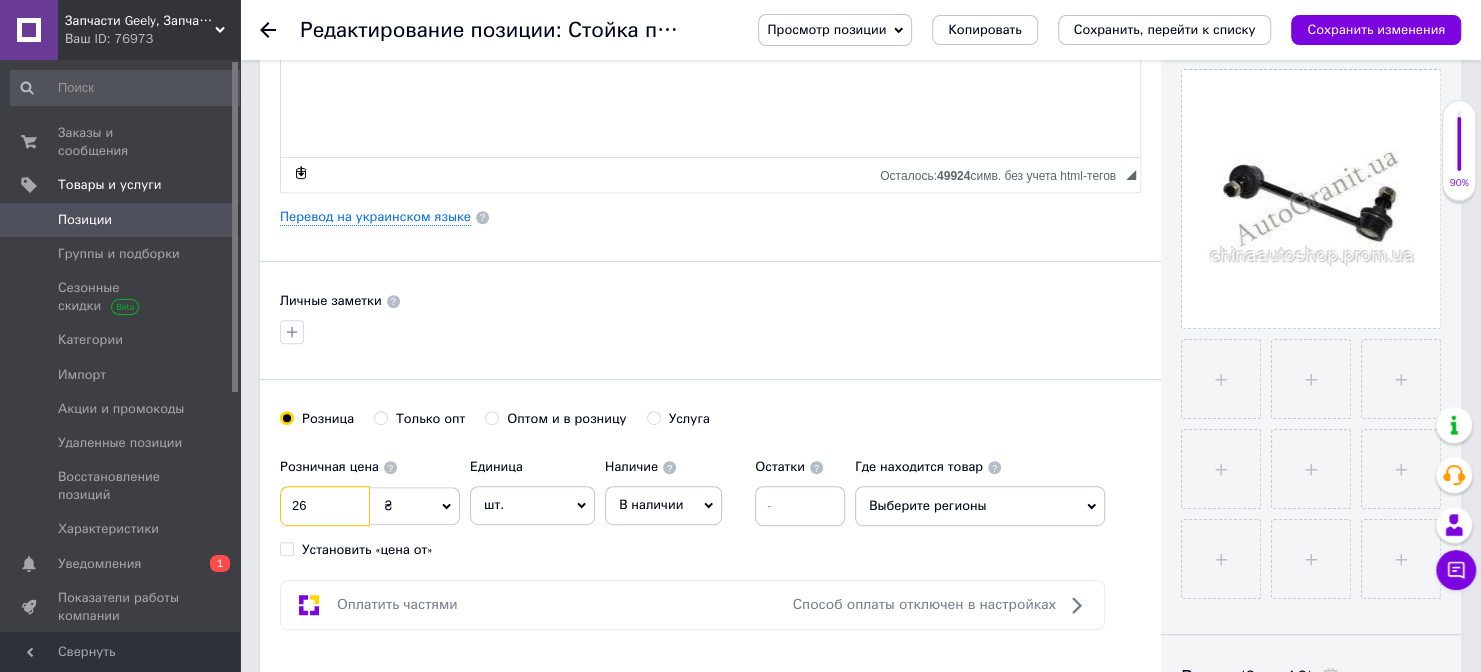 checkbox on "true" 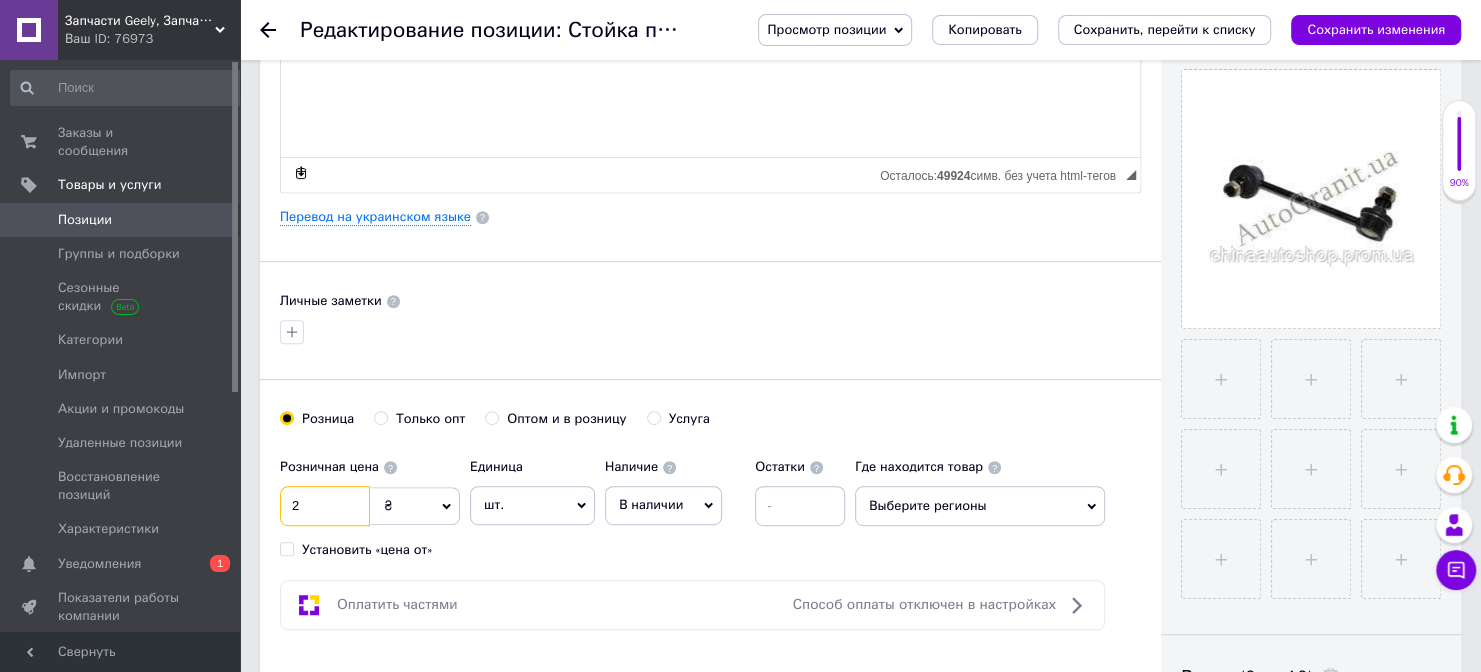 checkbox on "true" 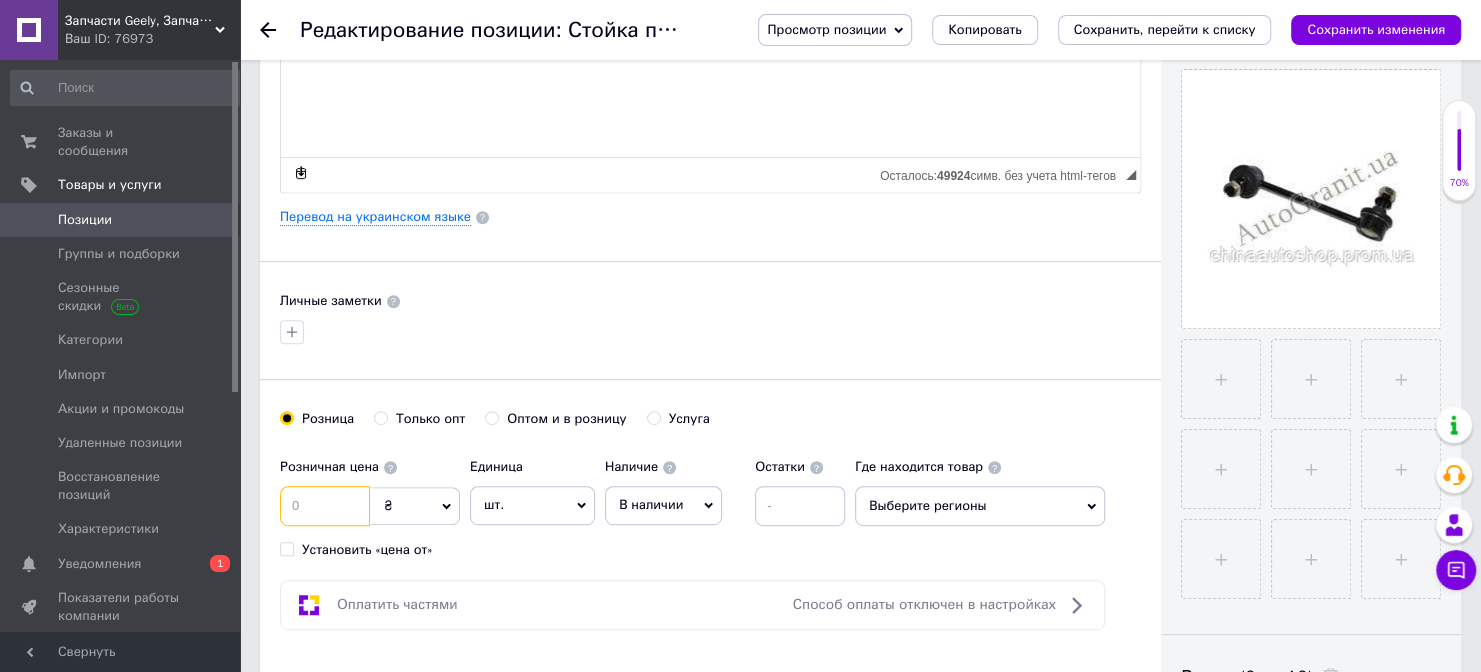 checkbox on "true" 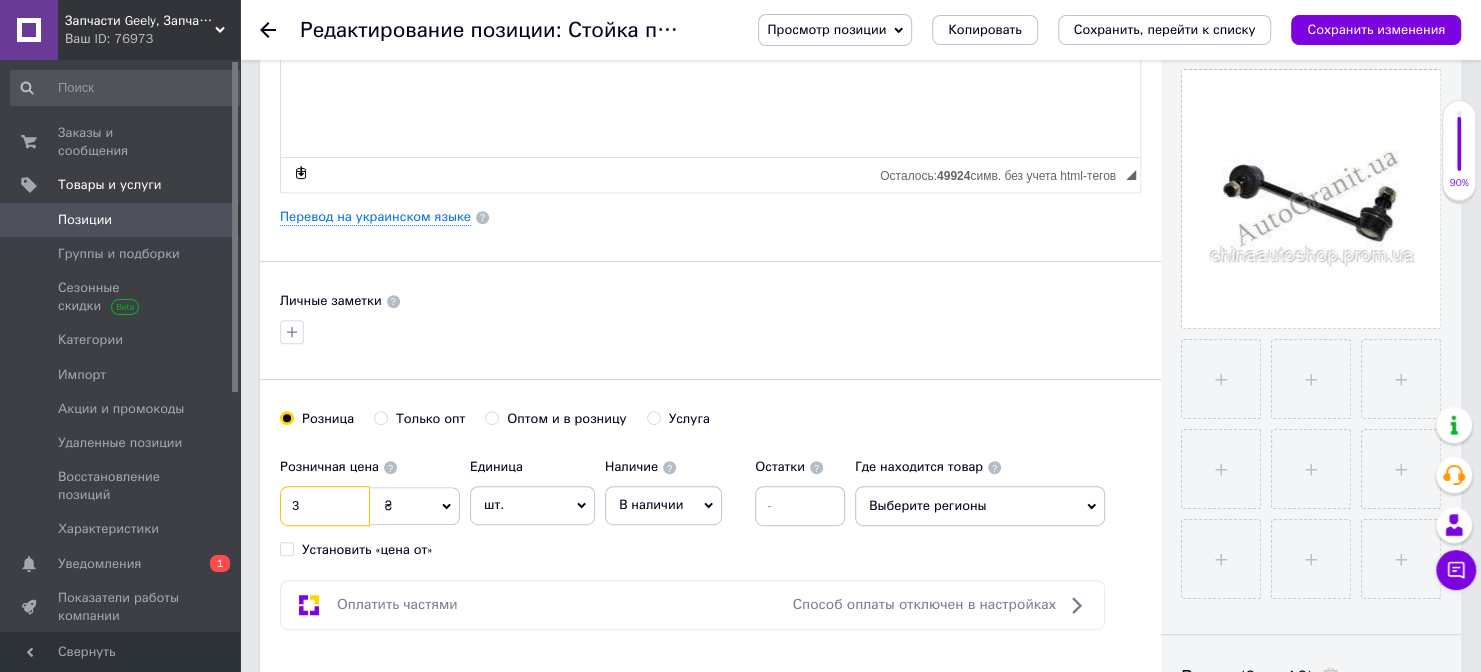 checkbox on "true" 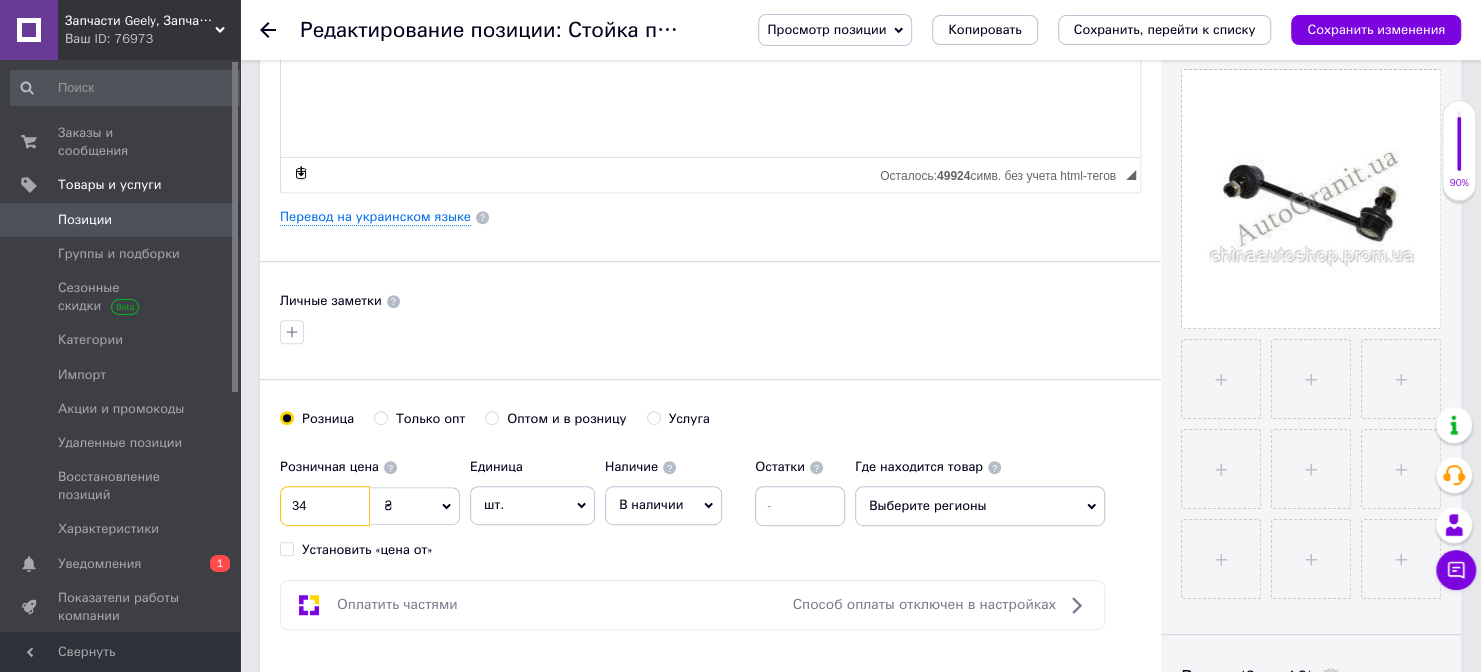 checkbox on "true" 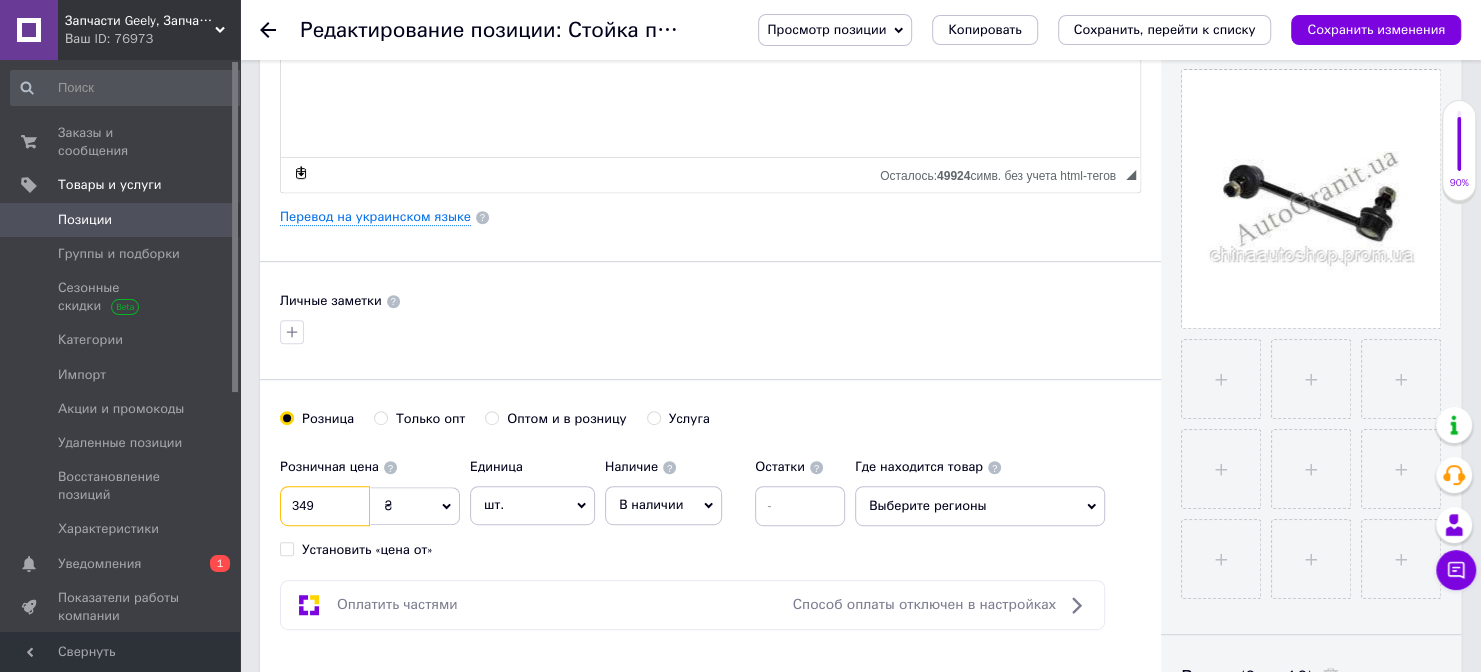 type on "349" 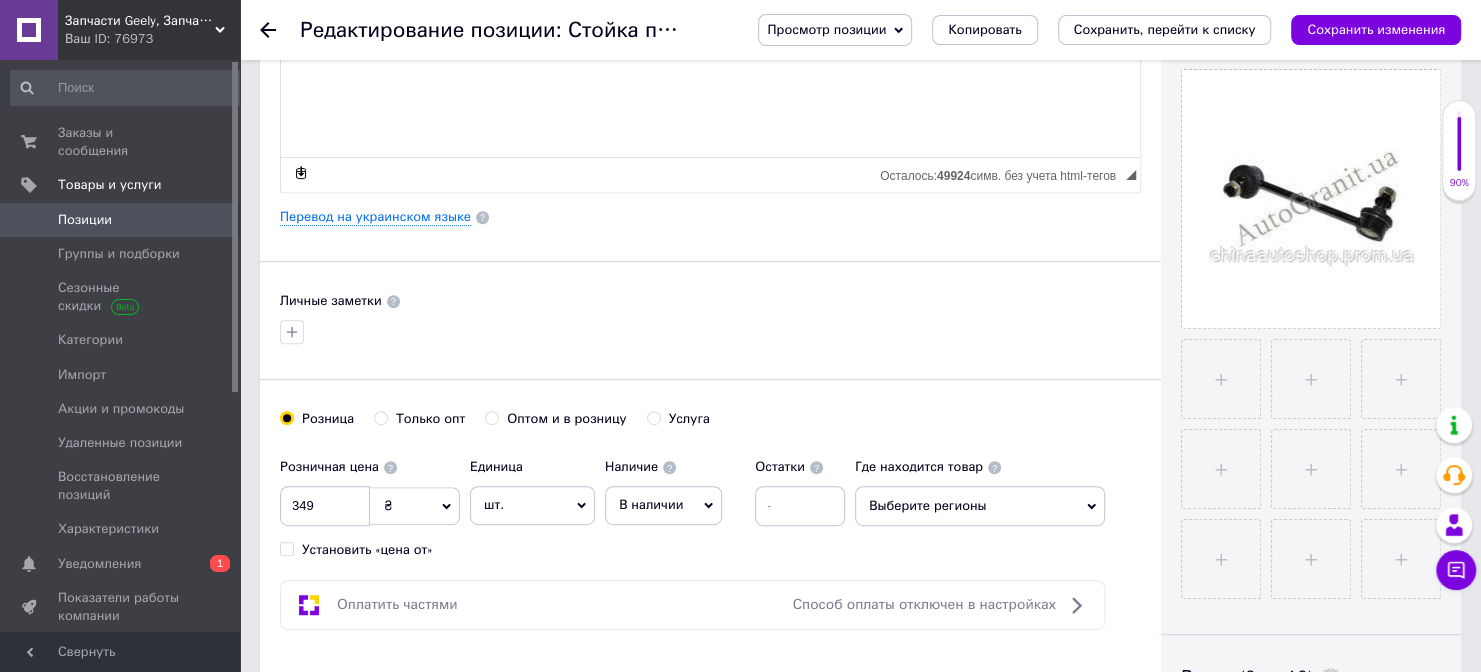 click on "Оплатить частями Способ оплаты отключен в настройках" at bounding box center [692, 605] 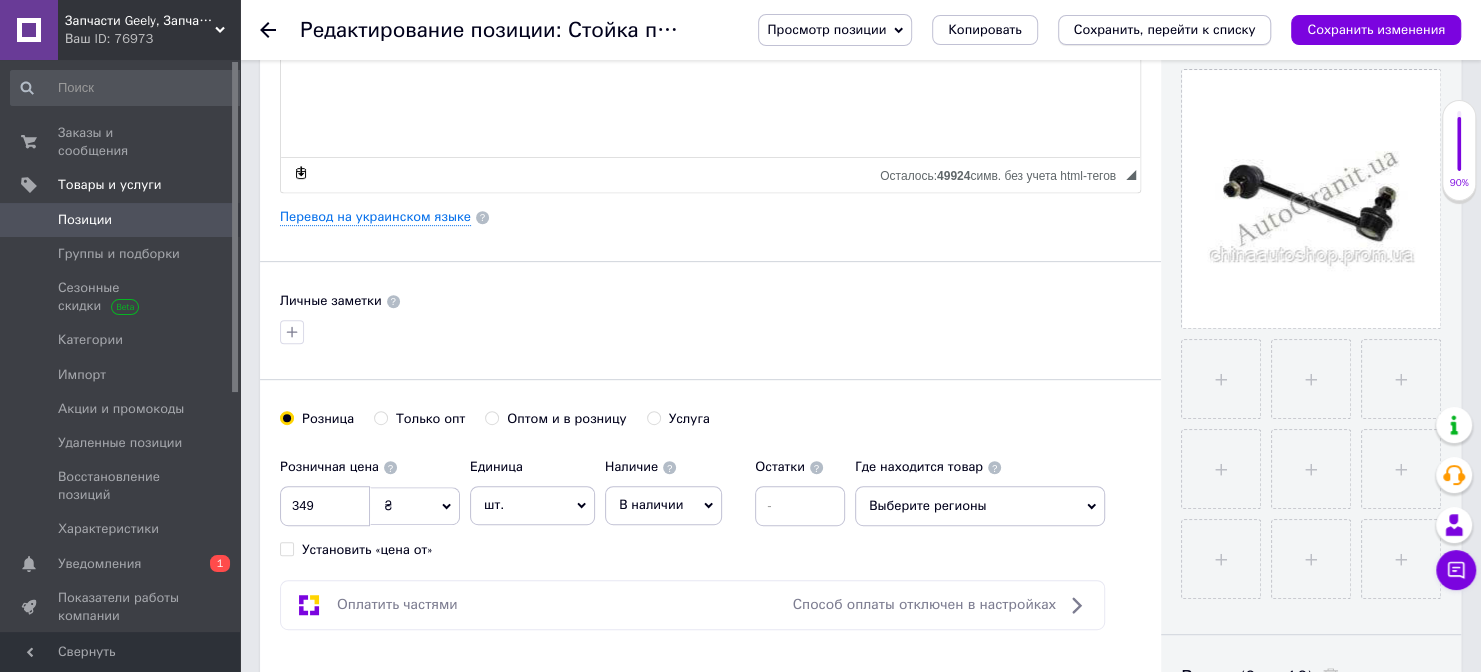 click on "Сохранить, перейти к списку" at bounding box center [1165, 29] 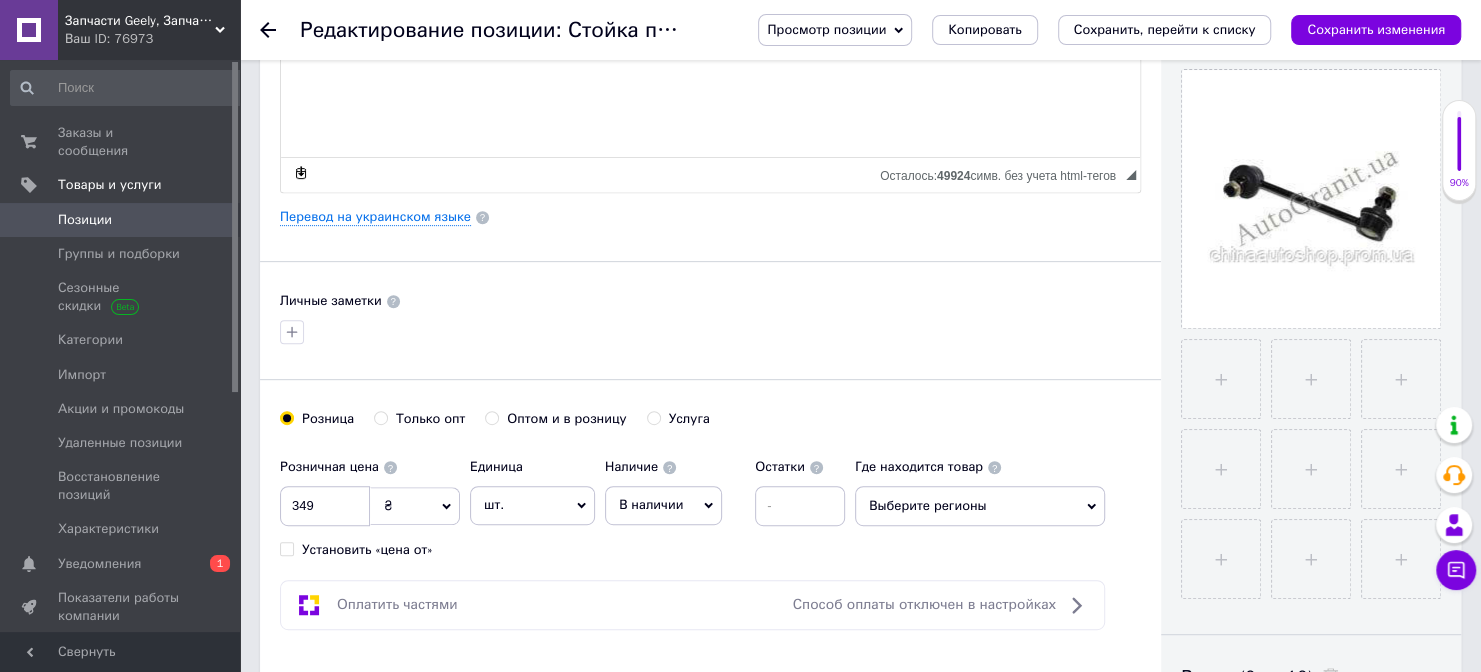 checkbox on "true" 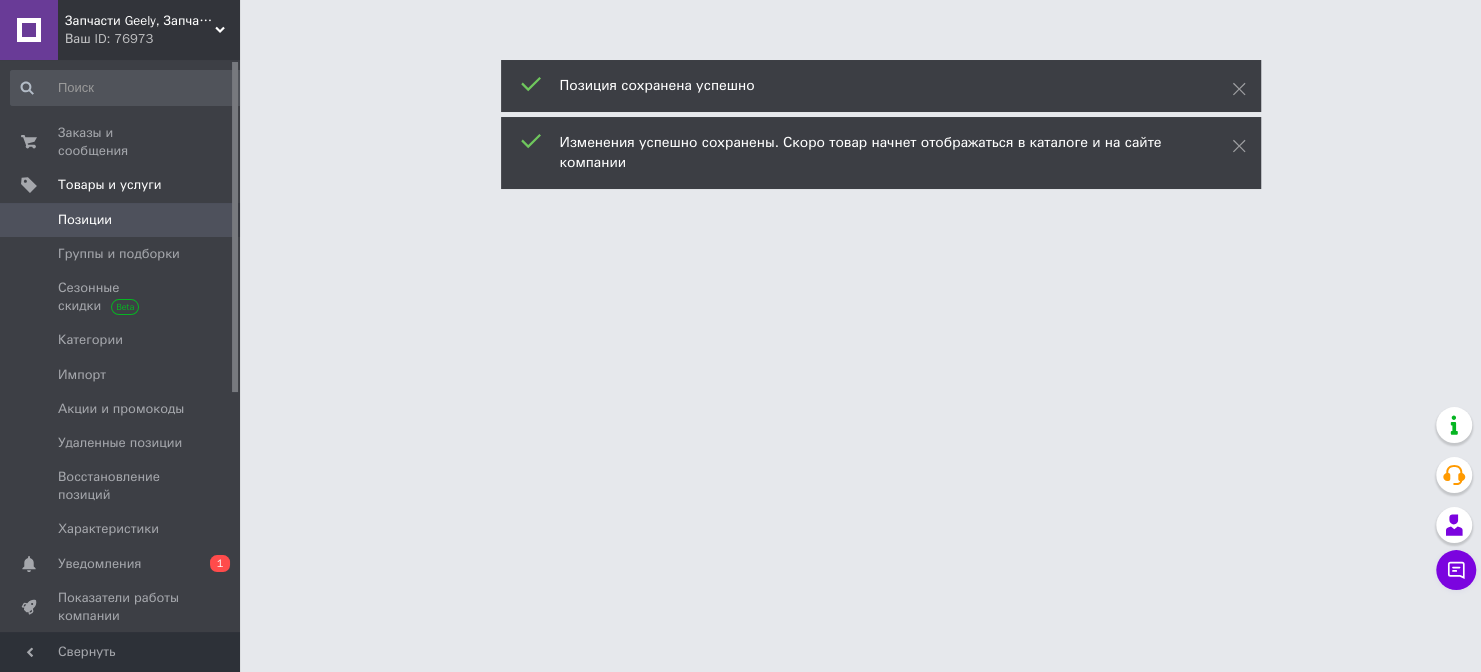scroll, scrollTop: 0, scrollLeft: 0, axis: both 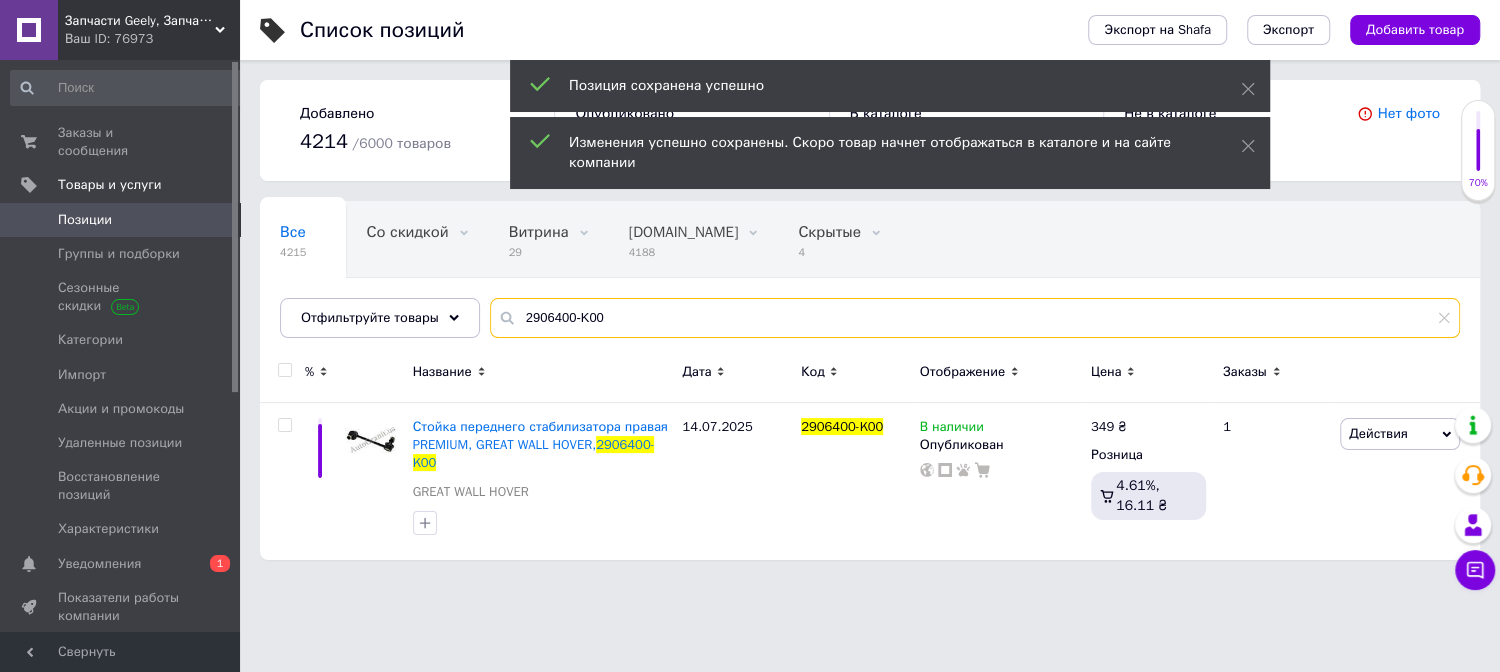 click on "2906400-K00" at bounding box center (975, 318) 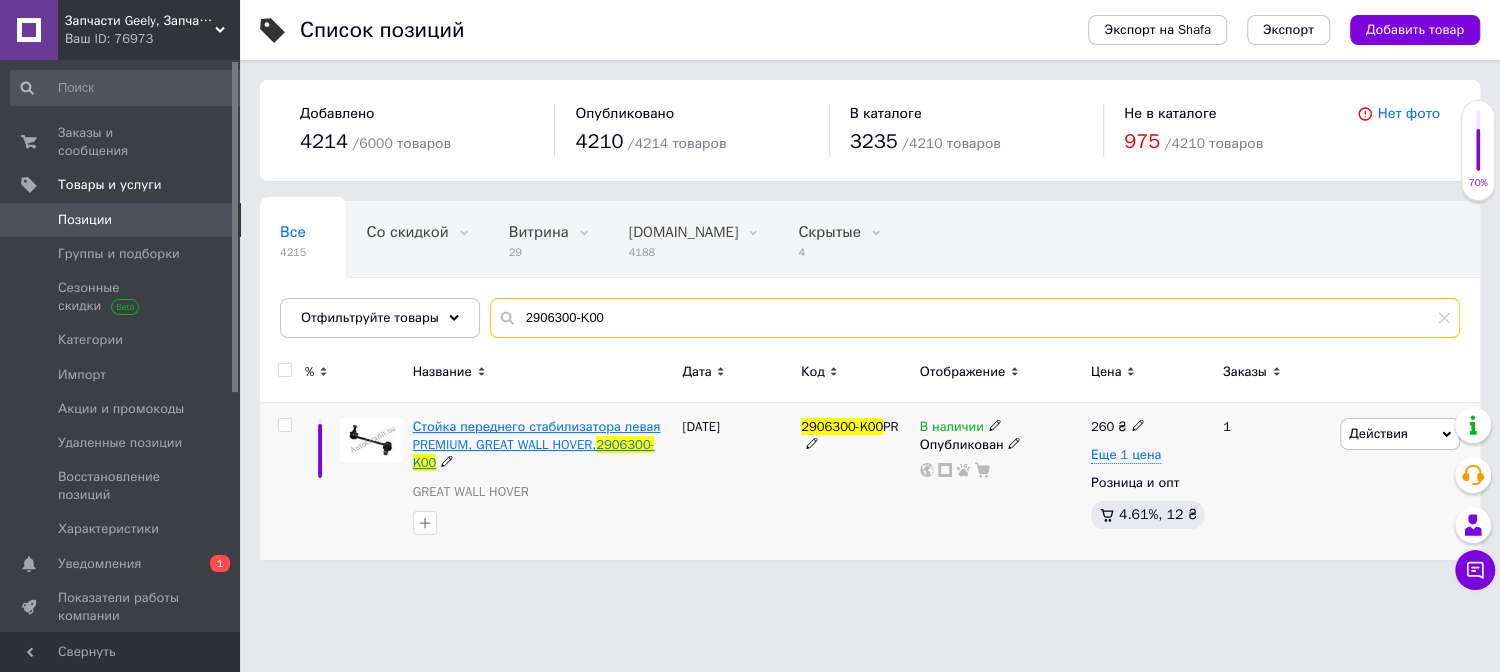 type on "2906300-K00" 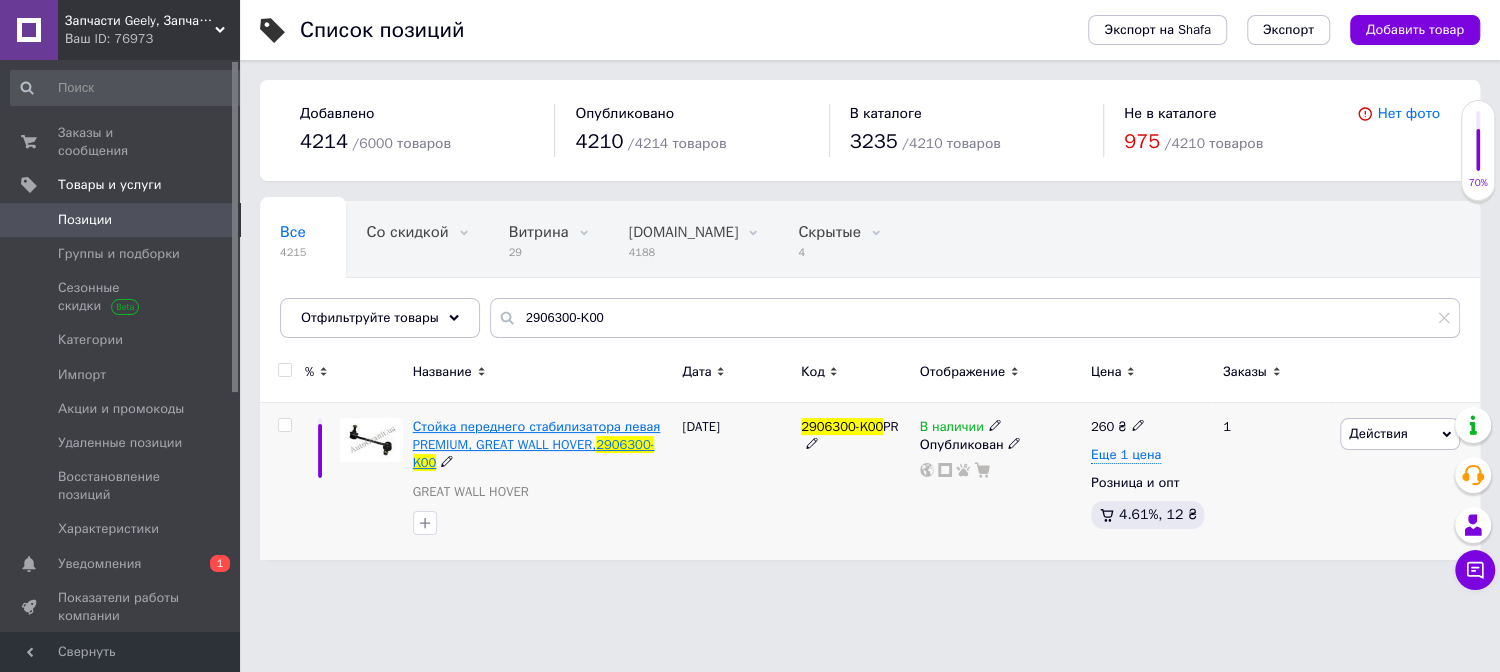 click on "Стойка переднего стабилизатора левая PREMIUM, GREAT WALL HOVER," at bounding box center (537, 435) 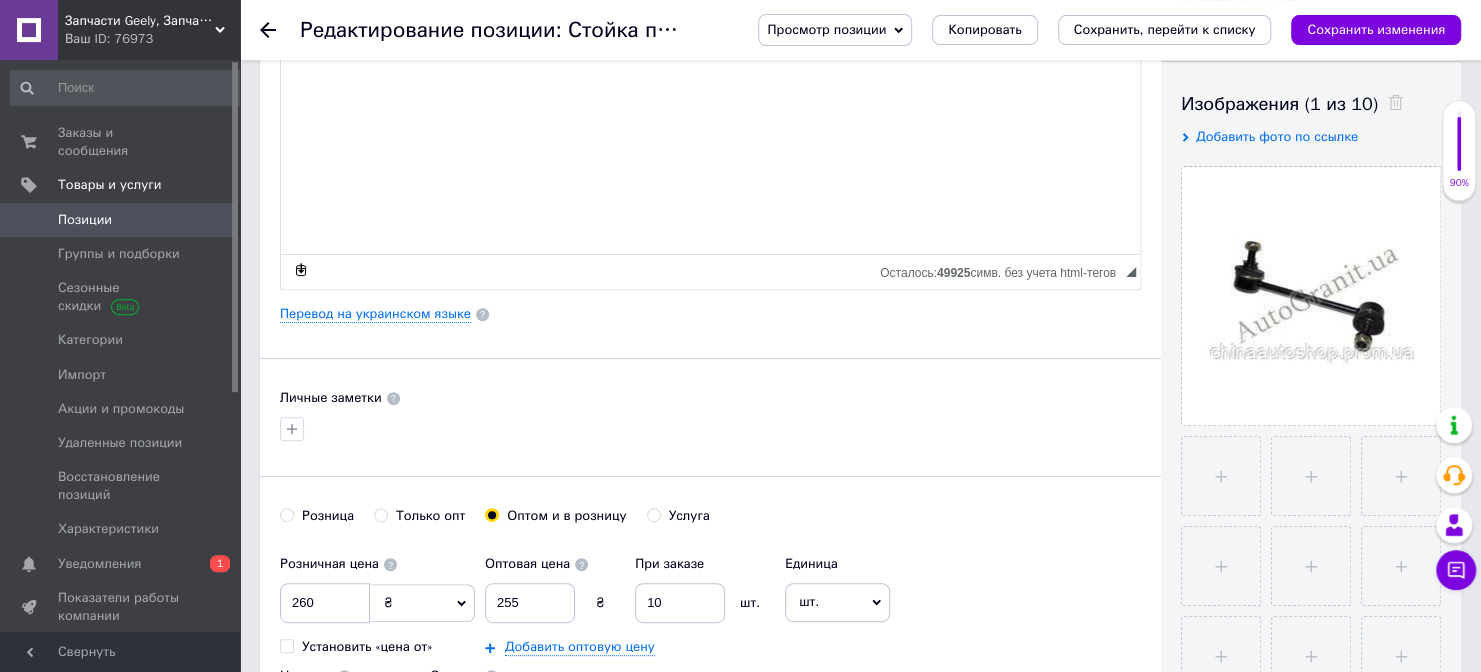 scroll, scrollTop: 428, scrollLeft: 0, axis: vertical 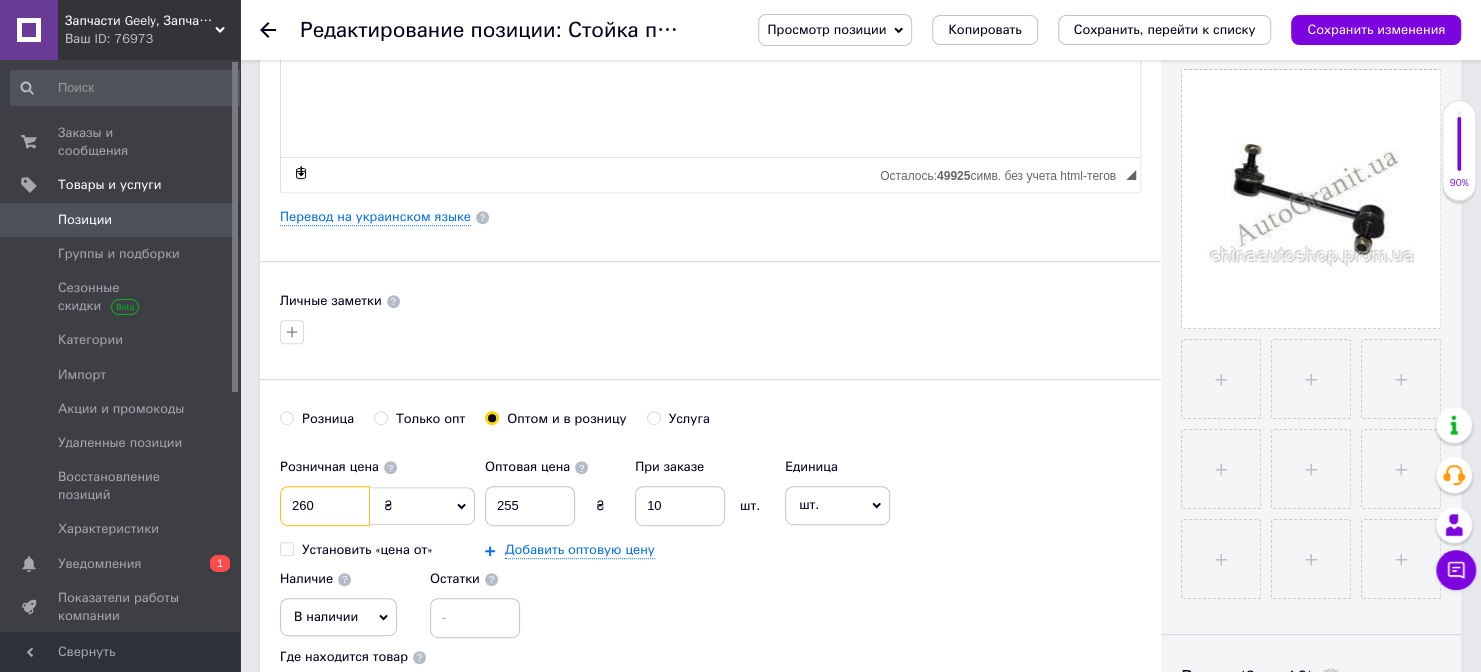 click on "260" at bounding box center (325, 506) 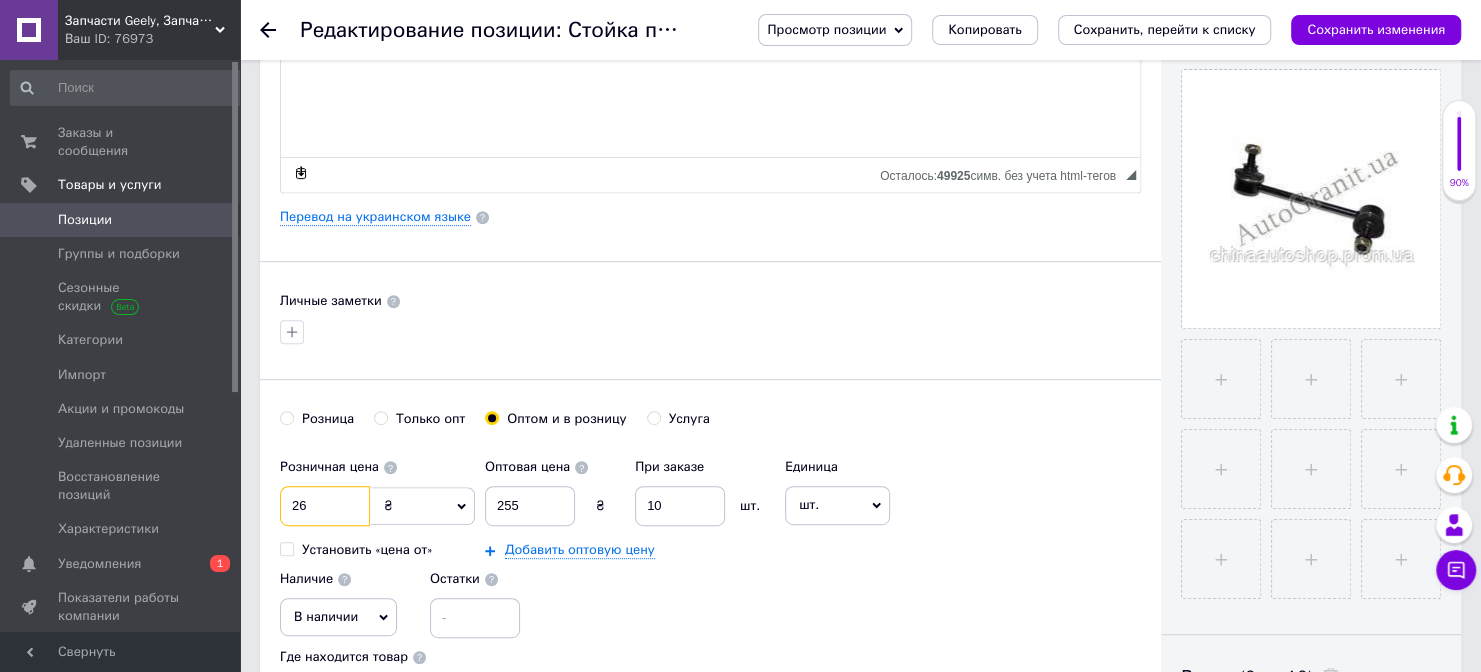 type on "2" 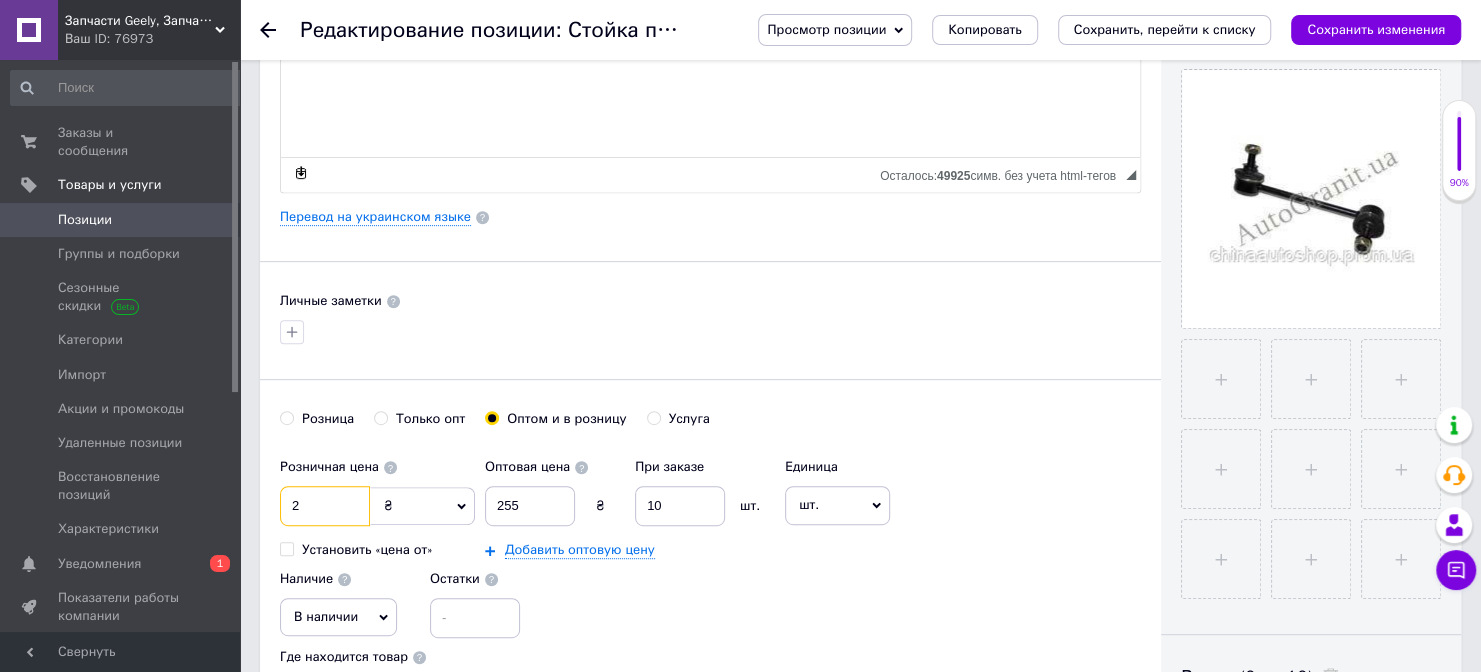 type 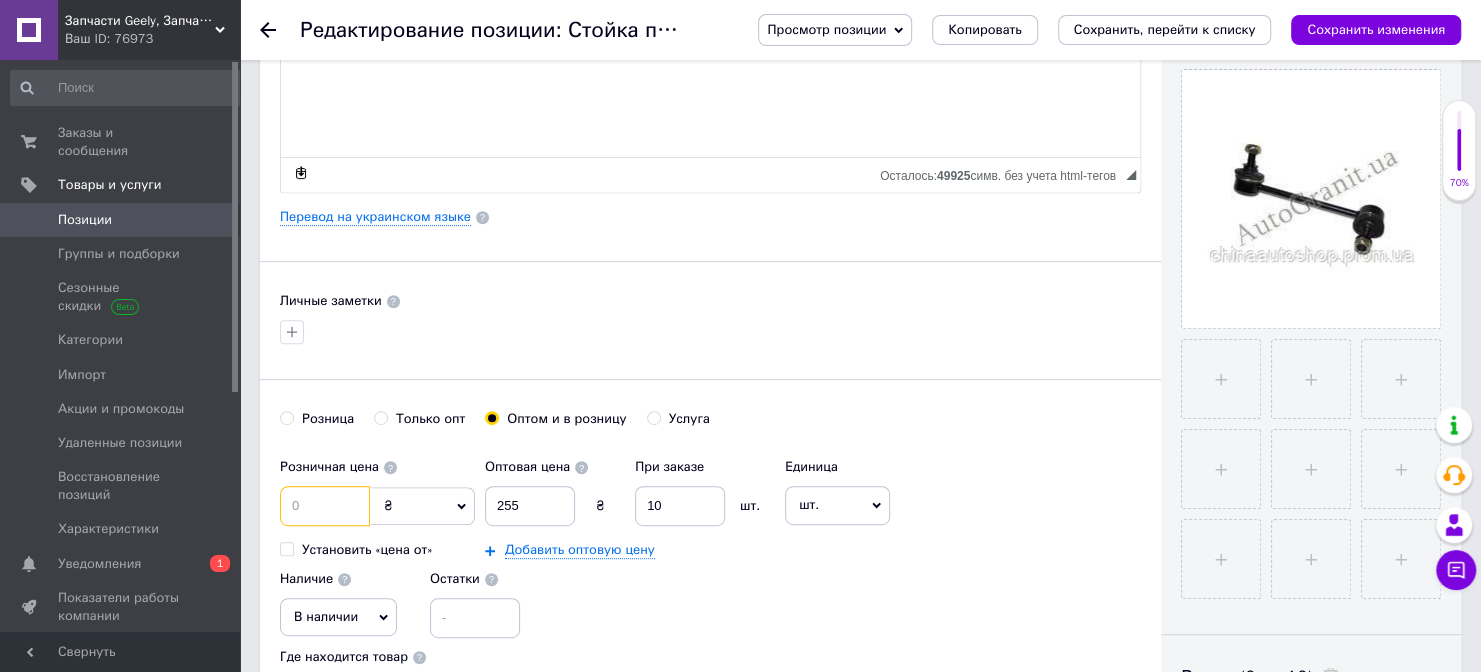 type on "3" 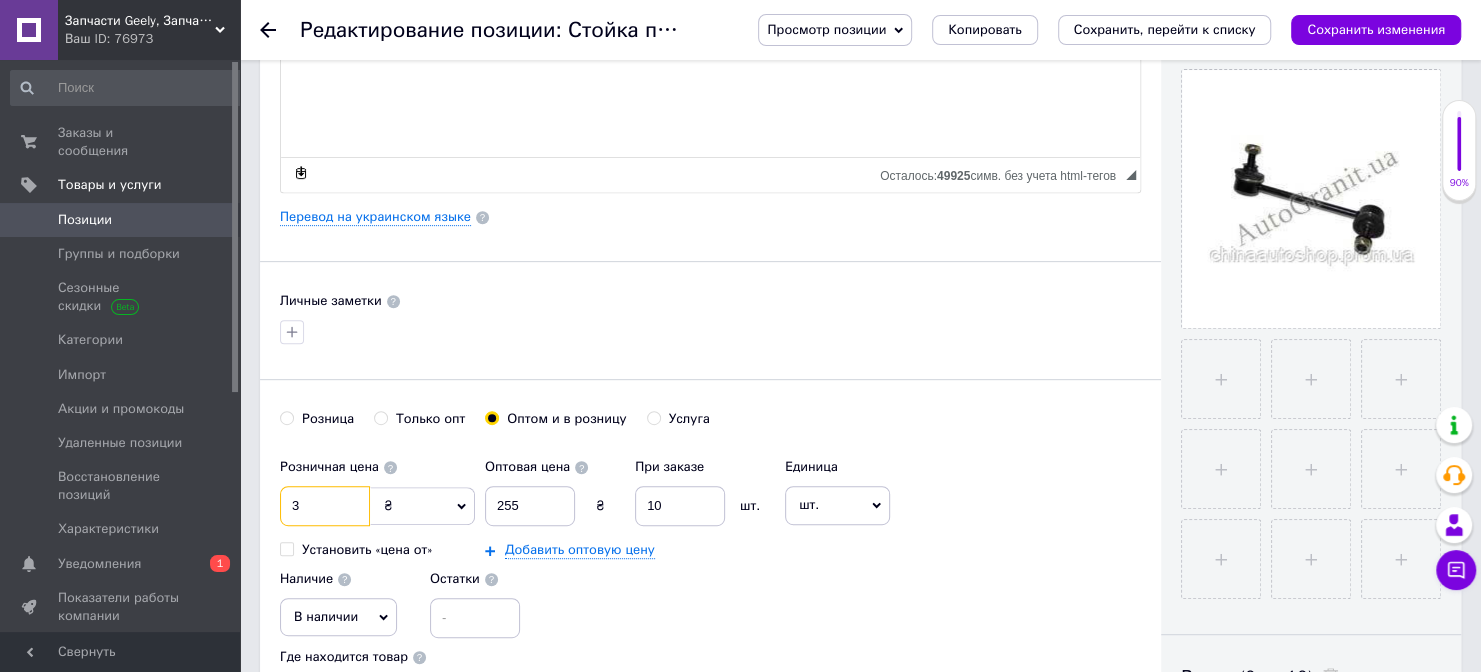 type on "34" 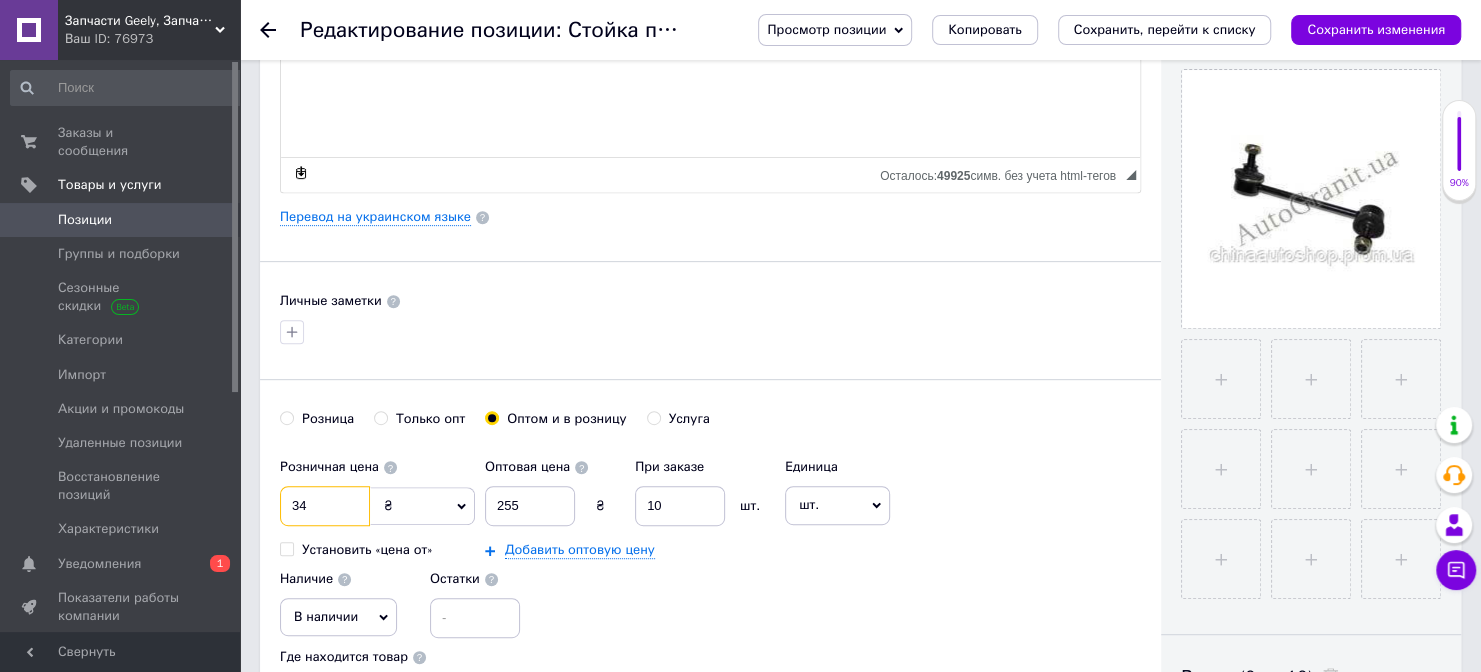 checkbox on "true" 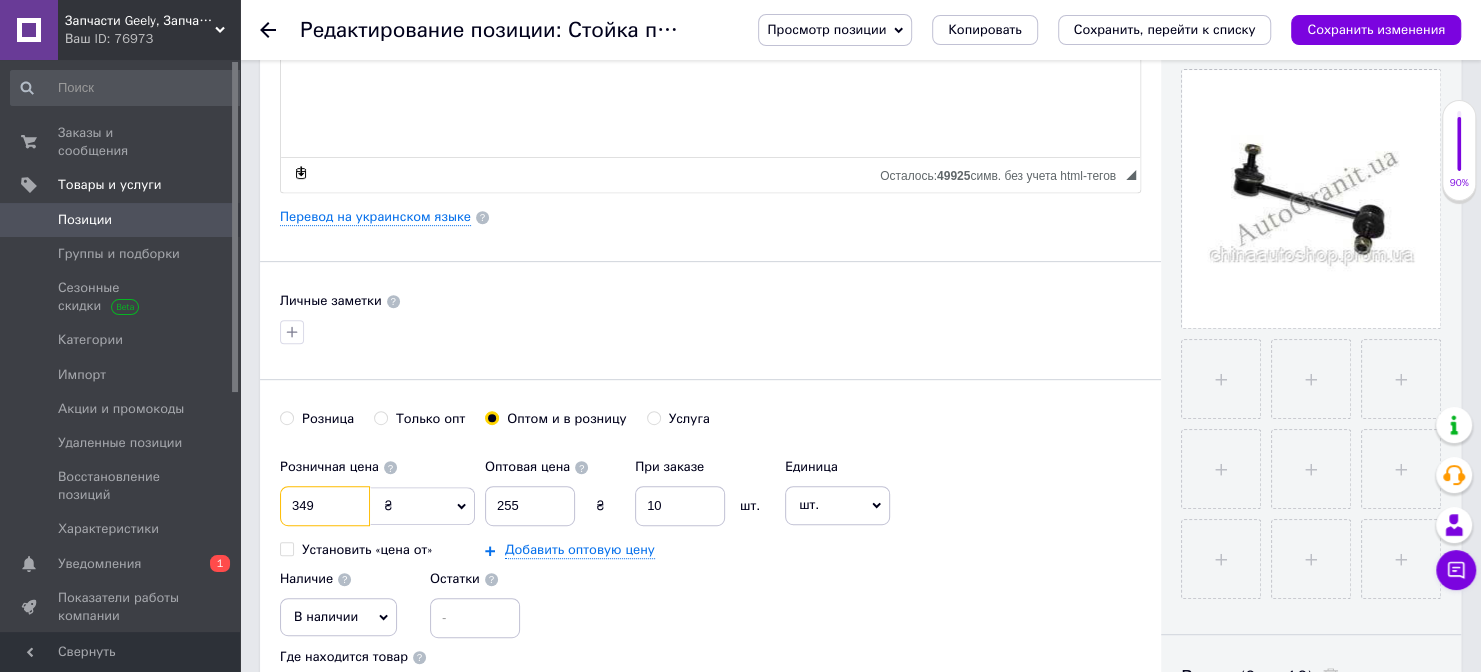 type on "349" 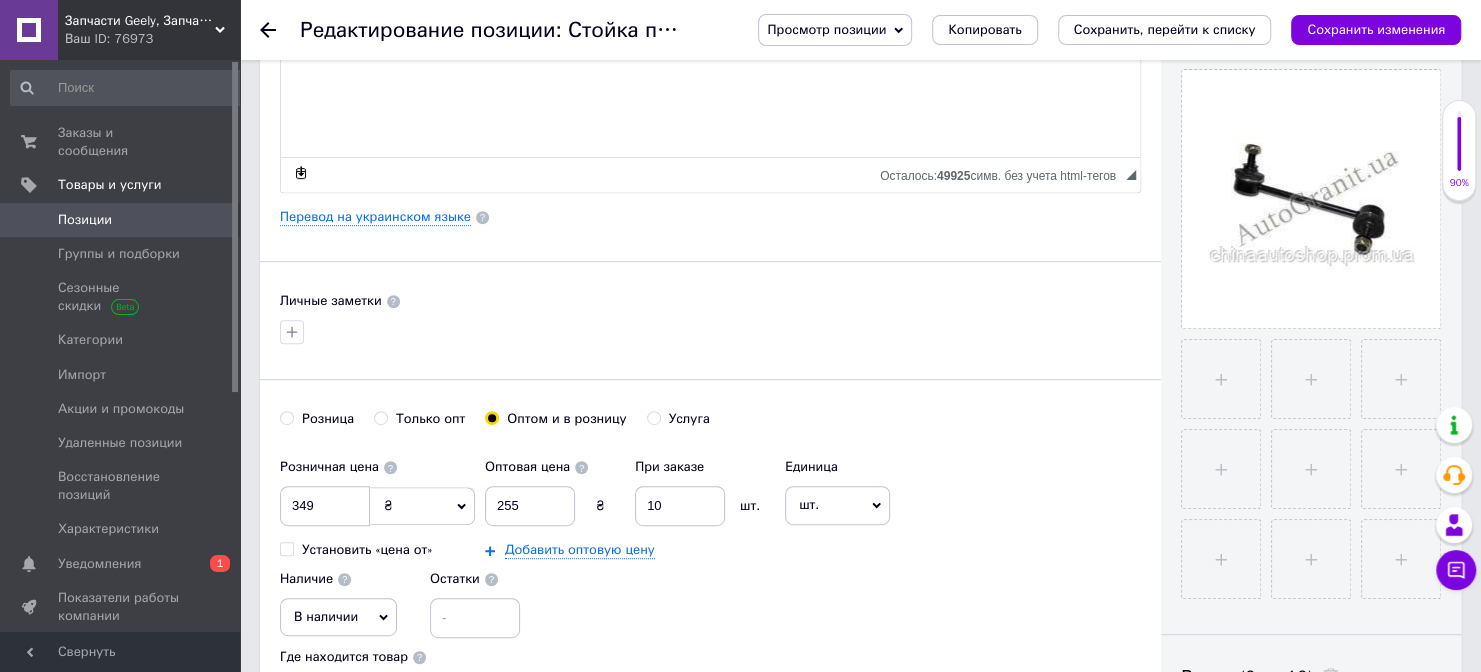 click on "Розница" at bounding box center [286, 417] 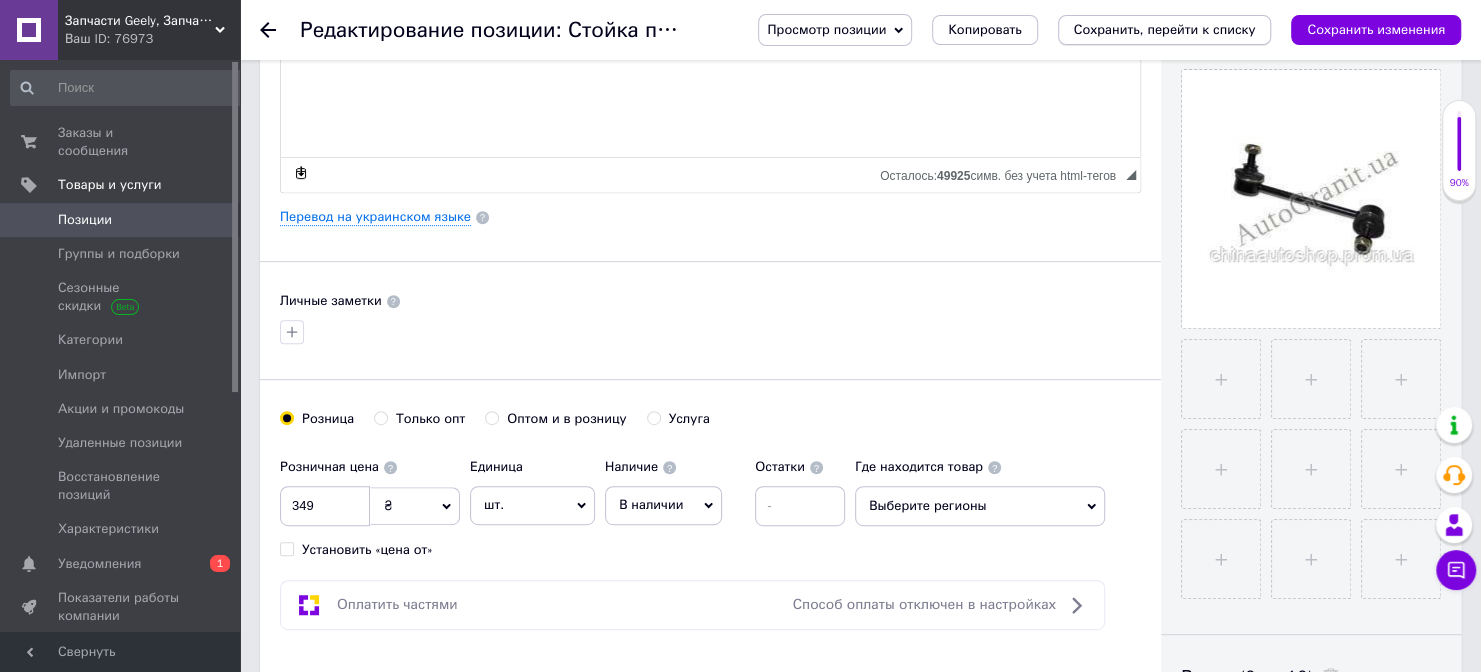 click on "Сохранить, перейти к списку" at bounding box center [1165, 29] 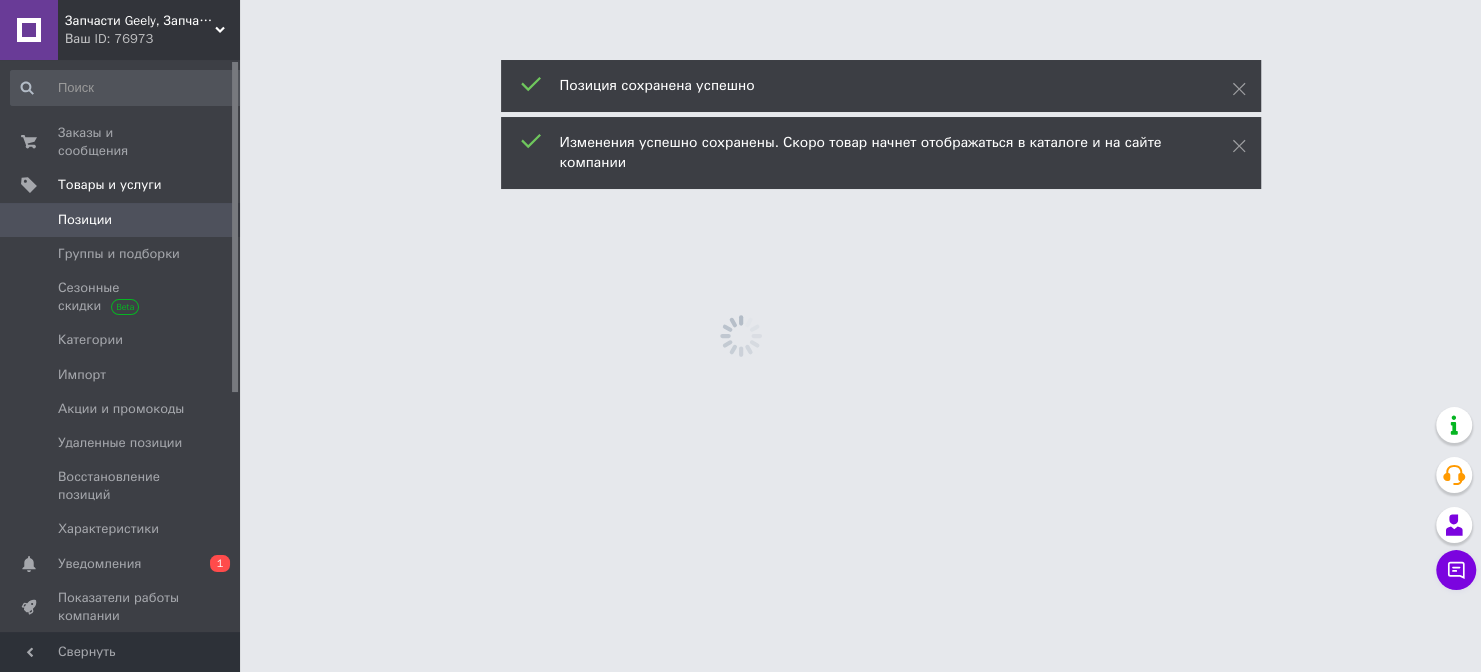 scroll, scrollTop: 0, scrollLeft: 0, axis: both 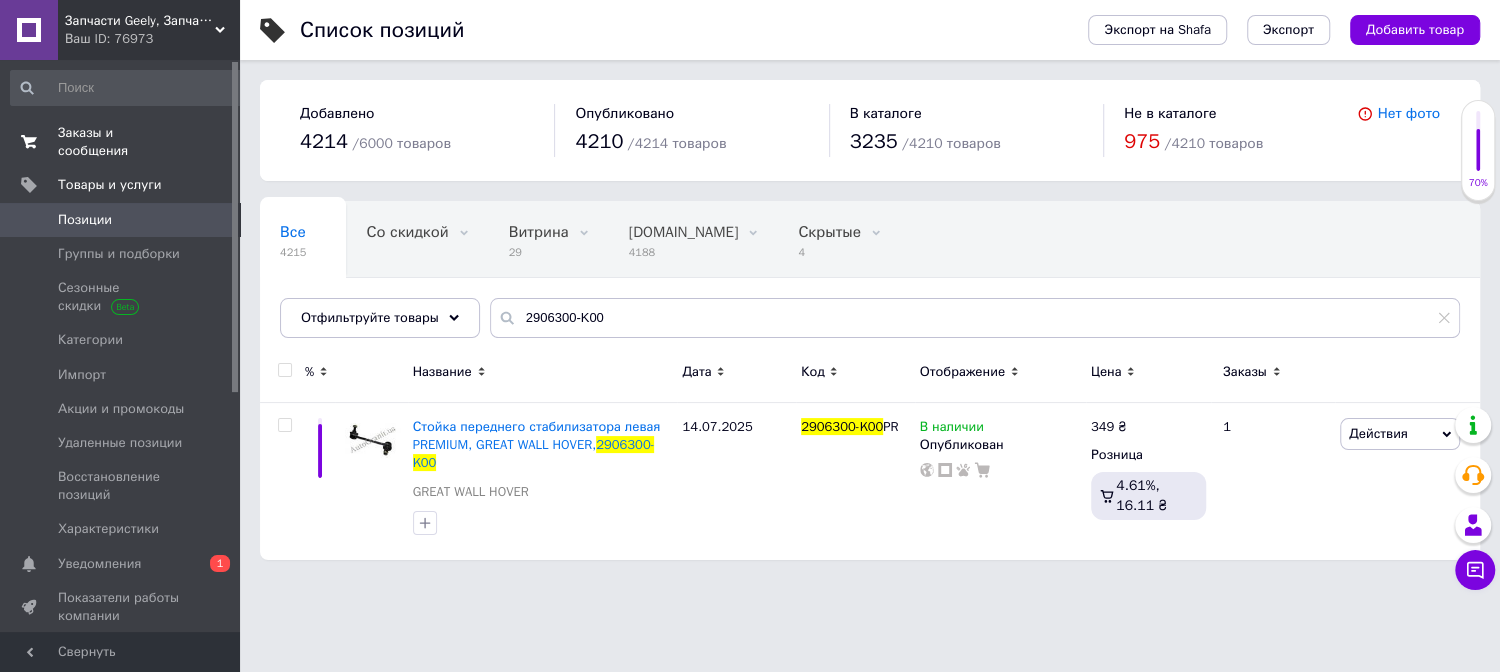 click on "Заказы и сообщения" at bounding box center [121, 142] 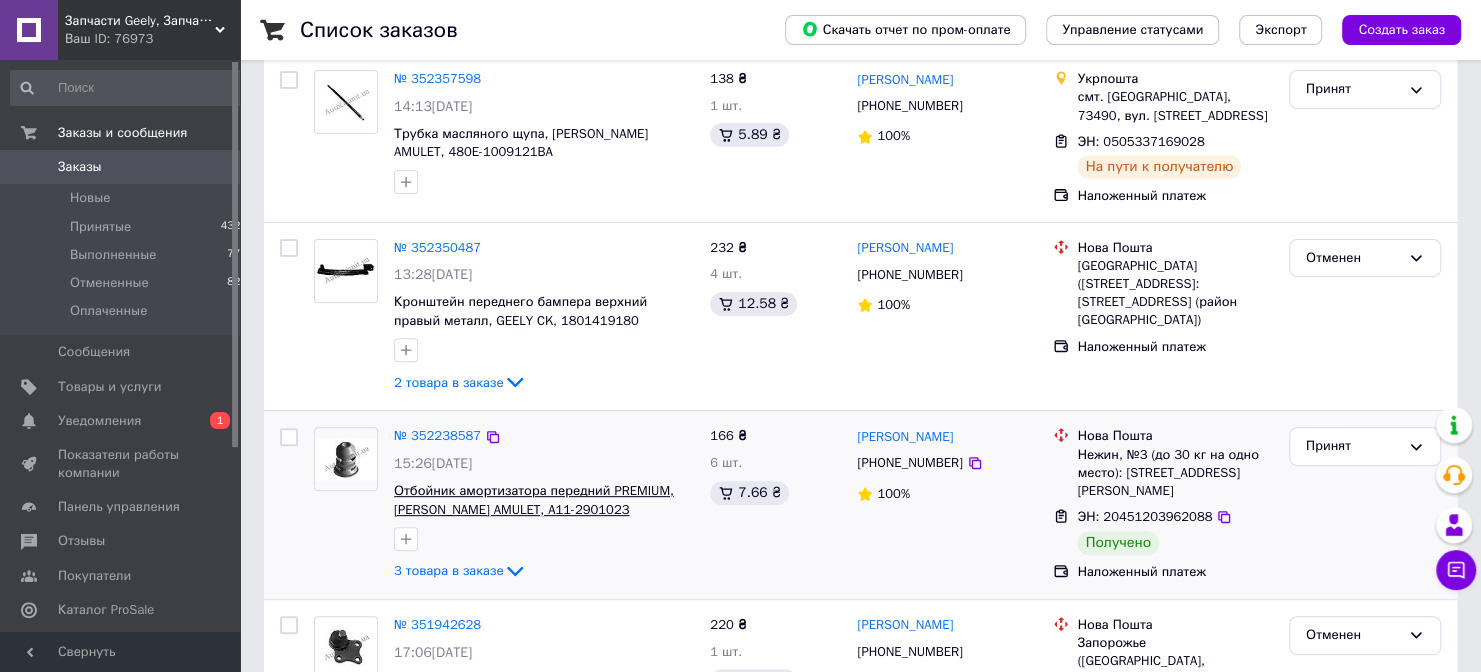 scroll, scrollTop: 321, scrollLeft: 0, axis: vertical 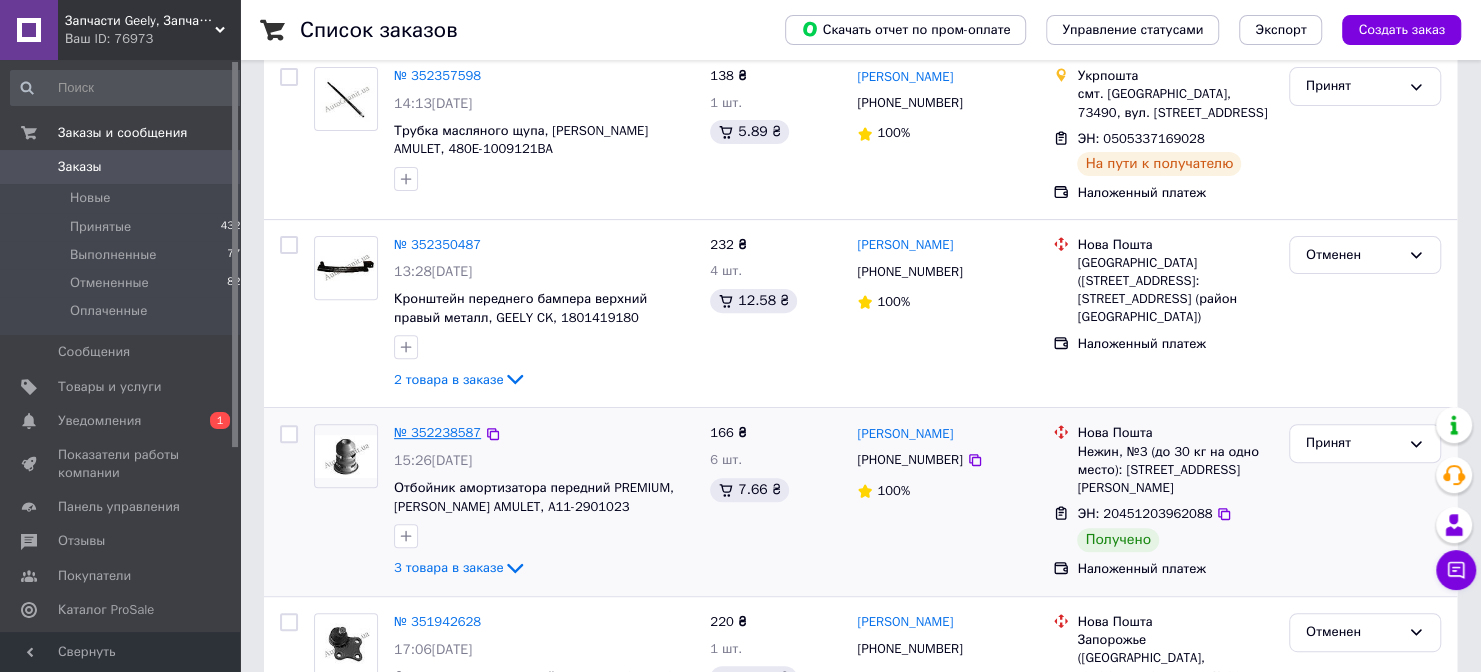 click on "№ 352238587" at bounding box center (437, 432) 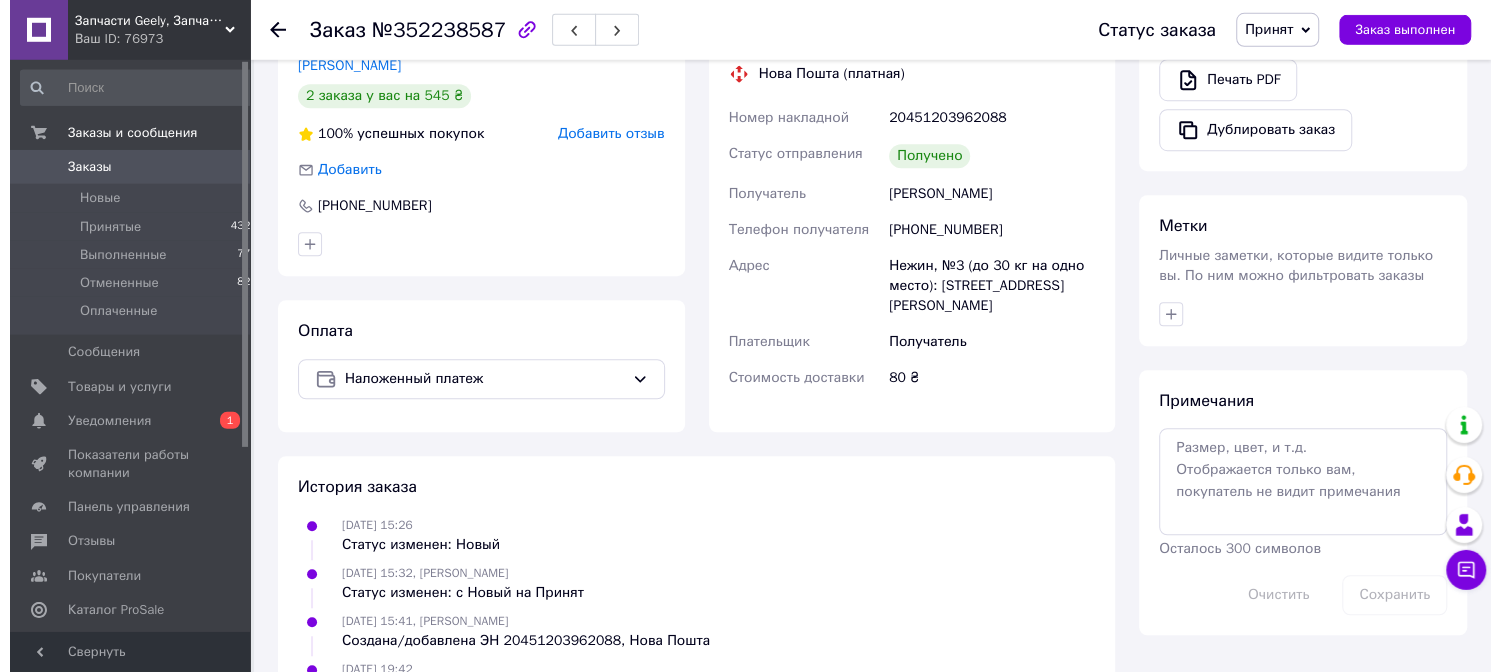 scroll, scrollTop: 651, scrollLeft: 0, axis: vertical 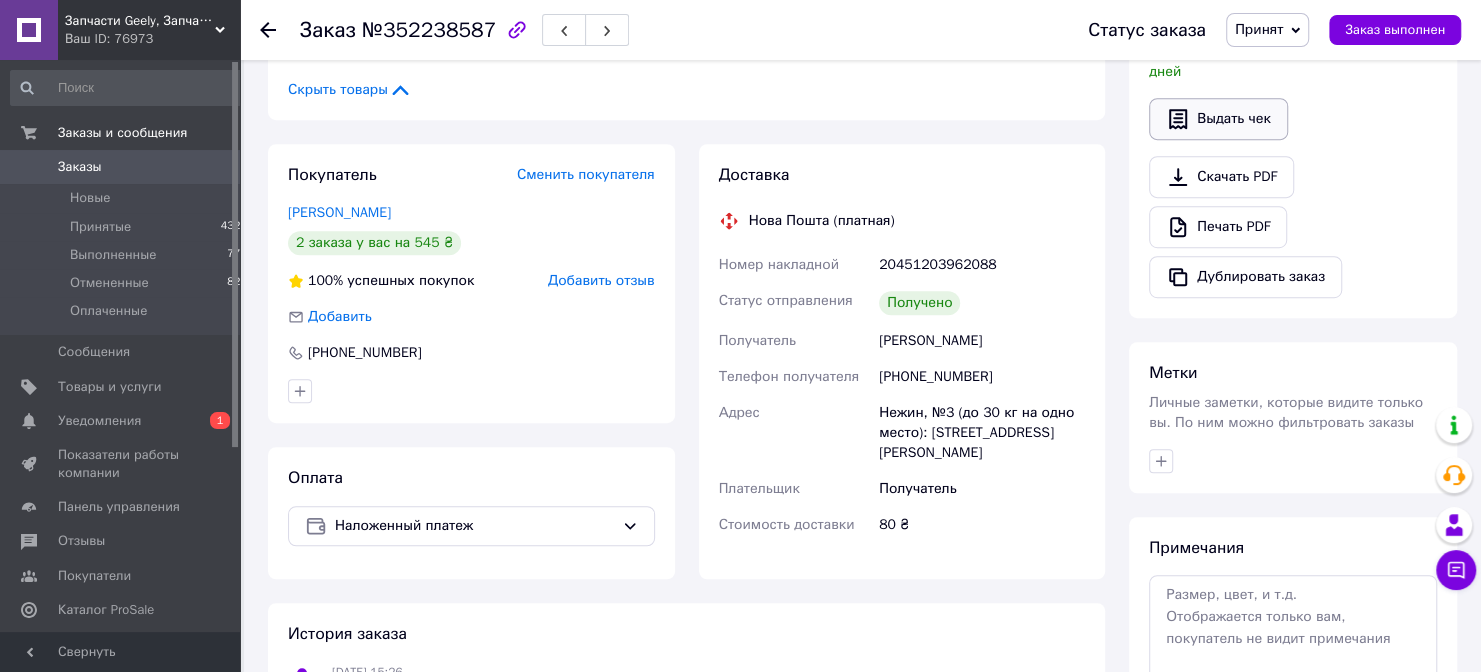 click on "Выдать чек" at bounding box center (1218, 119) 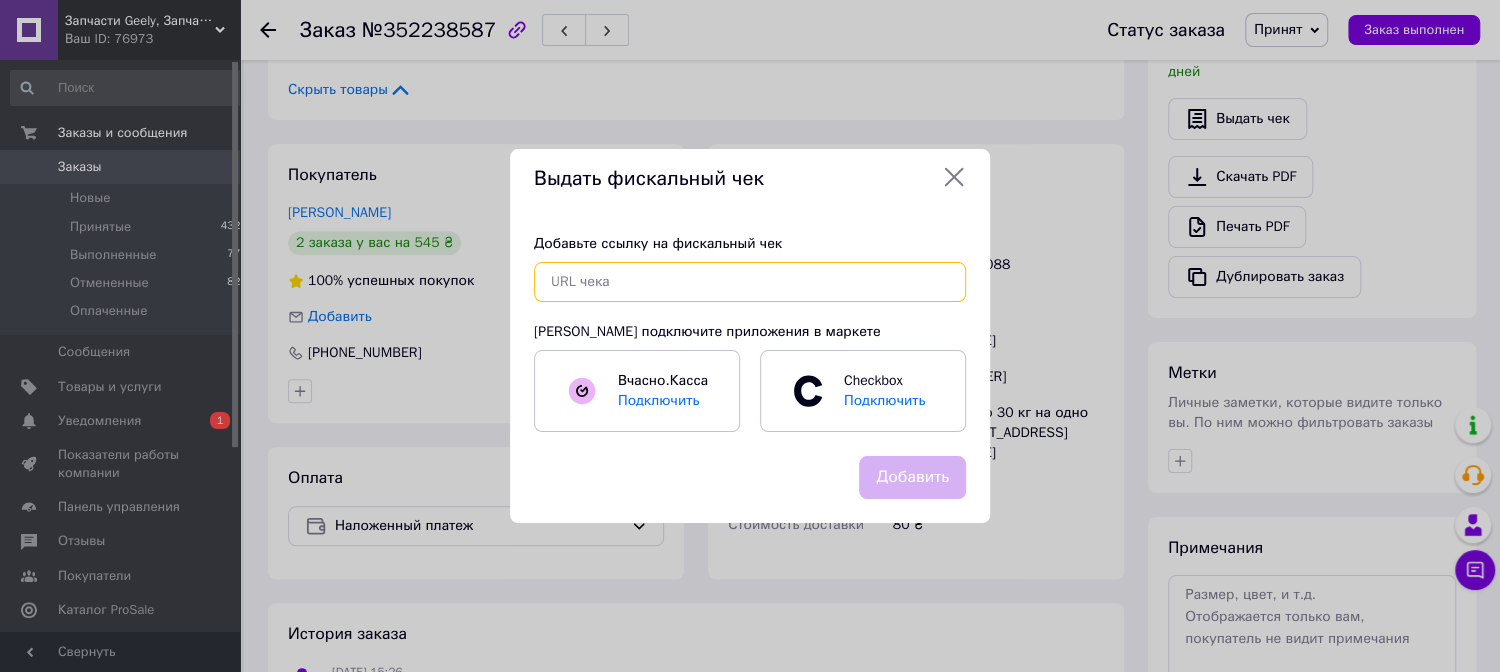 paste on "[URL][DOMAIN_NAME]" 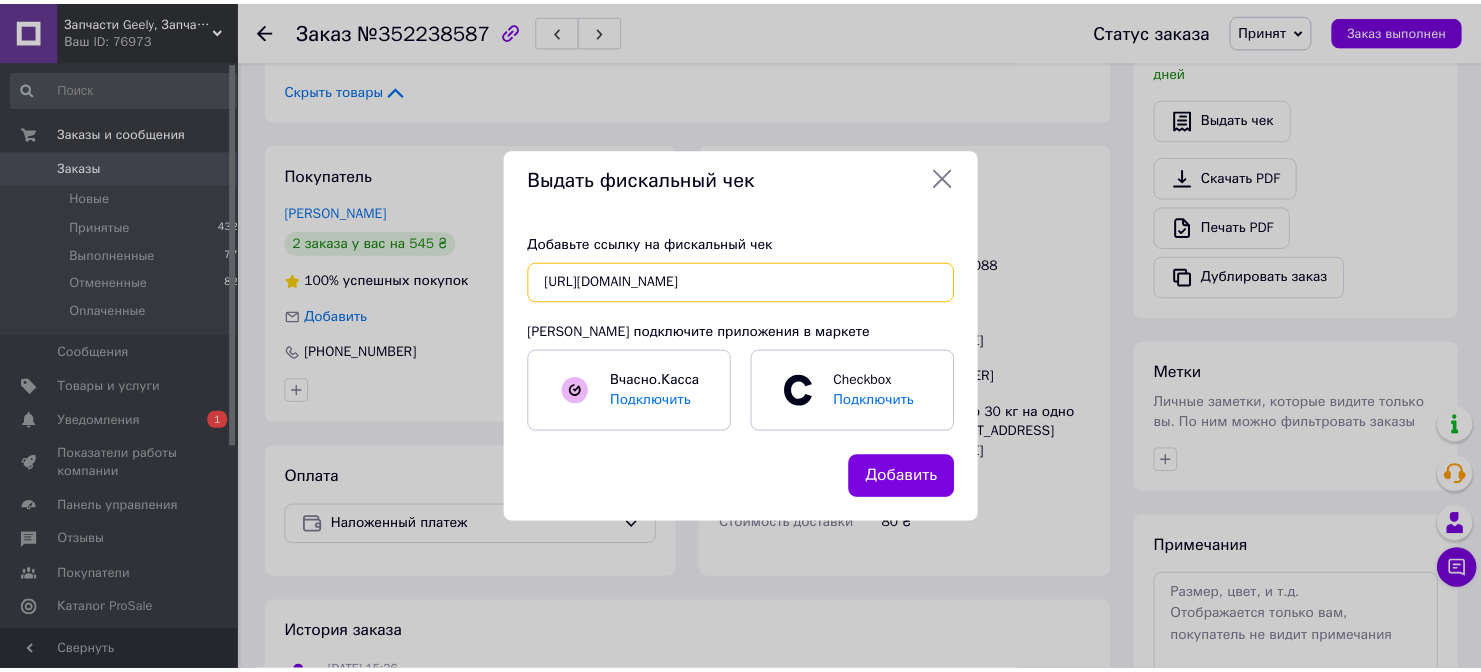 scroll, scrollTop: 0, scrollLeft: 49, axis: horizontal 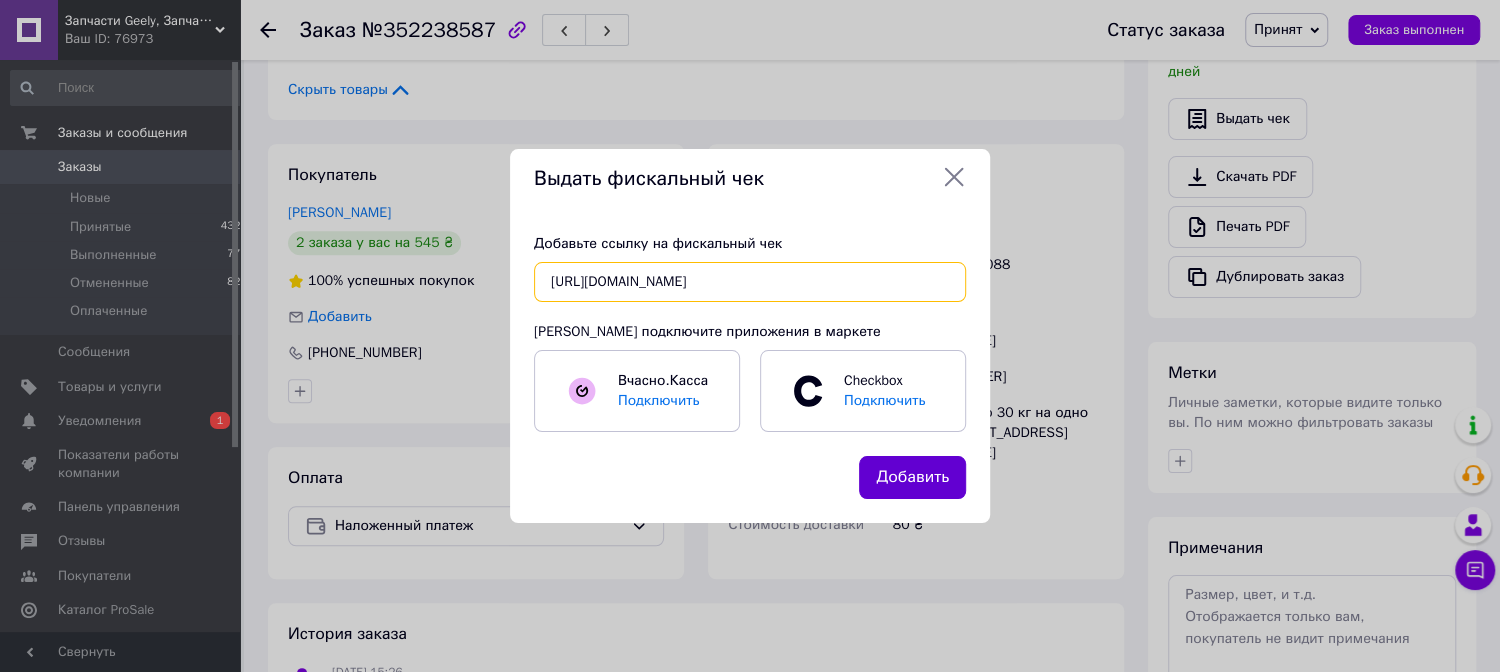 type on "[URL][DOMAIN_NAME]" 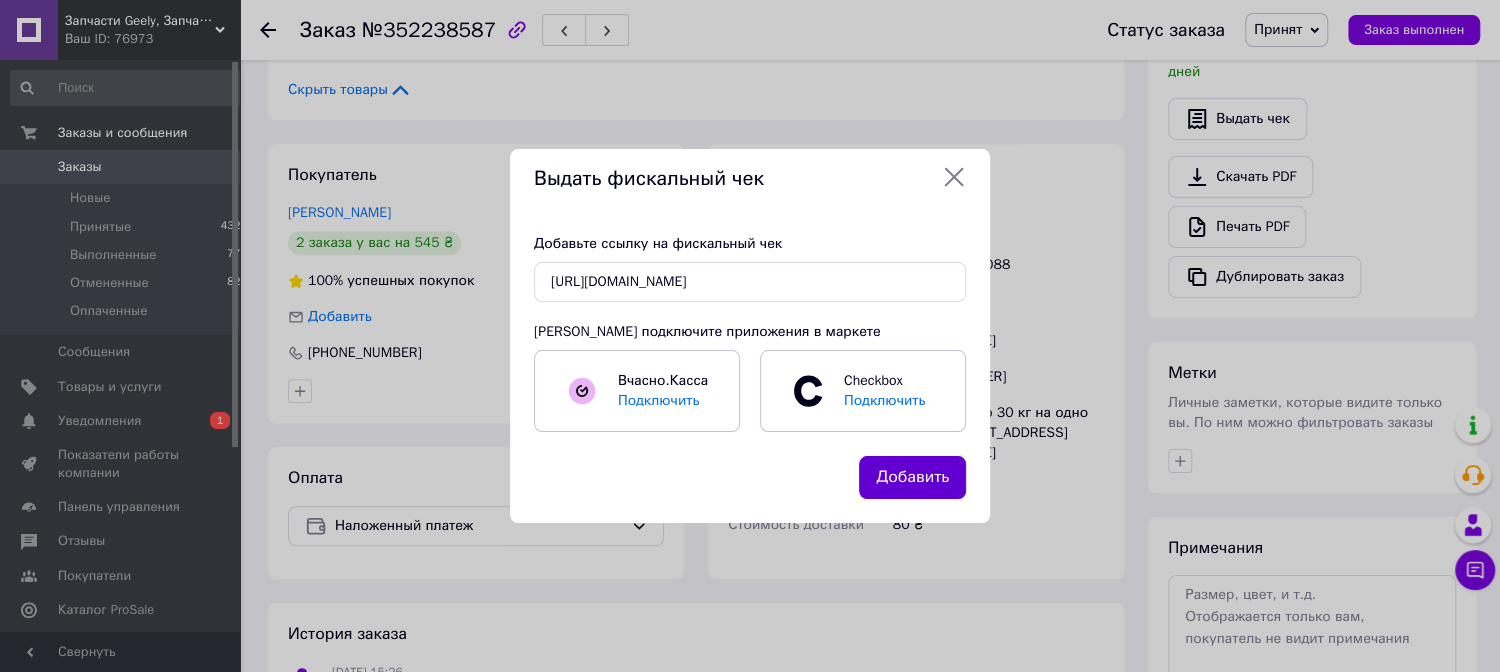 click on "Добавить" at bounding box center (912, 477) 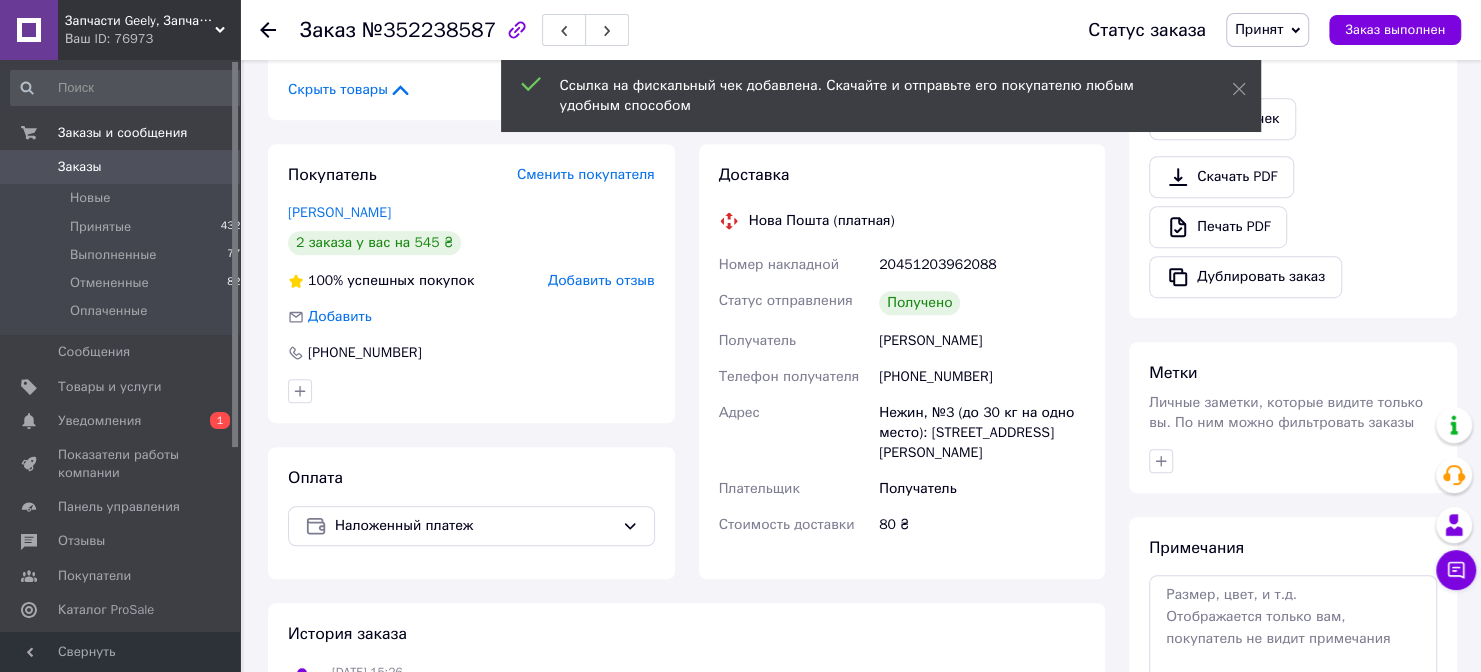 click on "Заказы" at bounding box center [80, 167] 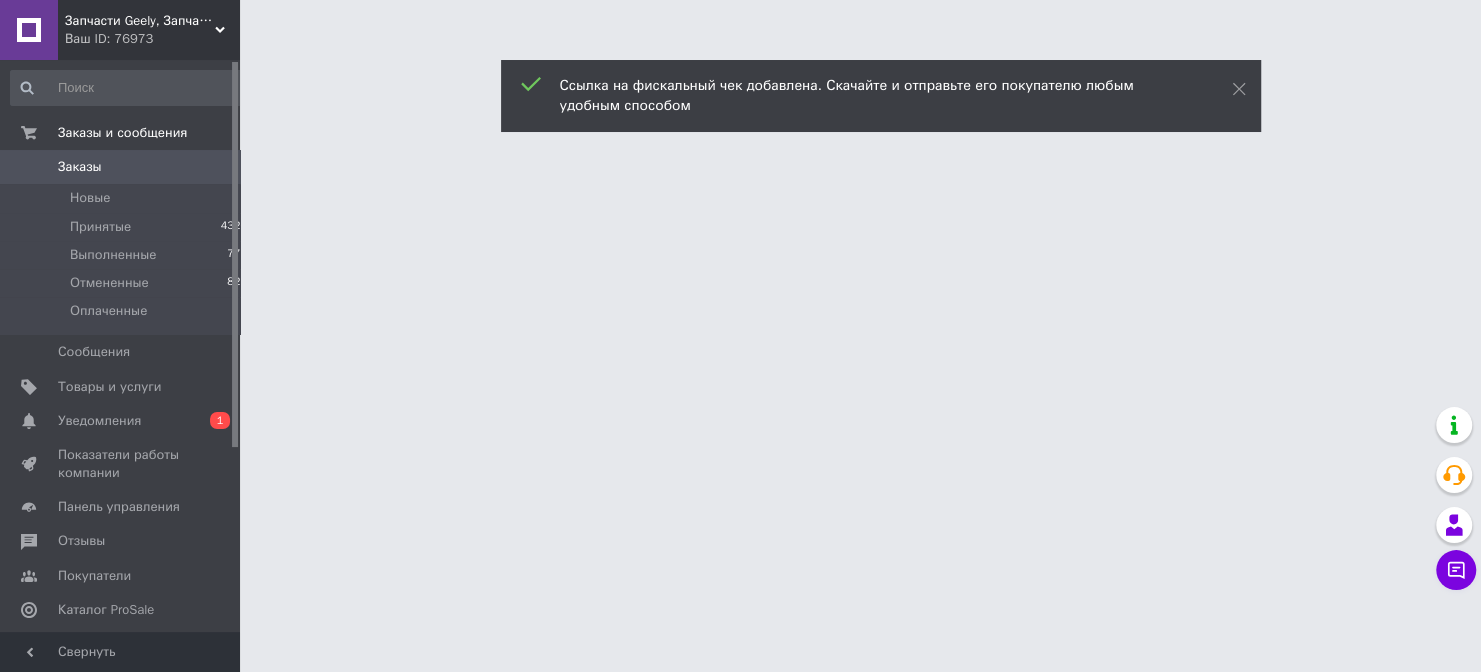 scroll, scrollTop: 0, scrollLeft: 0, axis: both 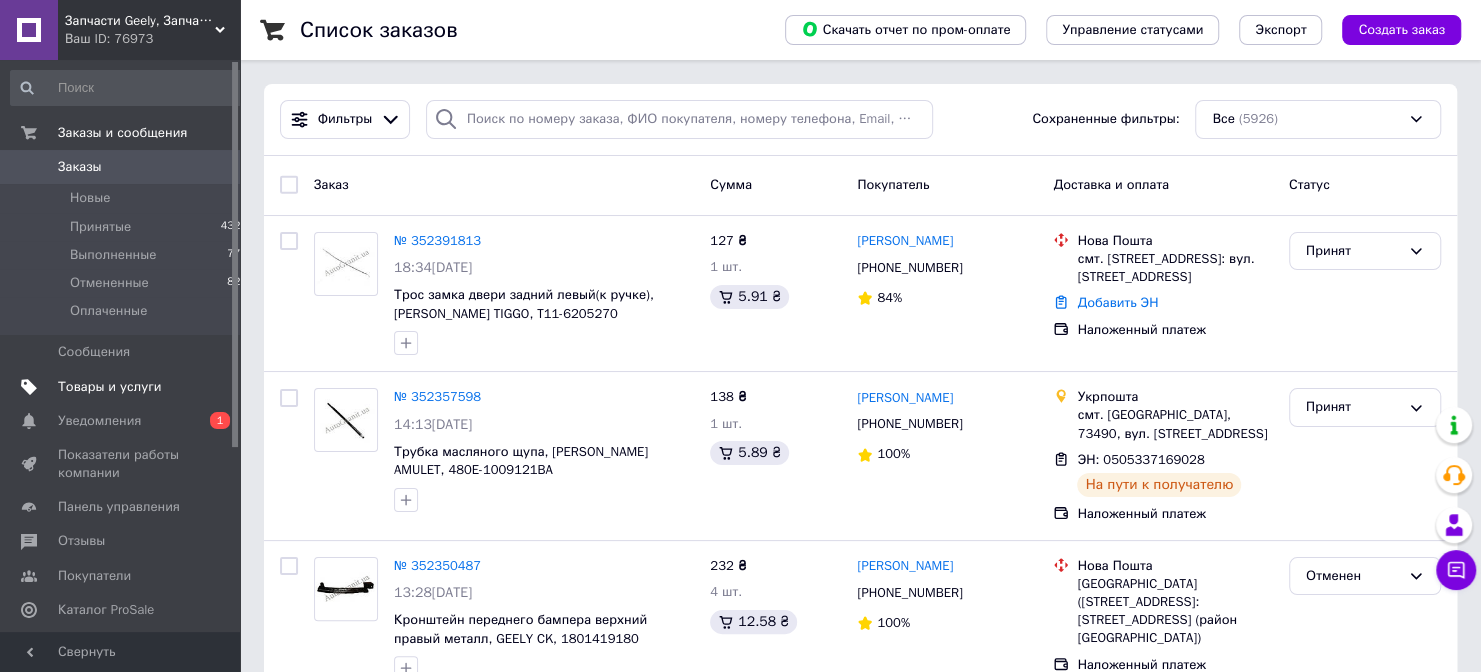 click on "Товары и услуги" at bounding box center [110, 387] 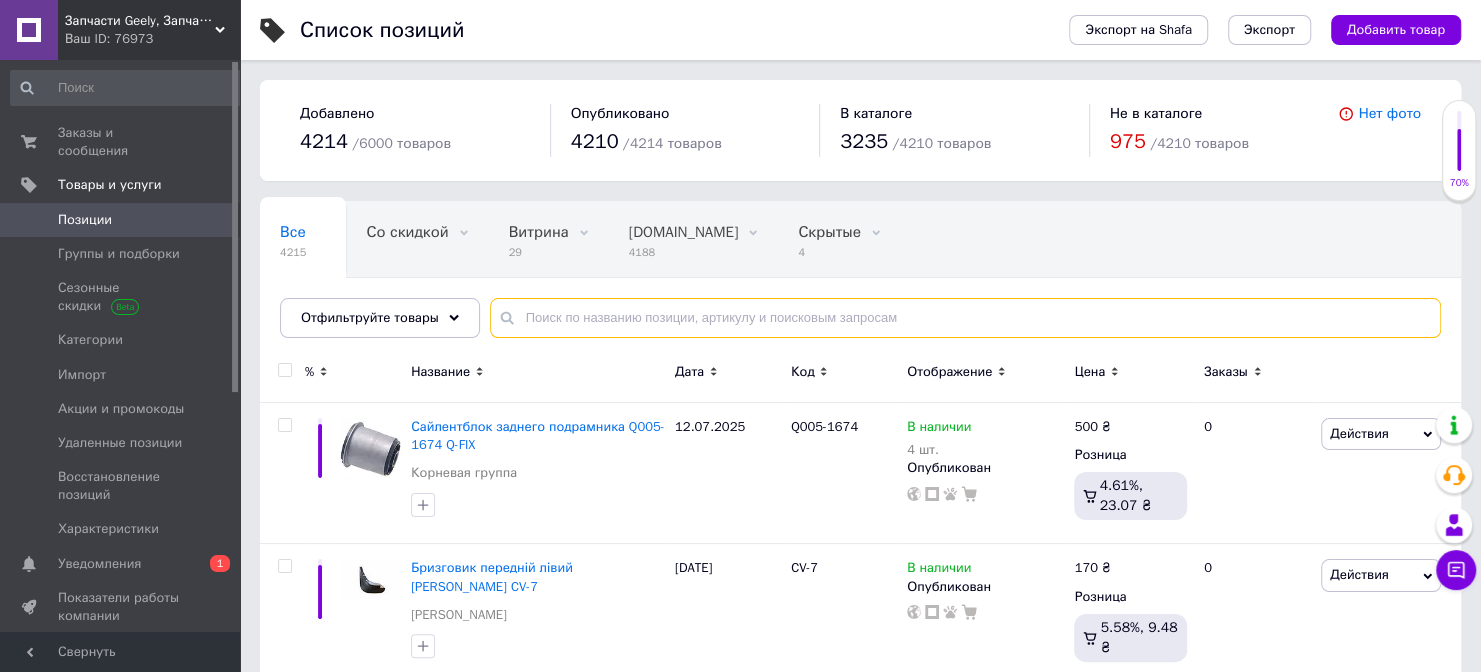 click at bounding box center [965, 318] 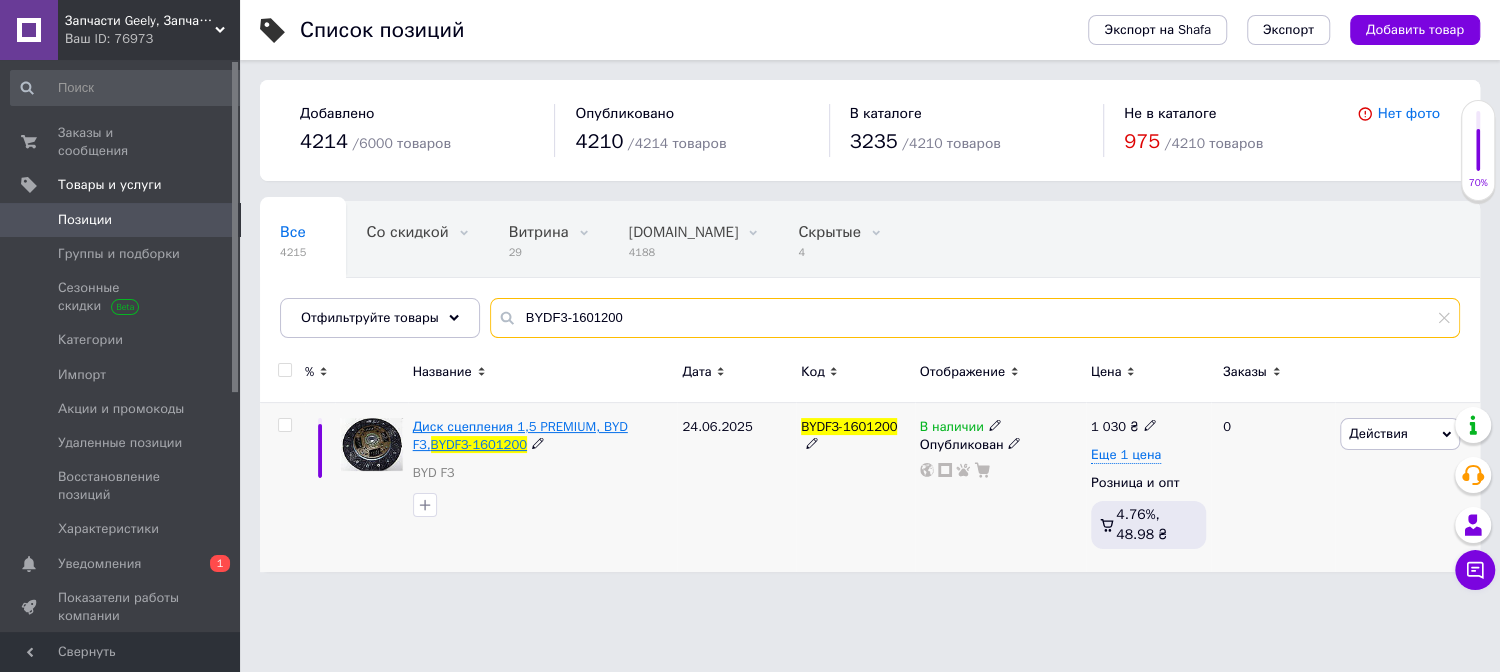 type on "BYDF3-1601200" 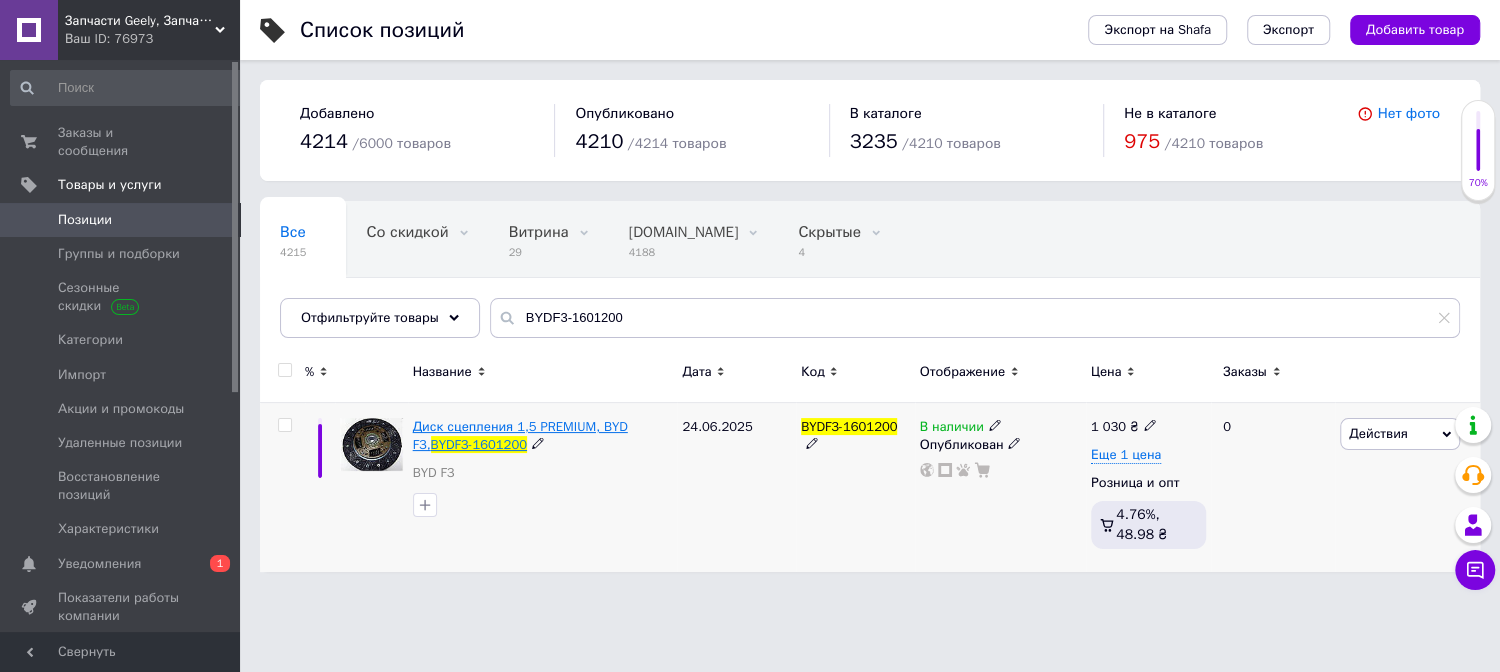 click on "Диск сцепления 1,5 PREMIUM, BYD F3," at bounding box center (520, 435) 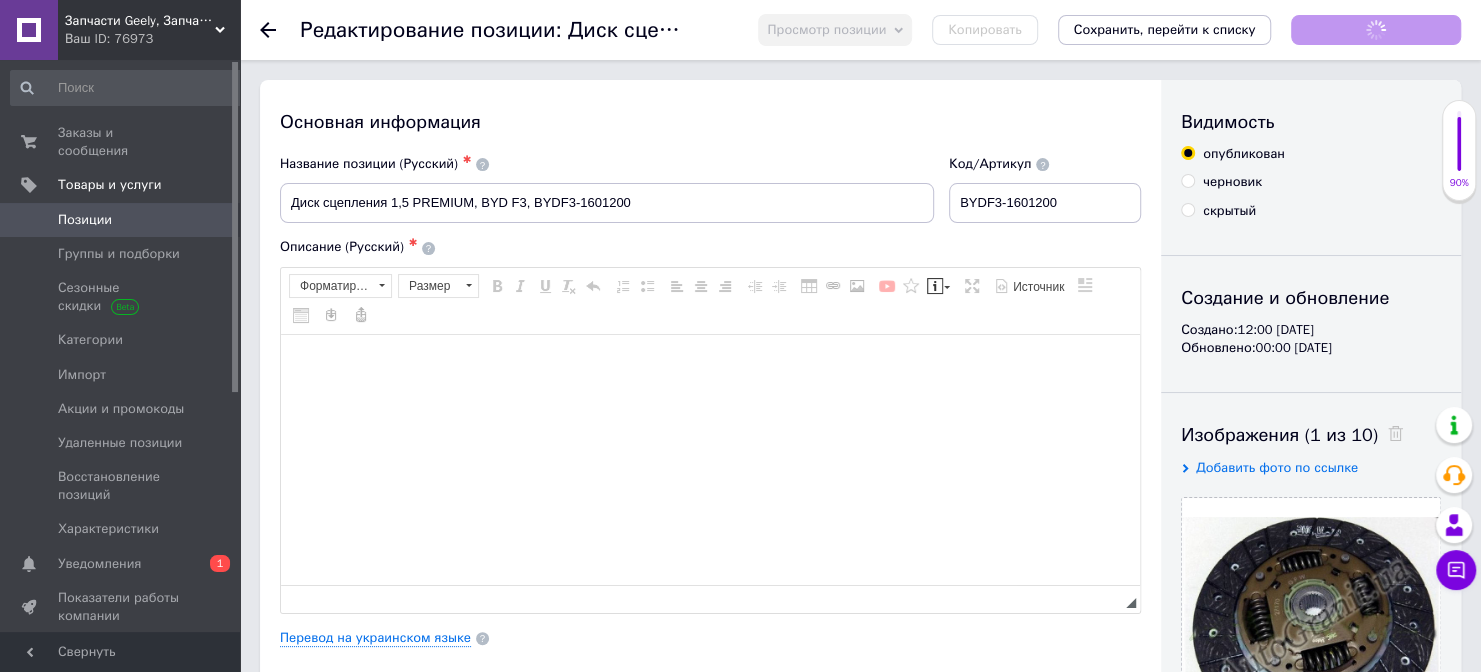 checkbox on "true" 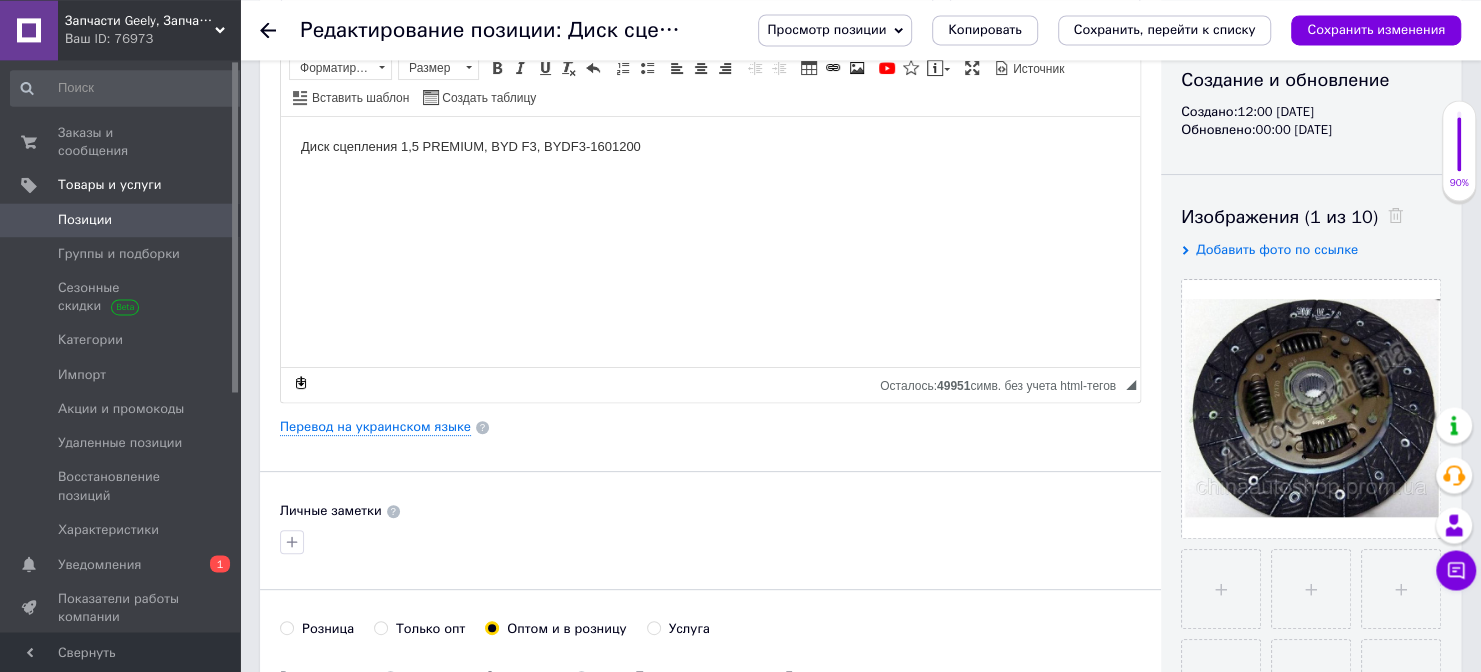 scroll, scrollTop: 321, scrollLeft: 0, axis: vertical 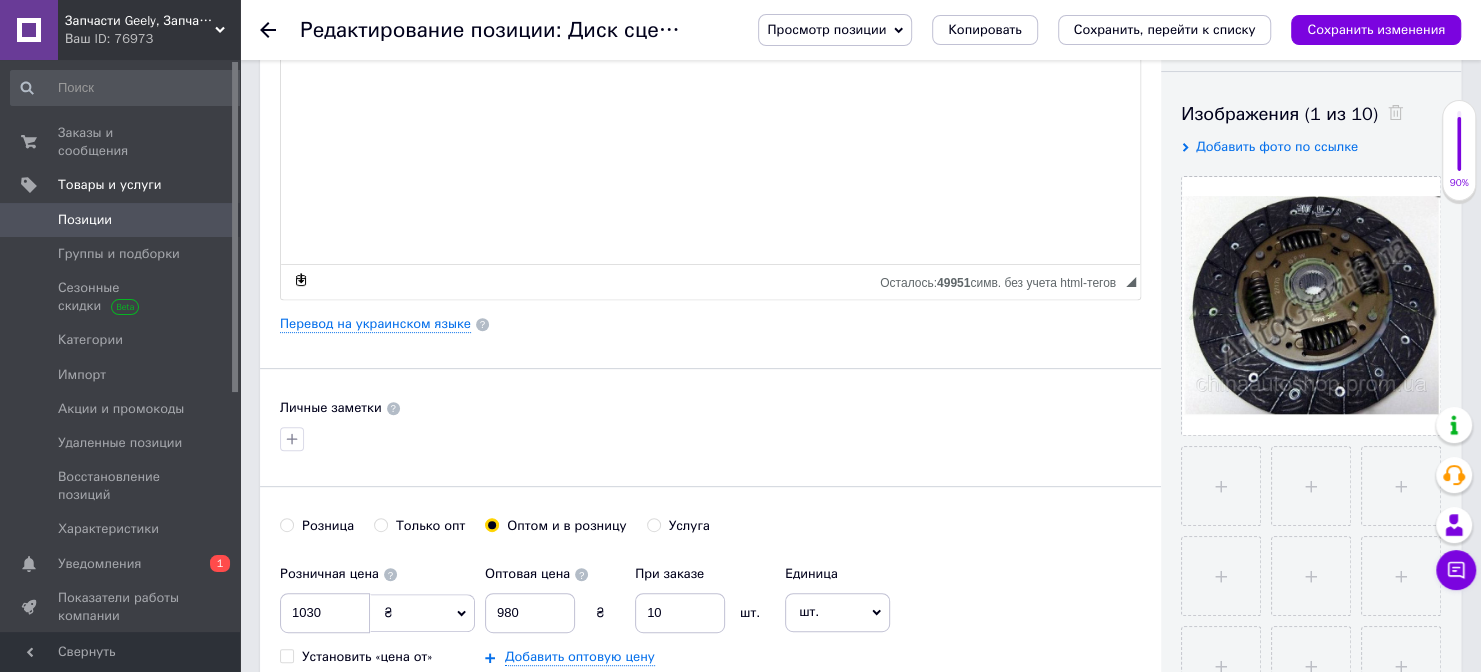 click on "Розница" at bounding box center [286, 524] 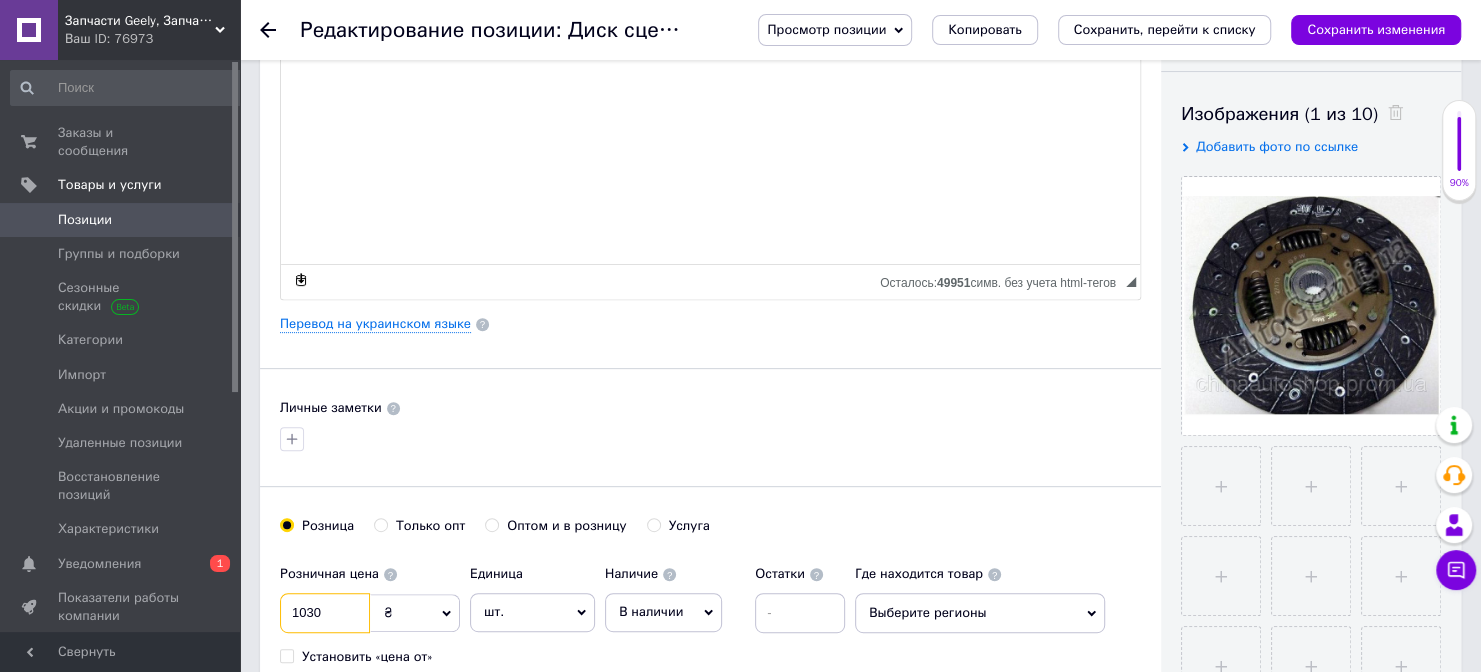click on "1030" at bounding box center [325, 613] 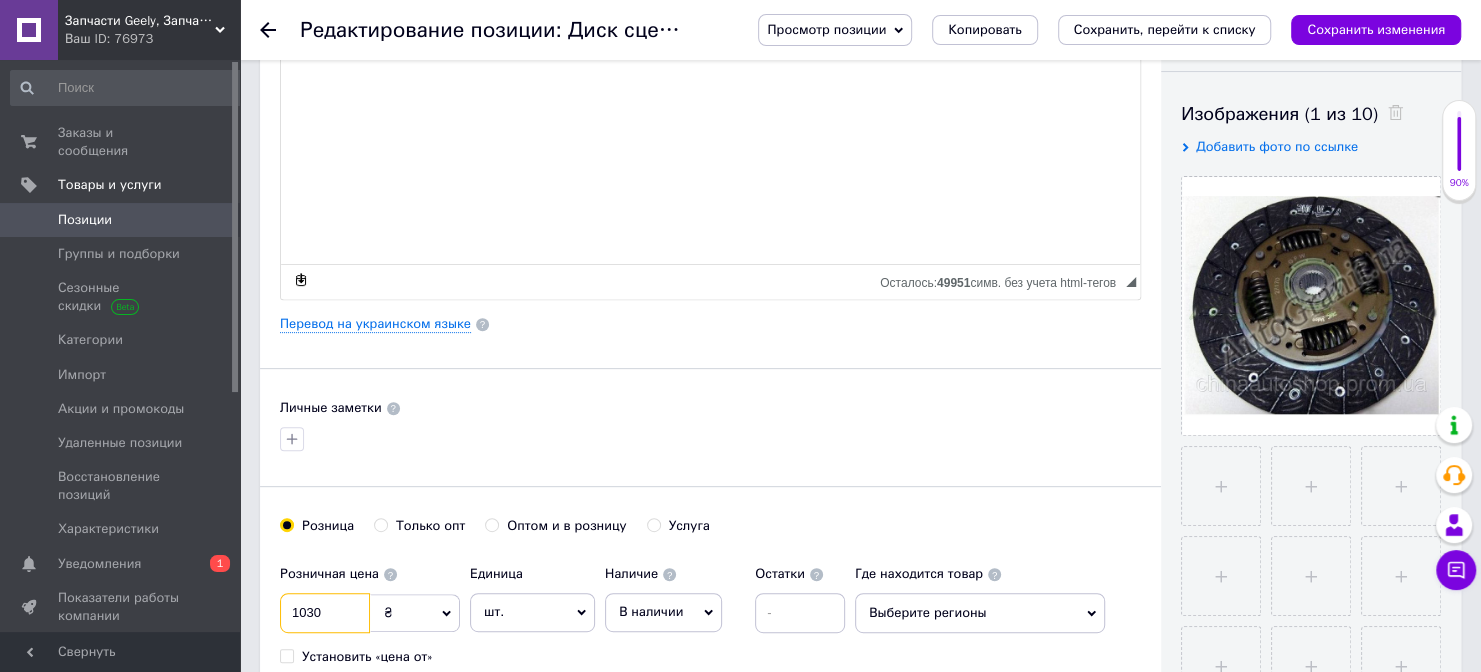checkbox on "true" 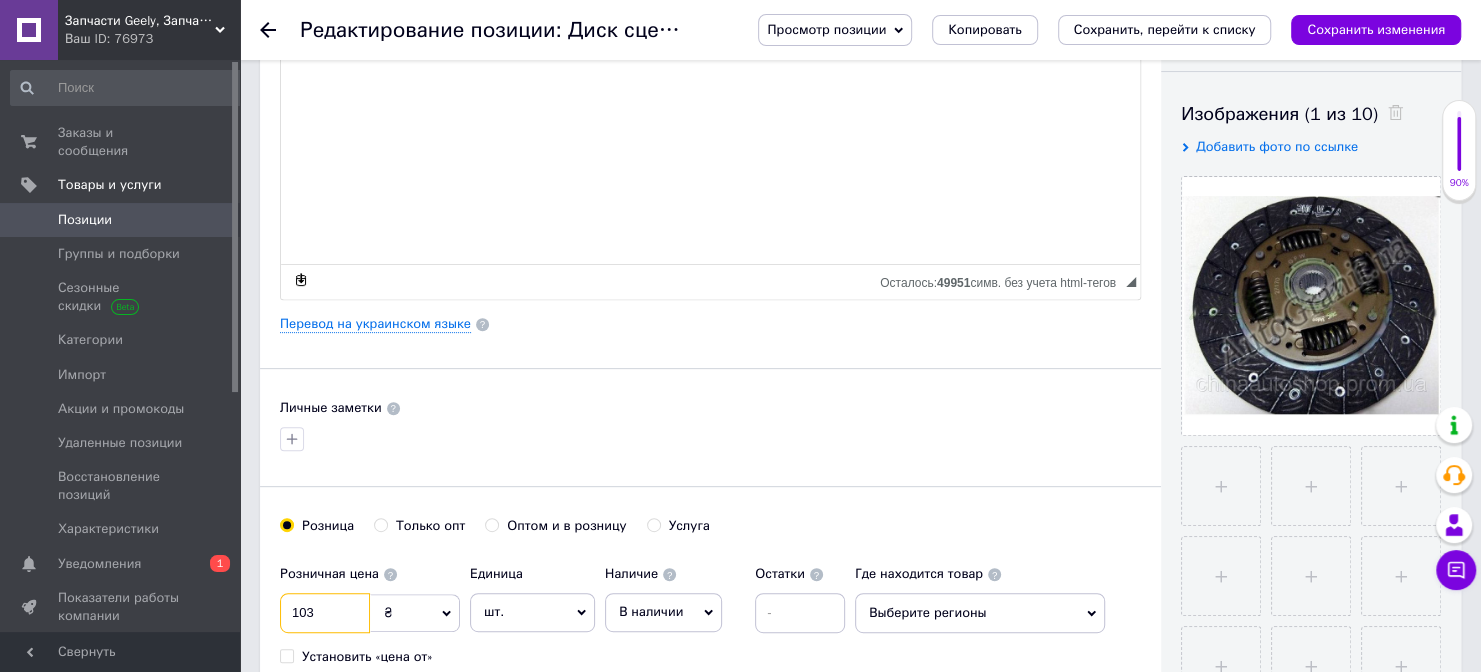 checkbox on "true" 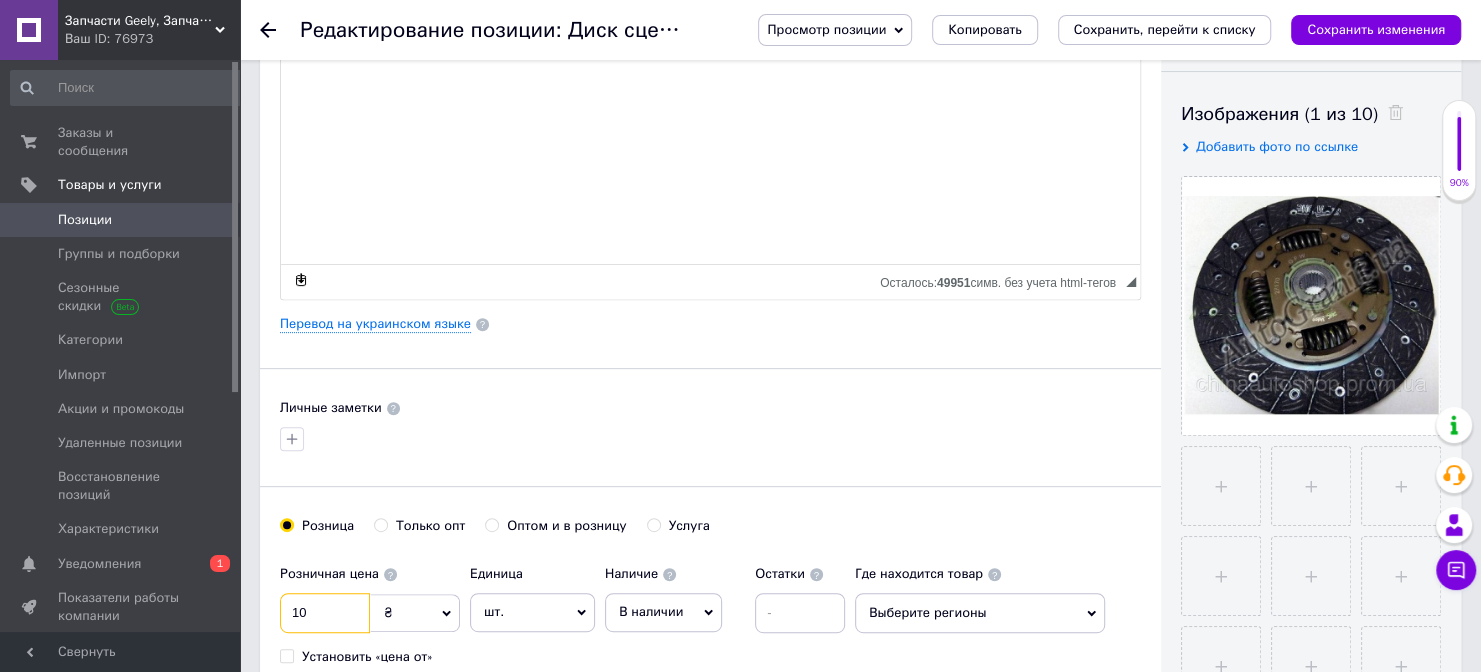 checkbox on "true" 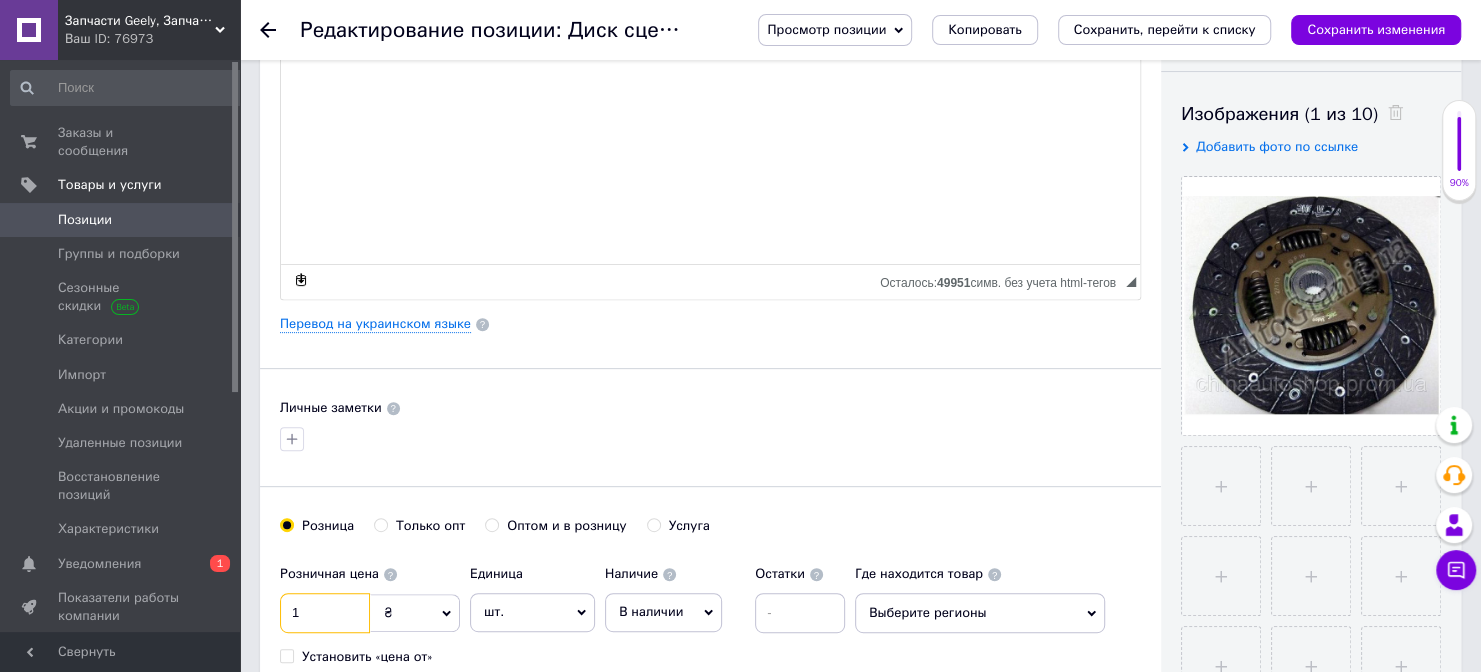 checkbox on "true" 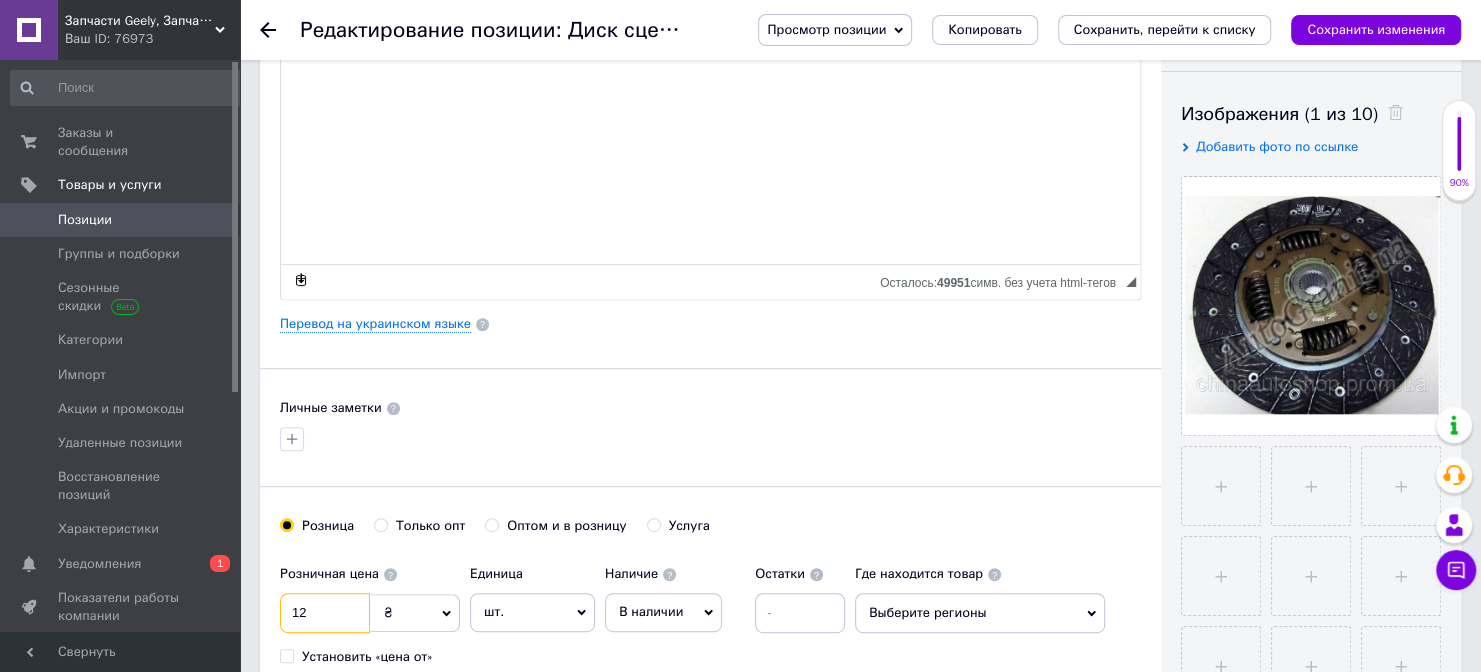 checkbox on "true" 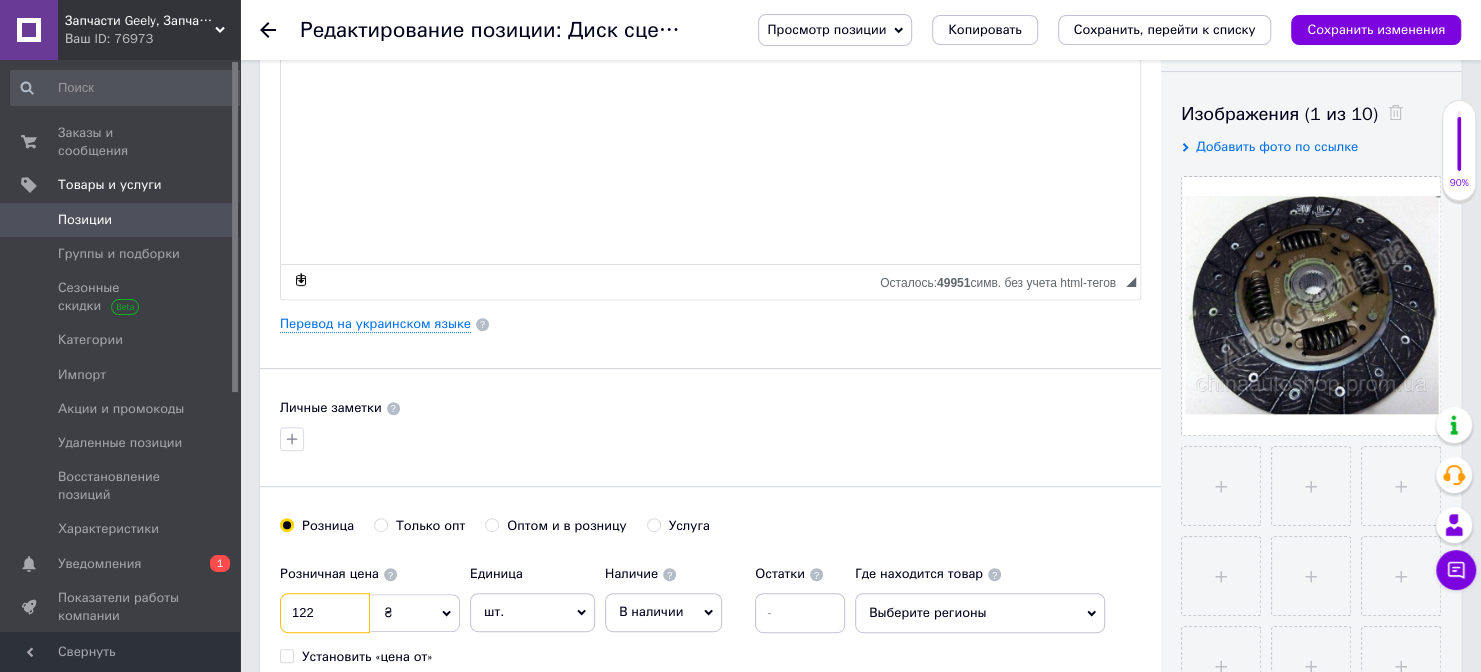 checkbox on "true" 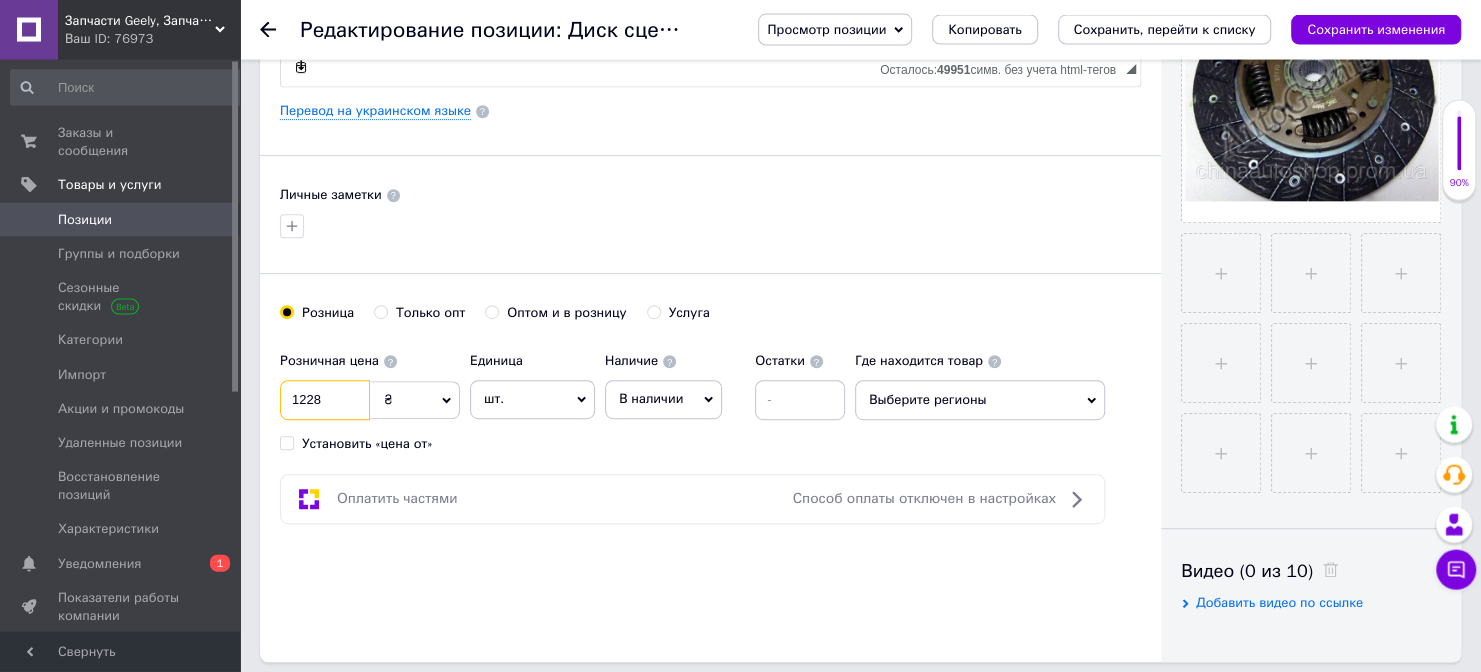 scroll, scrollTop: 536, scrollLeft: 0, axis: vertical 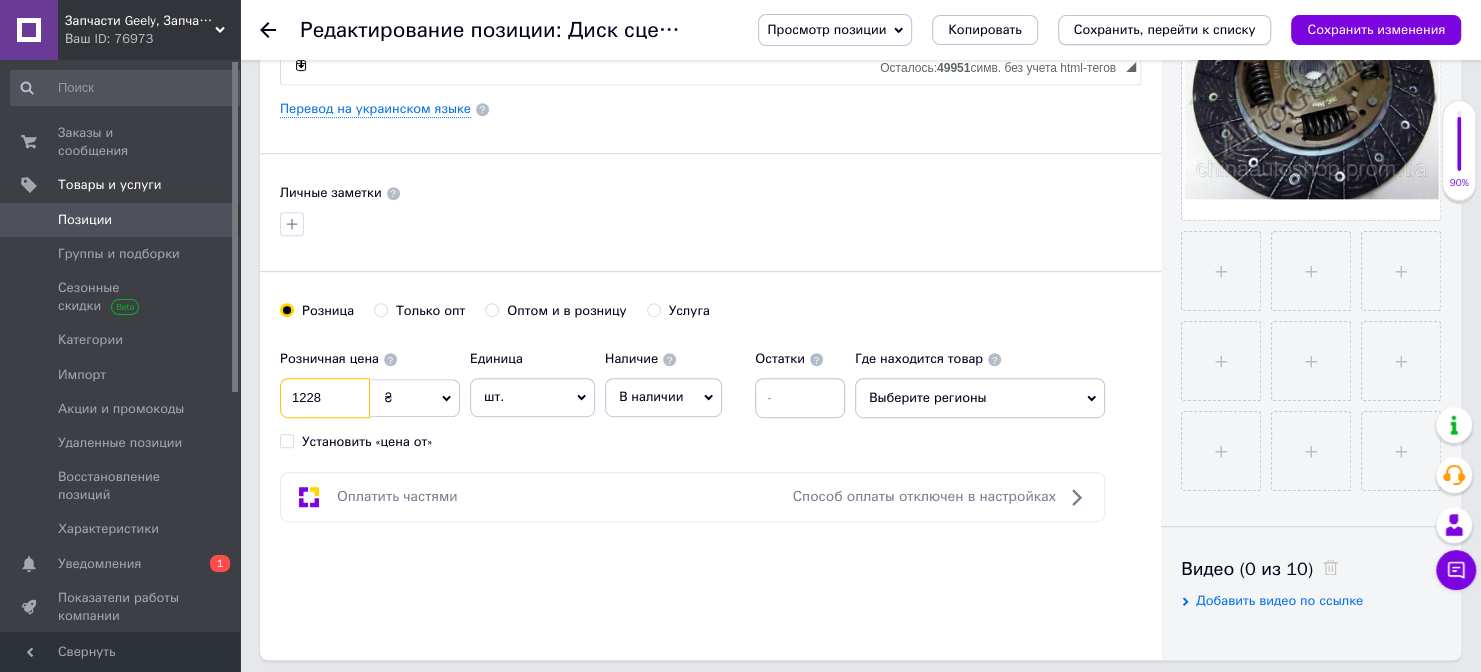 type on "1228" 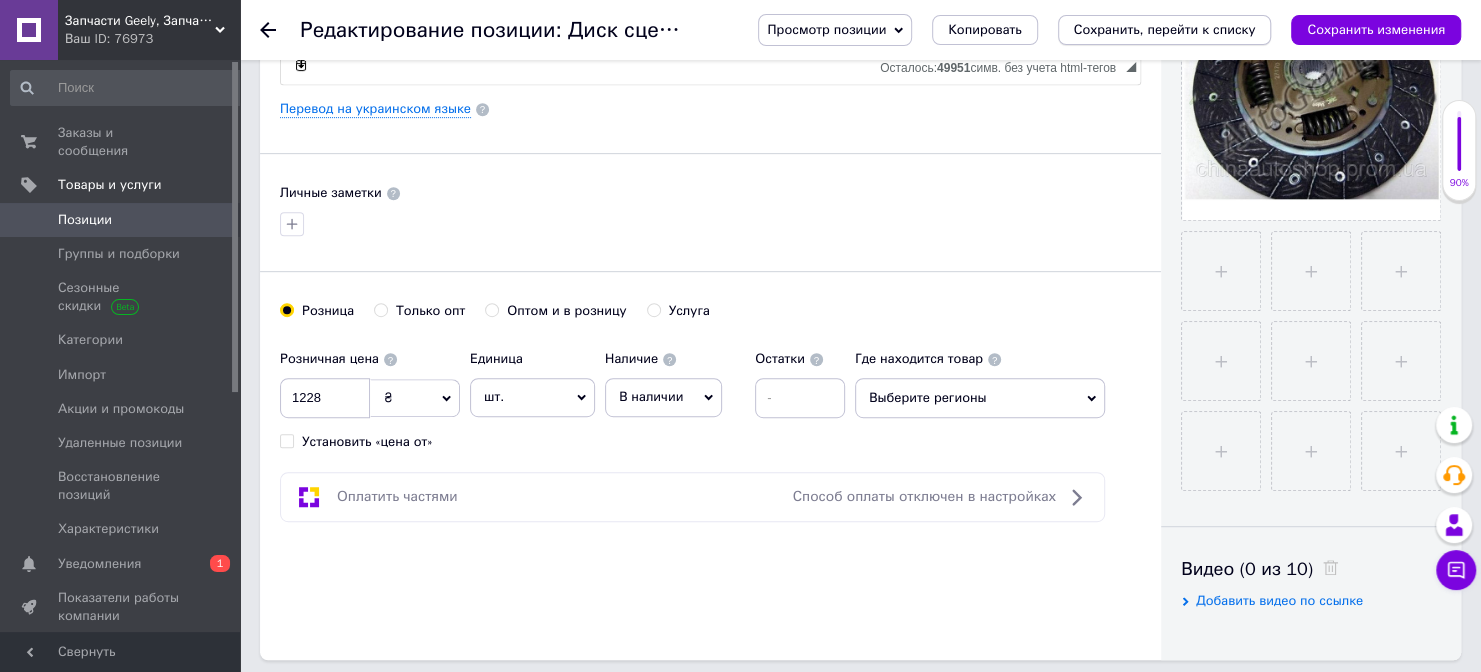click on "Сохранить, перейти к списку" at bounding box center (1165, 29) 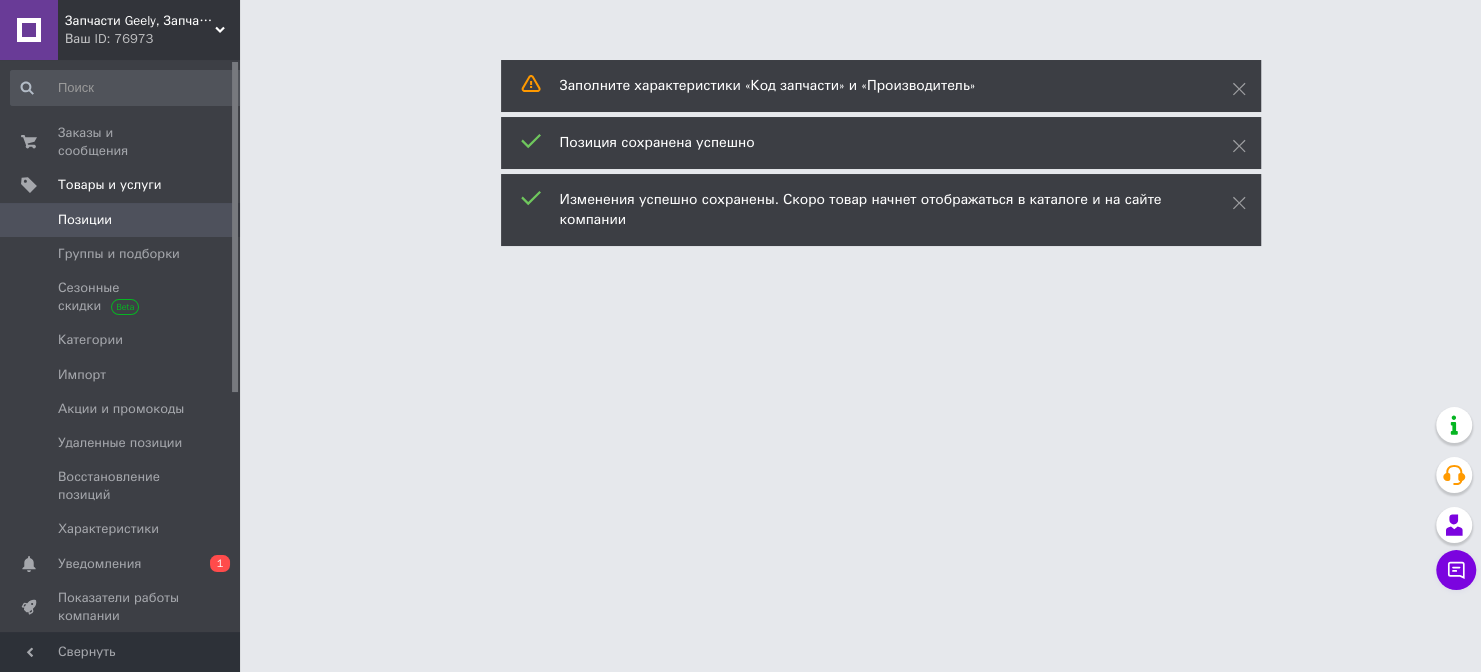 scroll, scrollTop: 0, scrollLeft: 0, axis: both 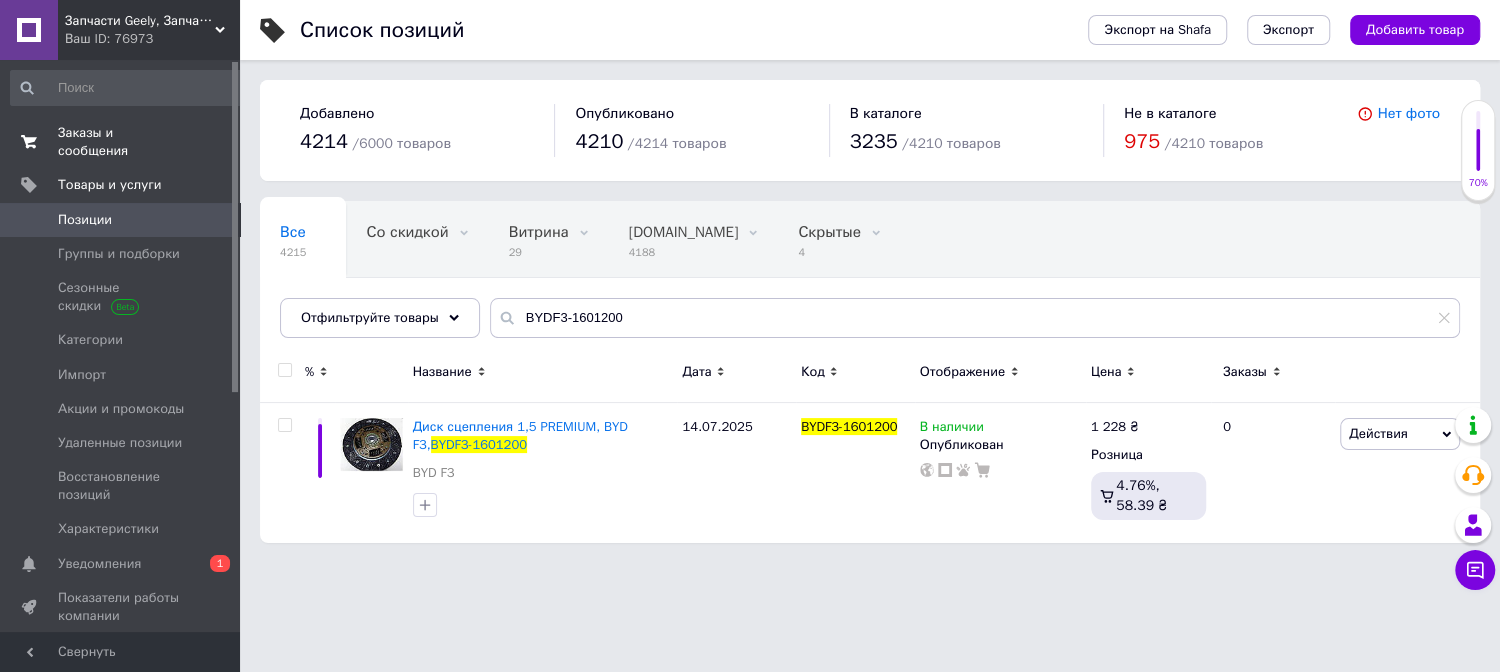 click on "Заказы и сообщения" at bounding box center (121, 142) 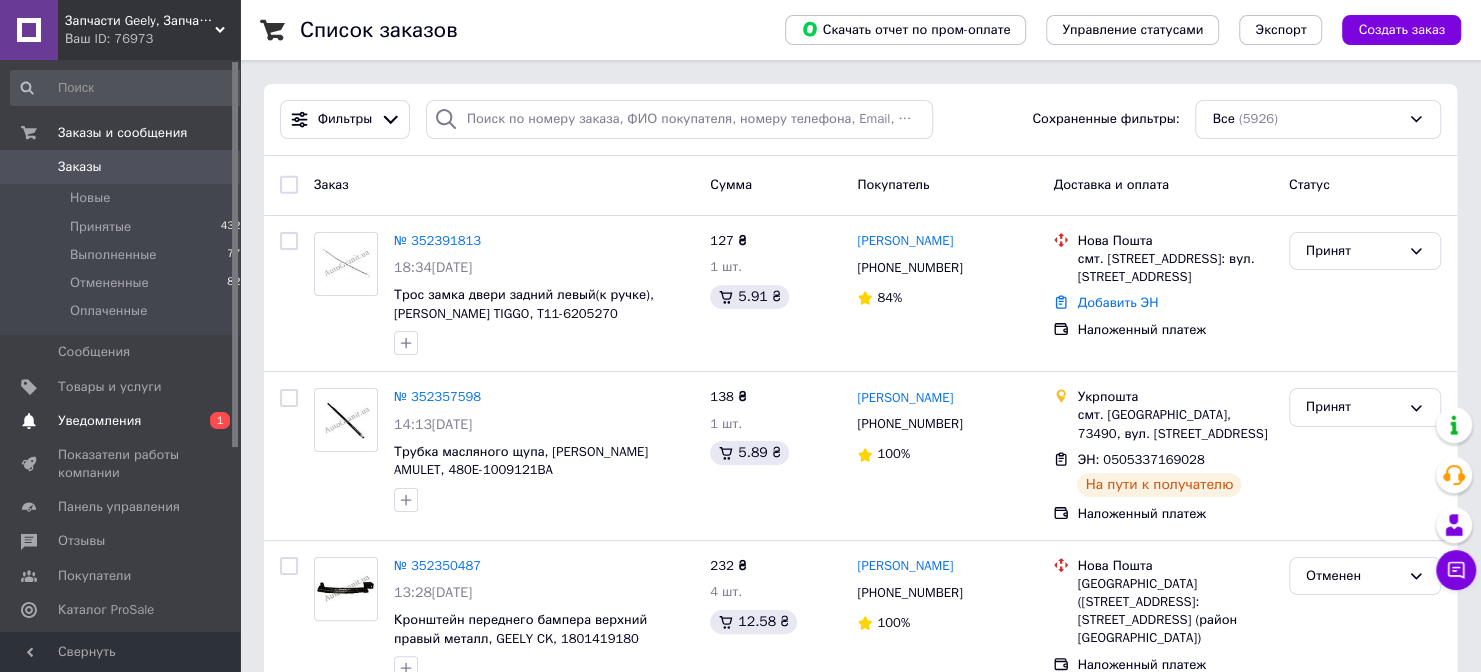 click on "Уведомления" at bounding box center (99, 421) 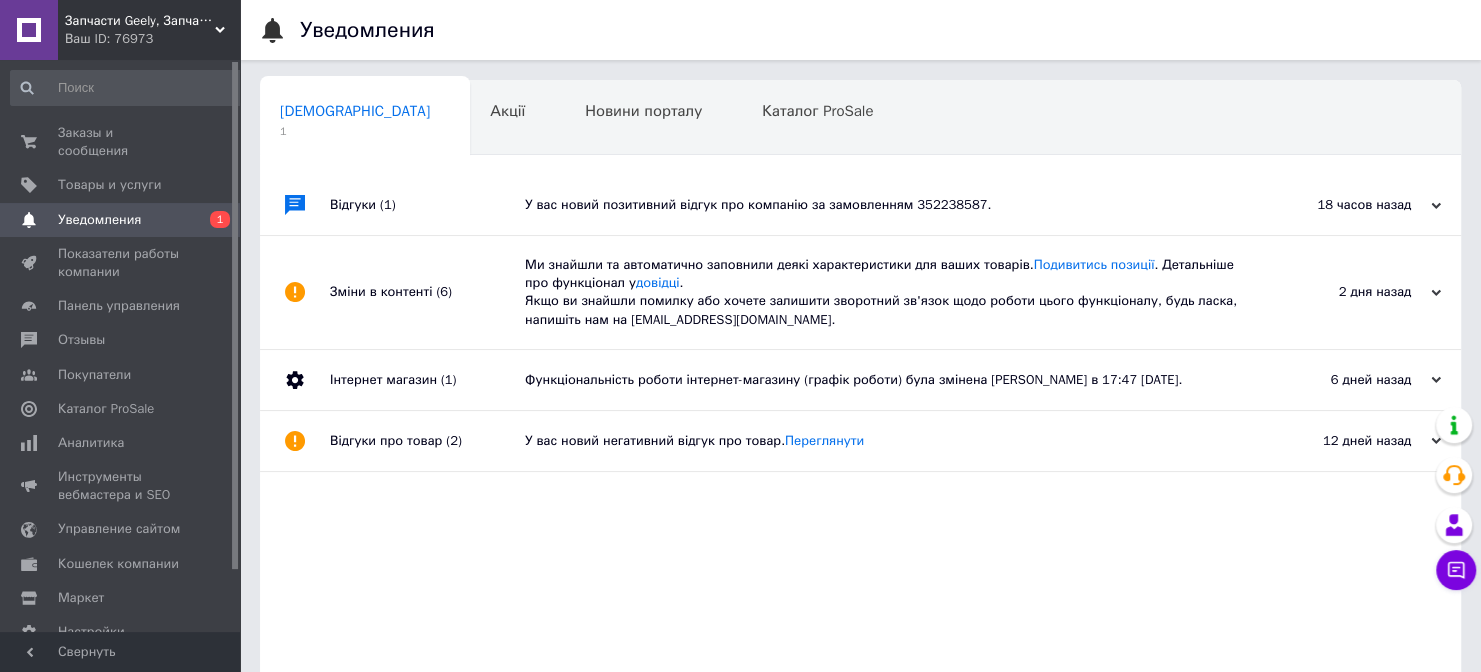 click on "У вас новий позитивний відгук про компанію за замовленням 352238587." at bounding box center [883, 205] 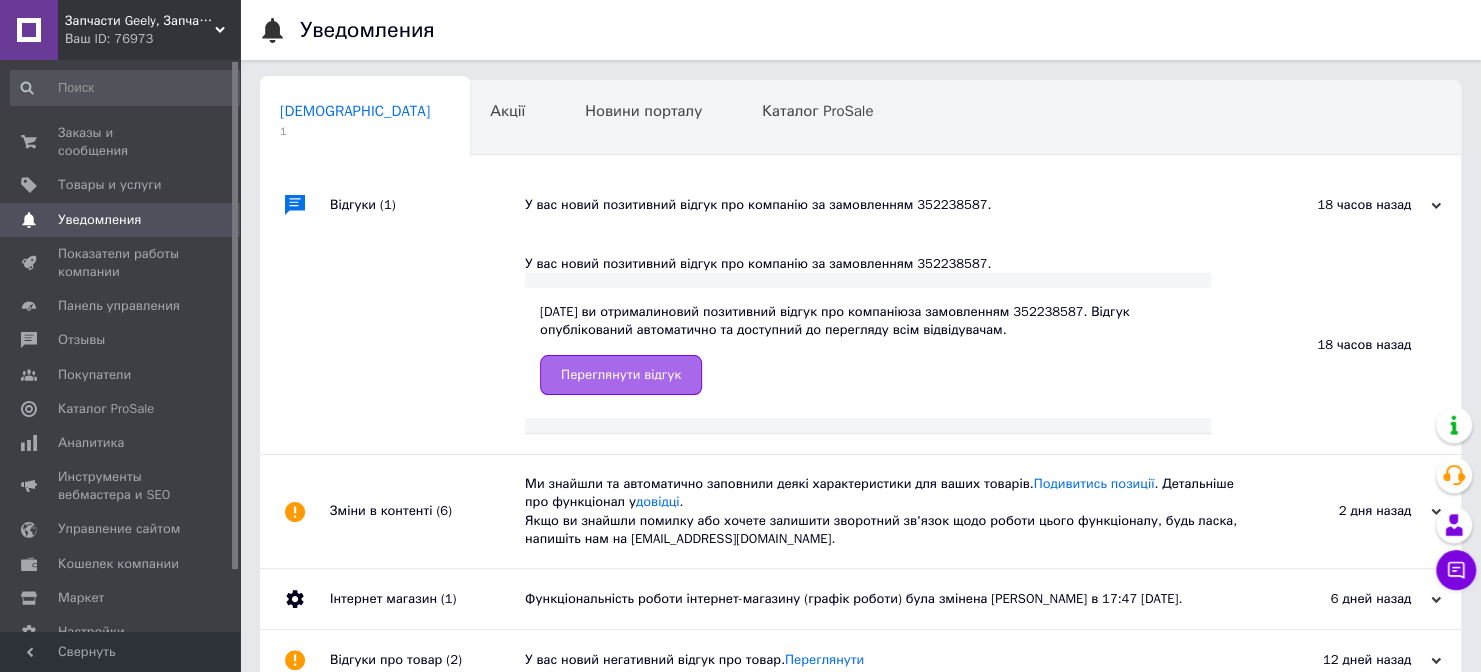 click on "Переглянути відгук" at bounding box center [621, 375] 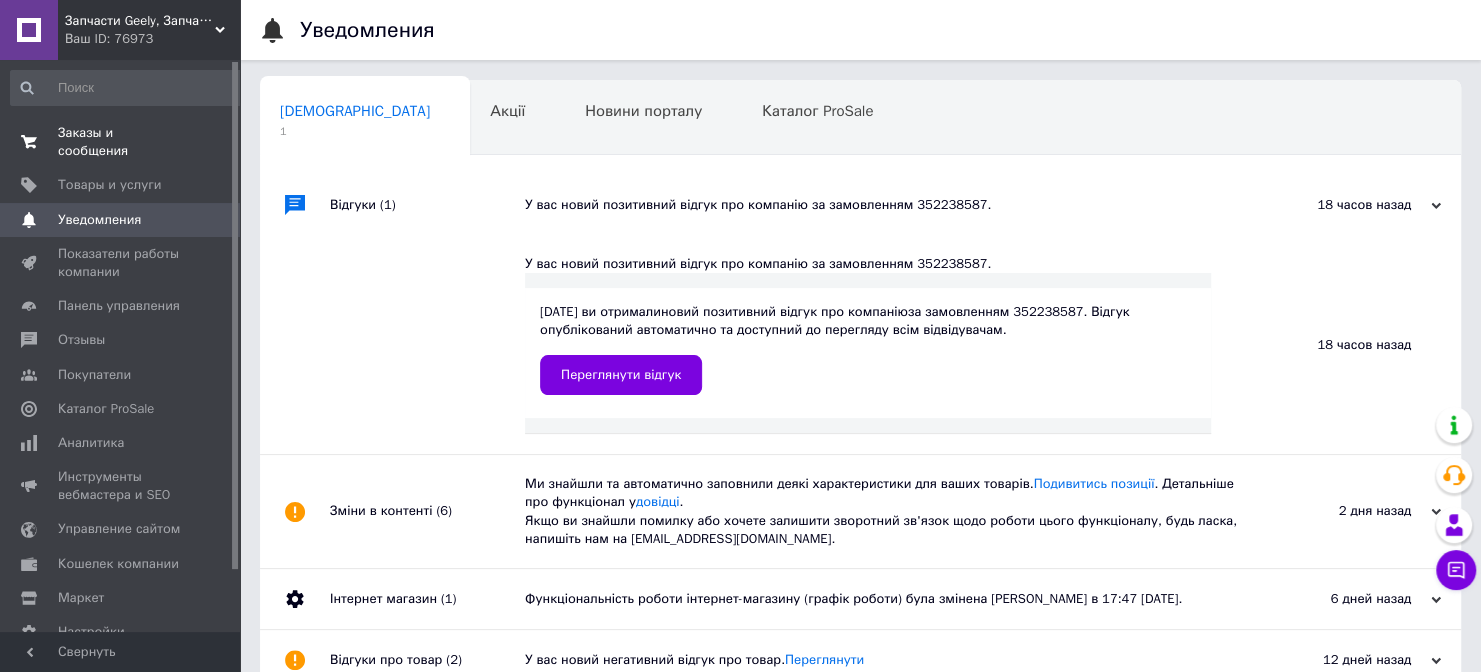 click on "Заказы и сообщения" at bounding box center [121, 142] 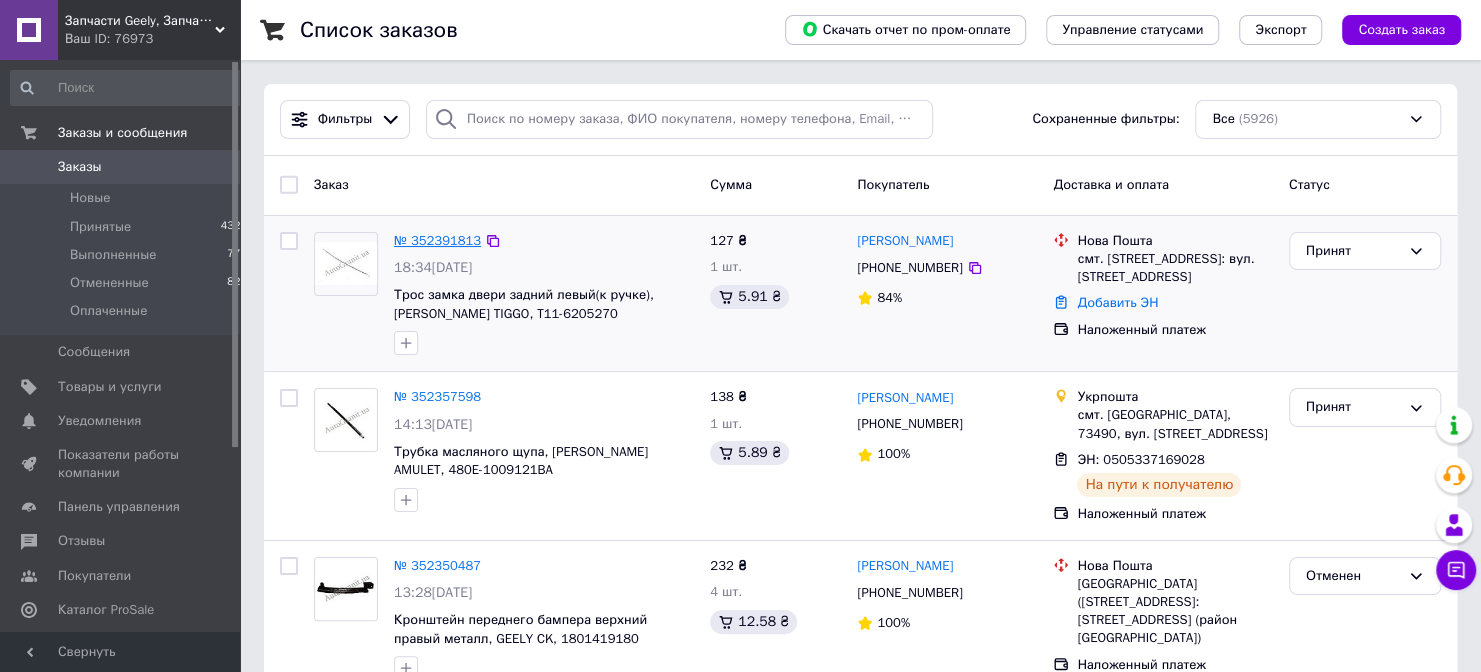click on "№ 352391813" at bounding box center (437, 240) 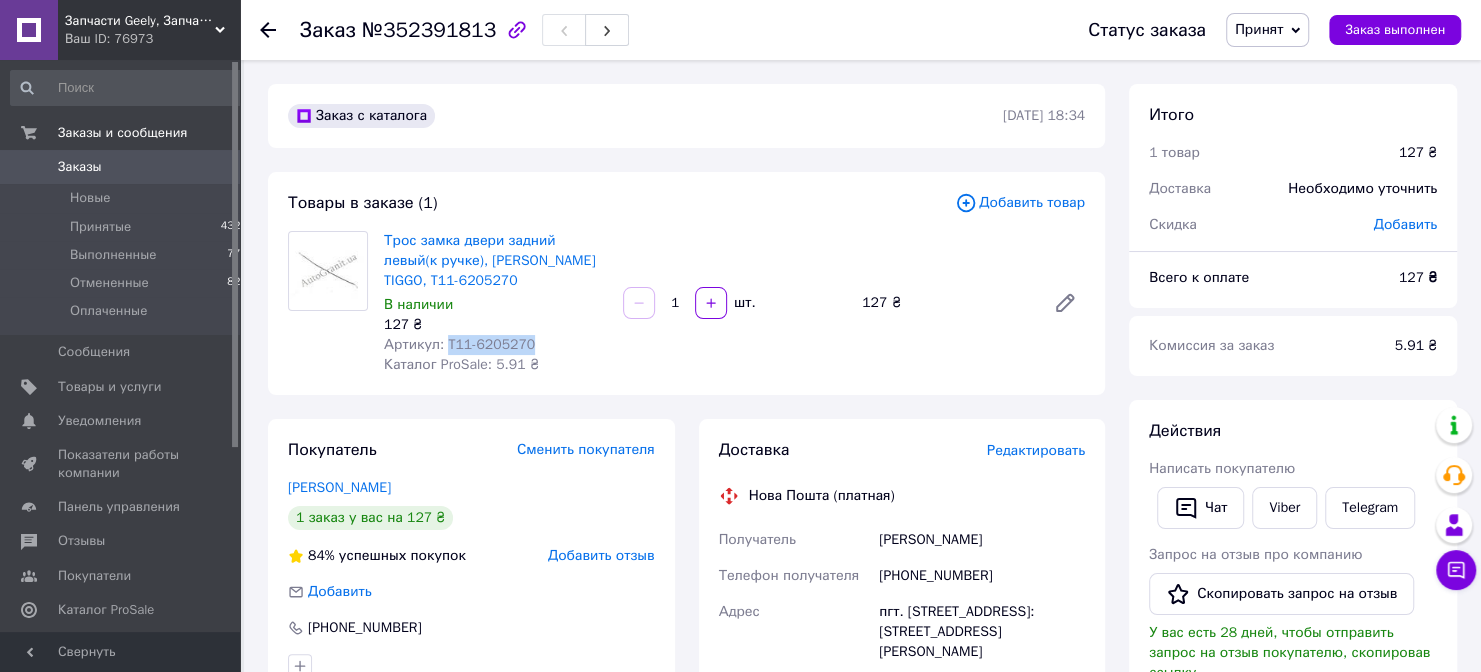 drag, startPoint x: 447, startPoint y: 350, endPoint x: 524, endPoint y: 345, distance: 77.16217 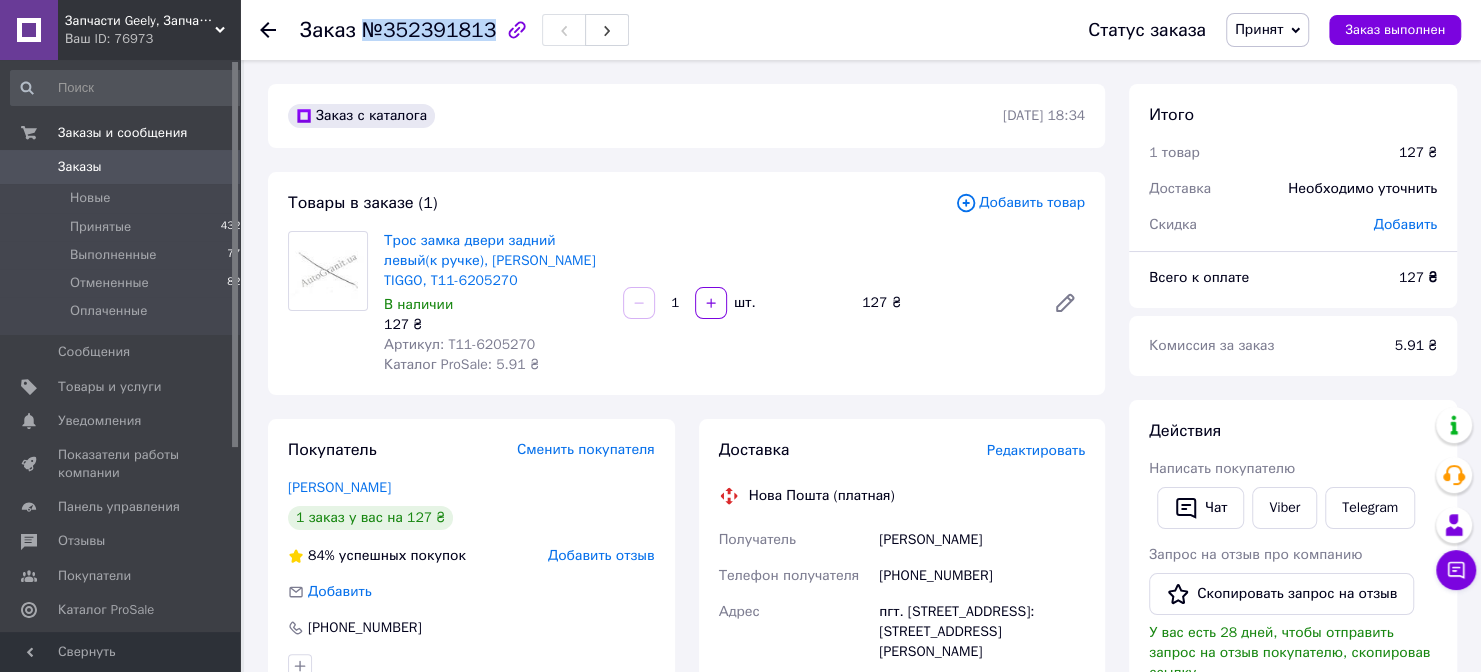 drag, startPoint x: 362, startPoint y: 27, endPoint x: 481, endPoint y: 34, distance: 119.2057 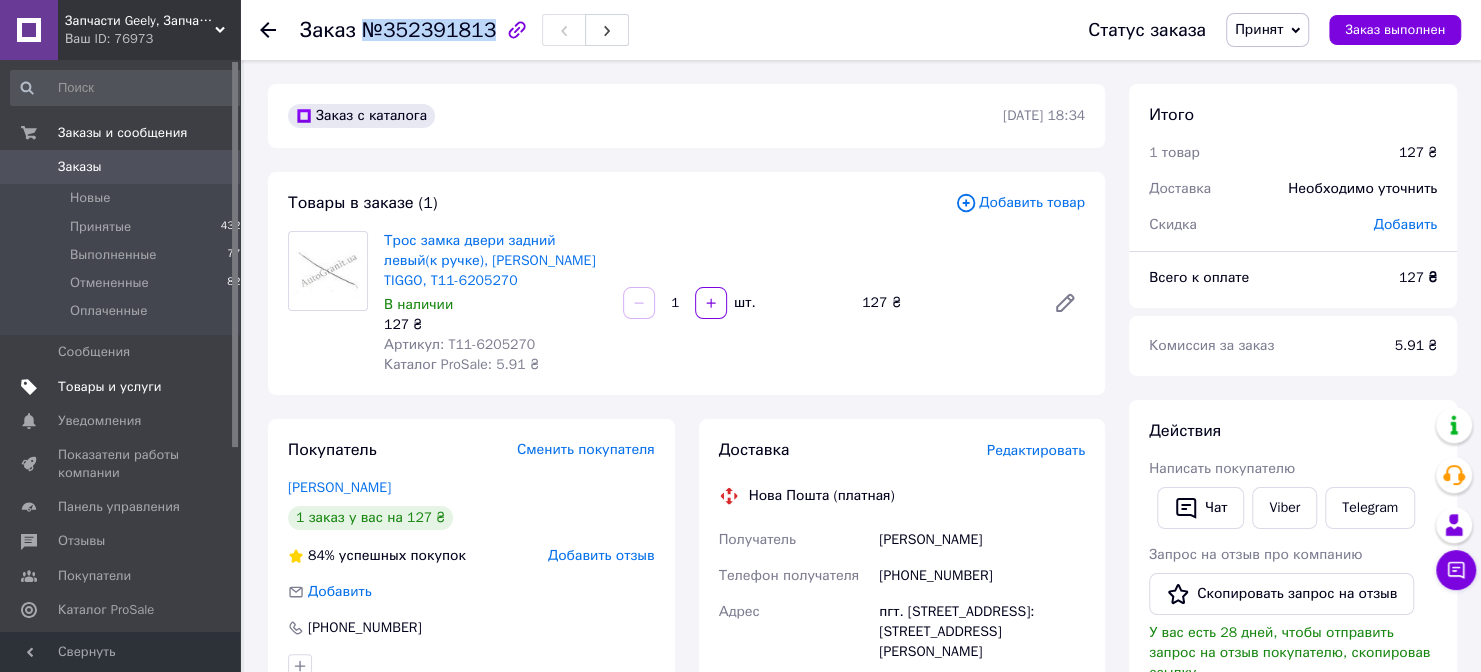 click on "Товары и услуги" at bounding box center (110, 387) 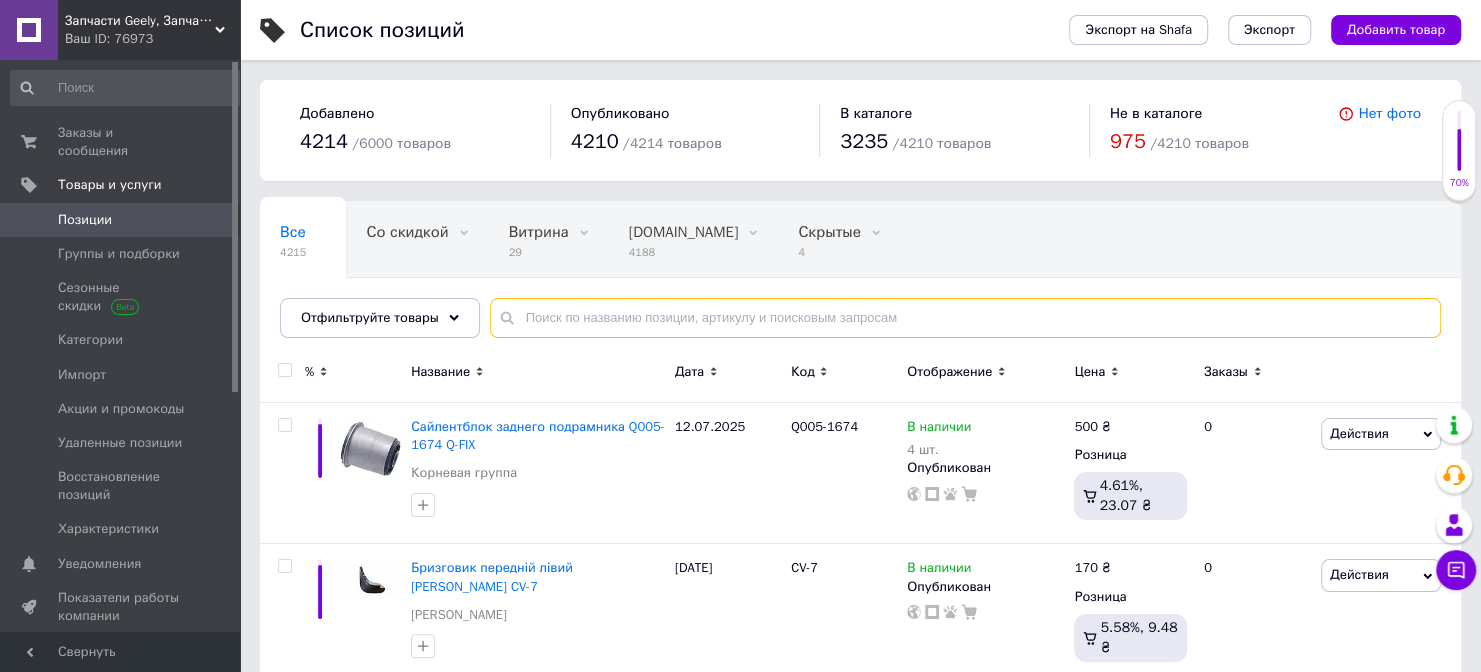 paste on "17.03.0800F3003K" 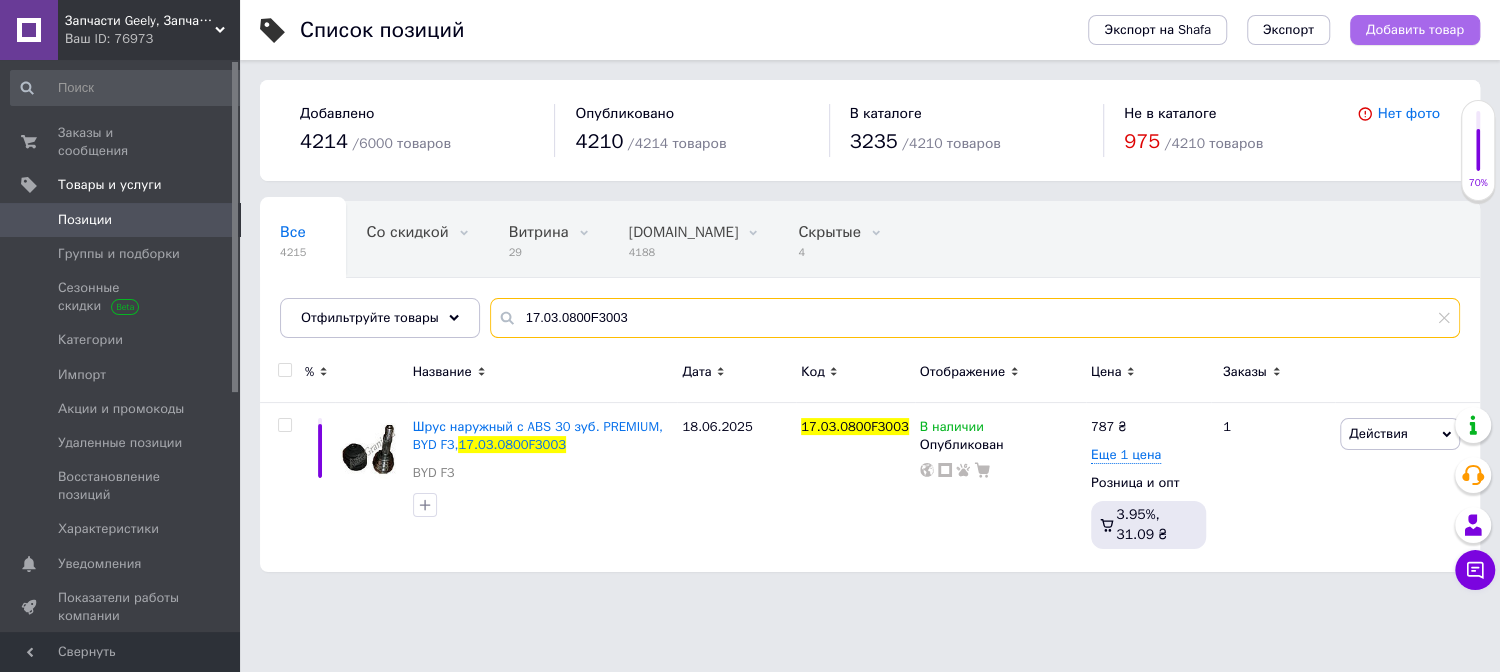 type on "17.03.0800F3003" 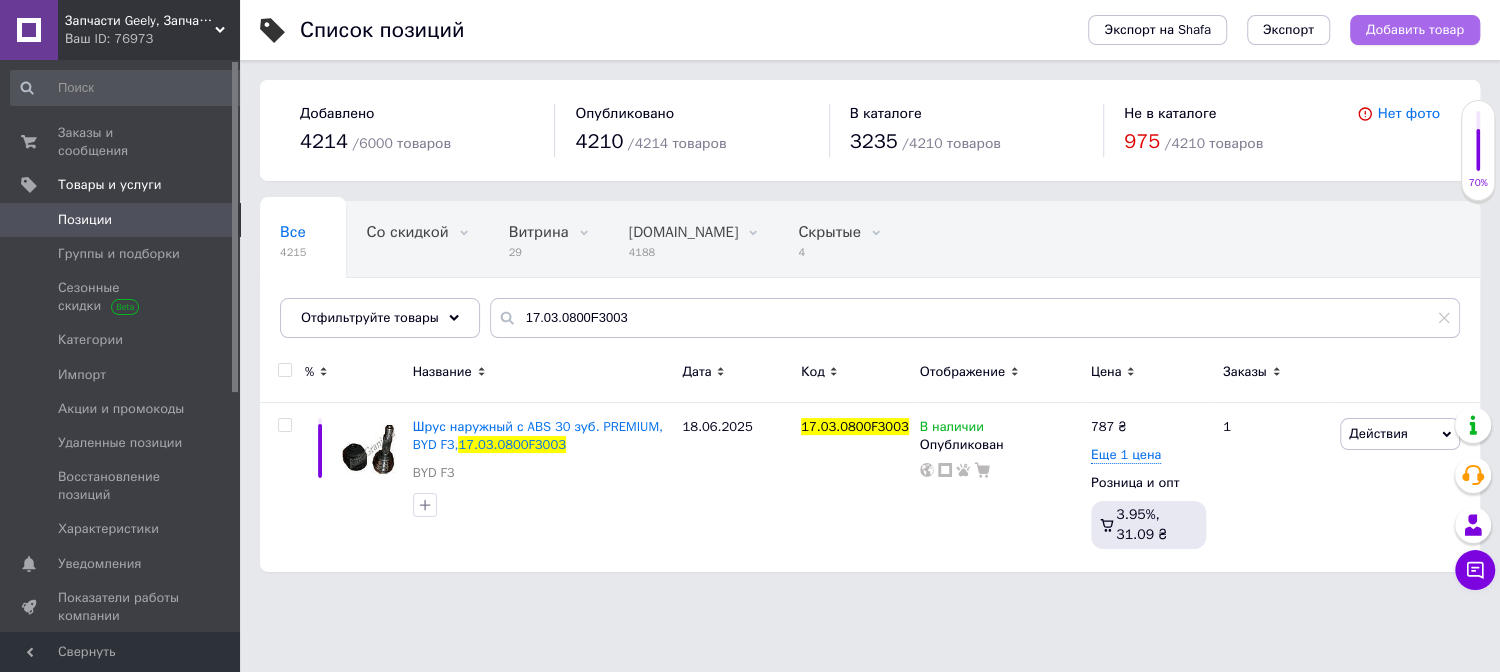 click on "Добавить товар" at bounding box center [1415, 30] 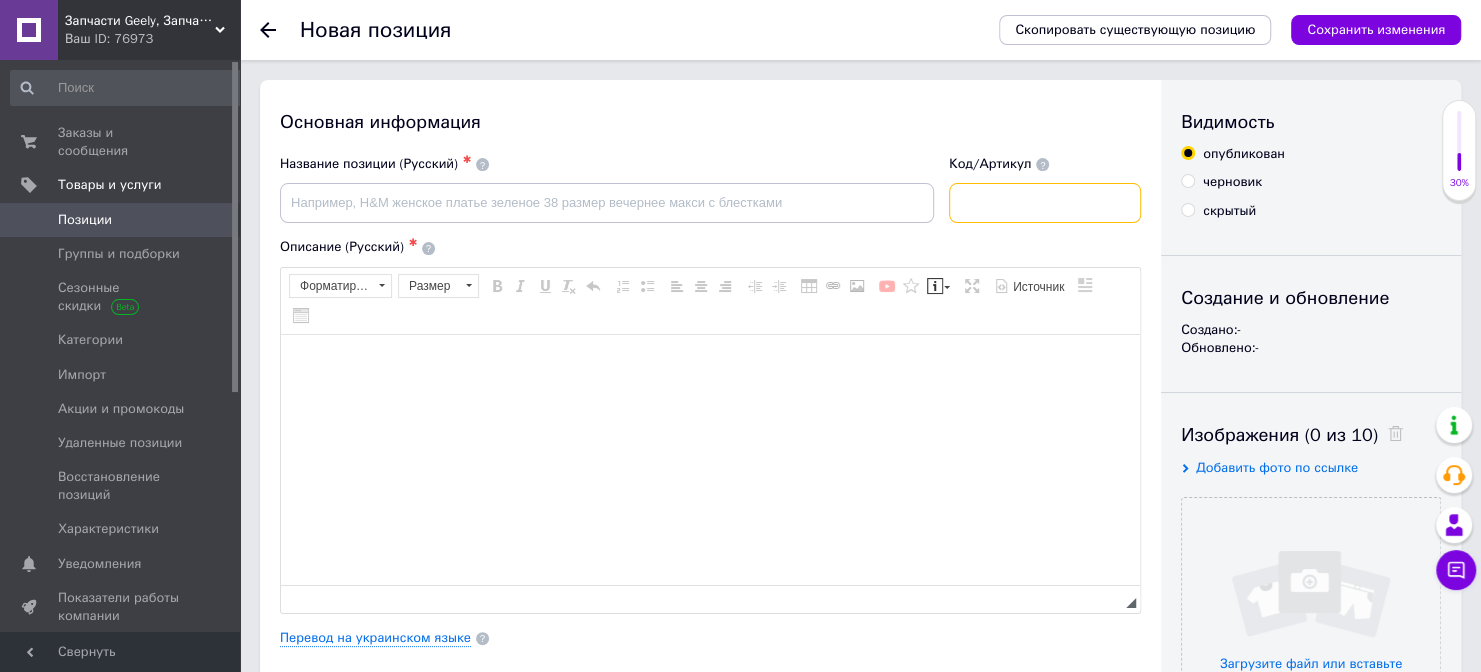 click at bounding box center (1045, 203) 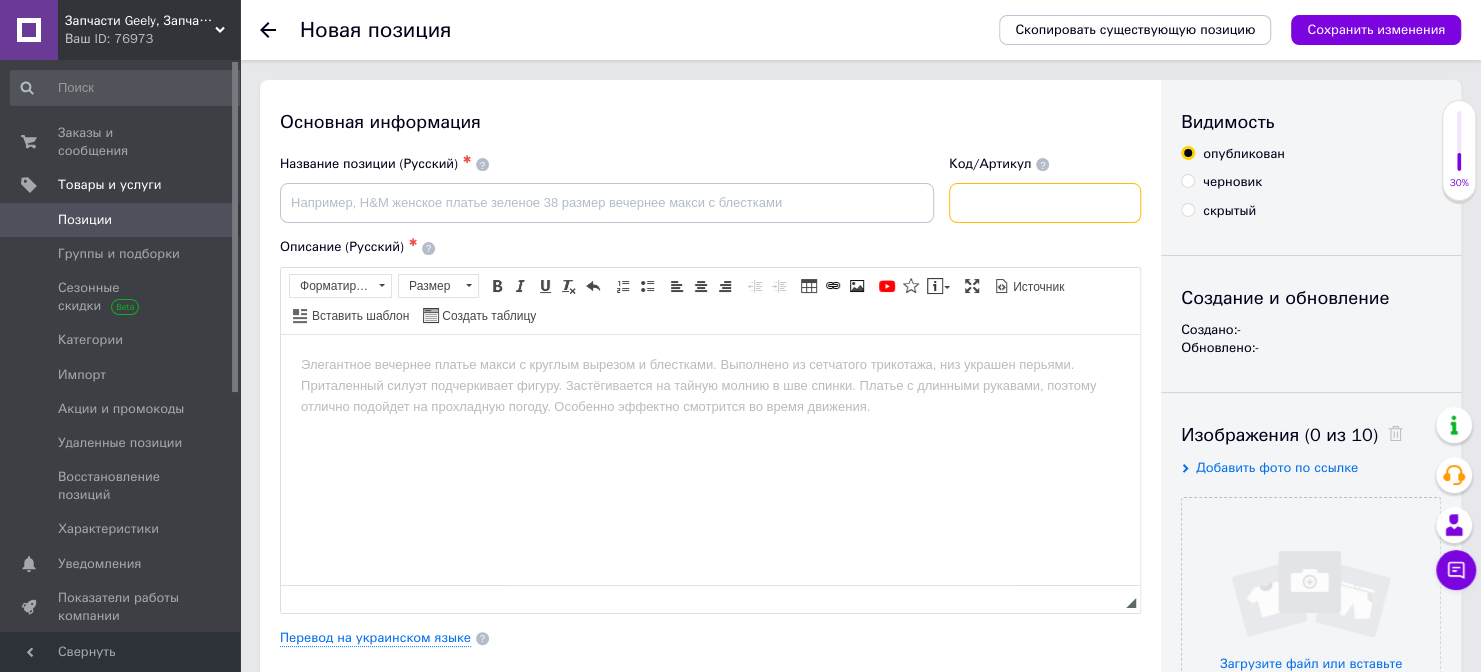 scroll, scrollTop: 0, scrollLeft: 0, axis: both 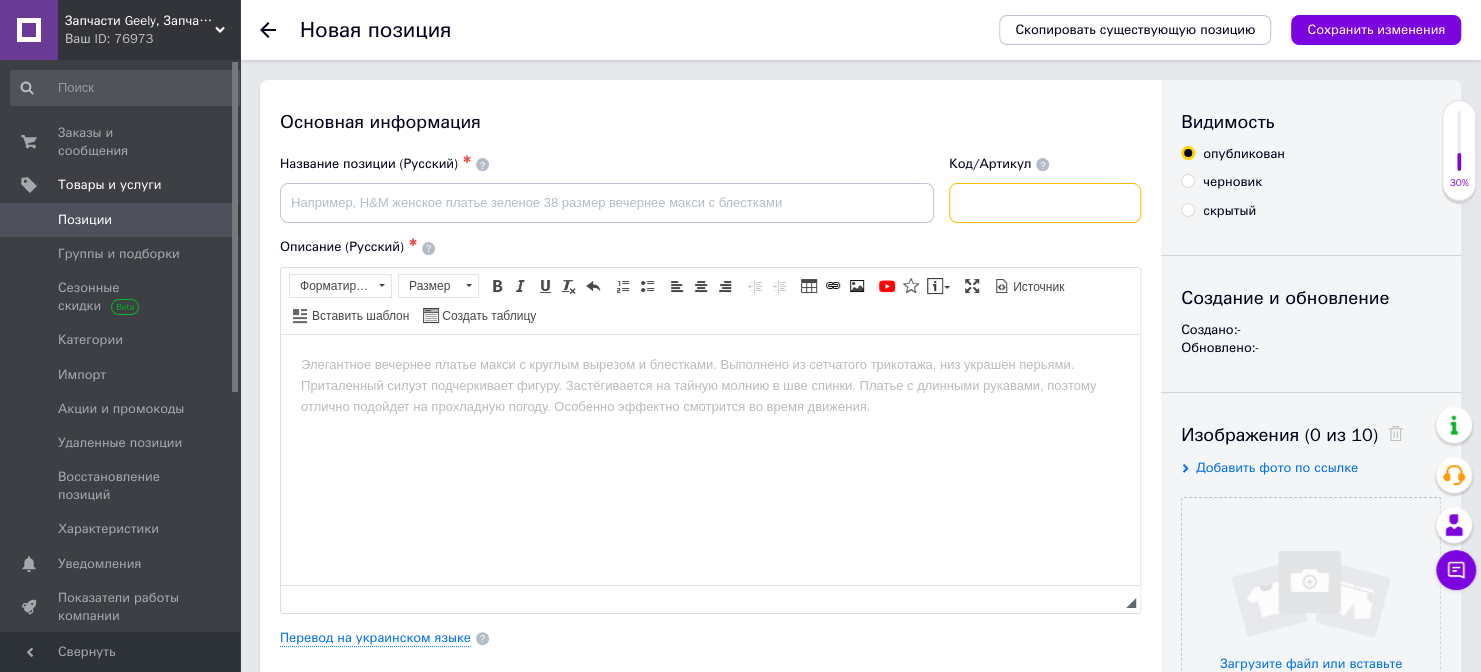 paste on "17.03.0800F3003K" 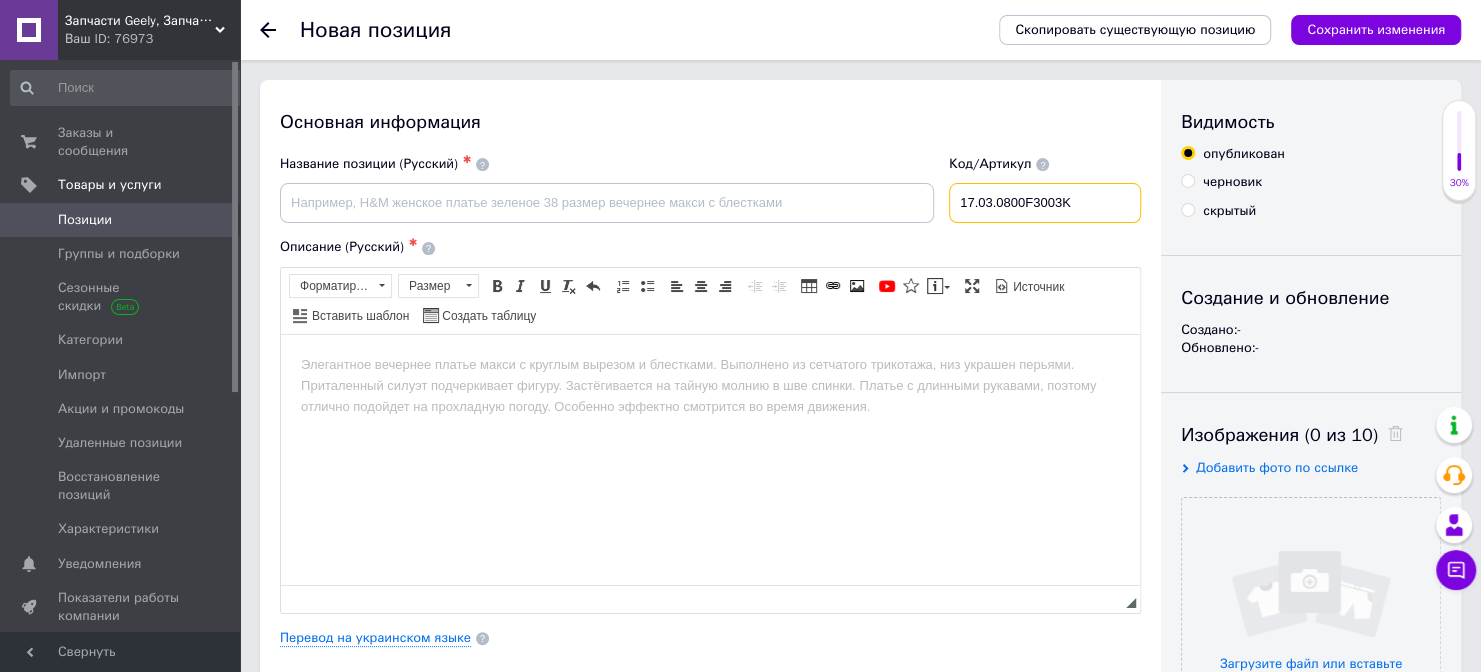 type on "17.03.0800F3003K" 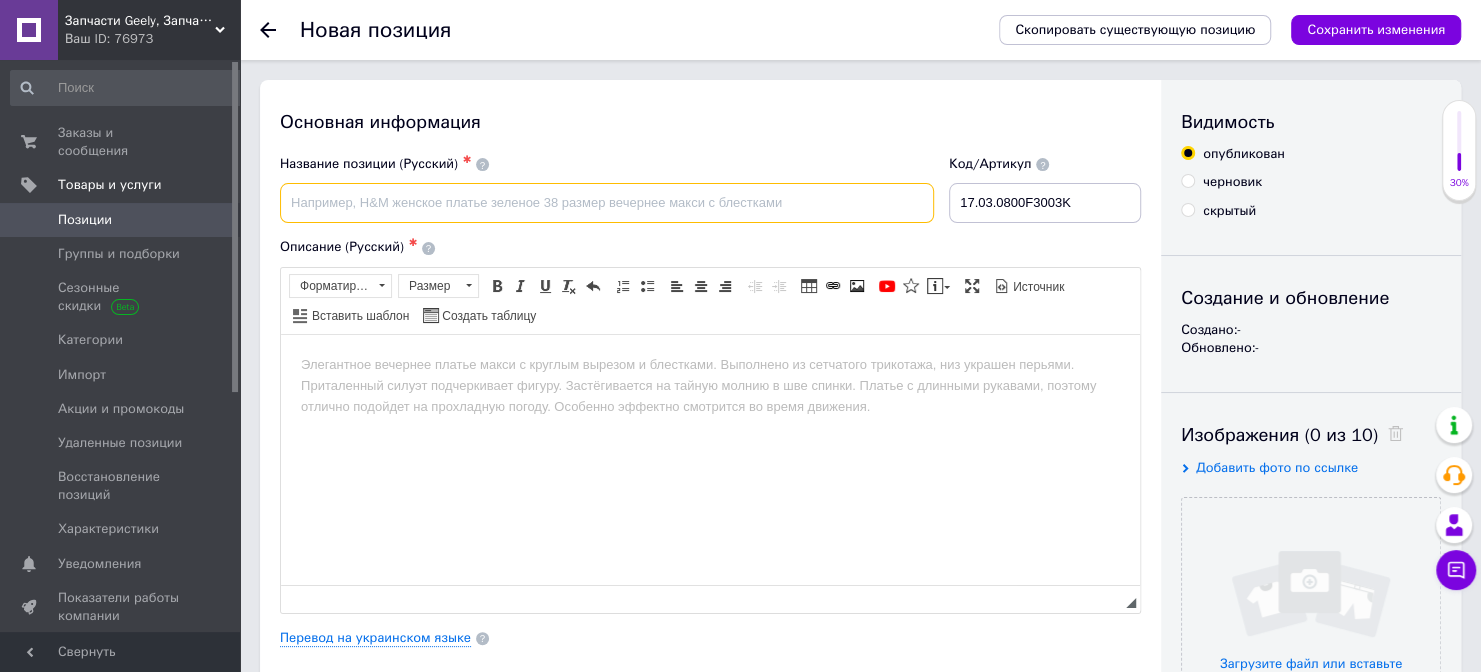 click at bounding box center [607, 203] 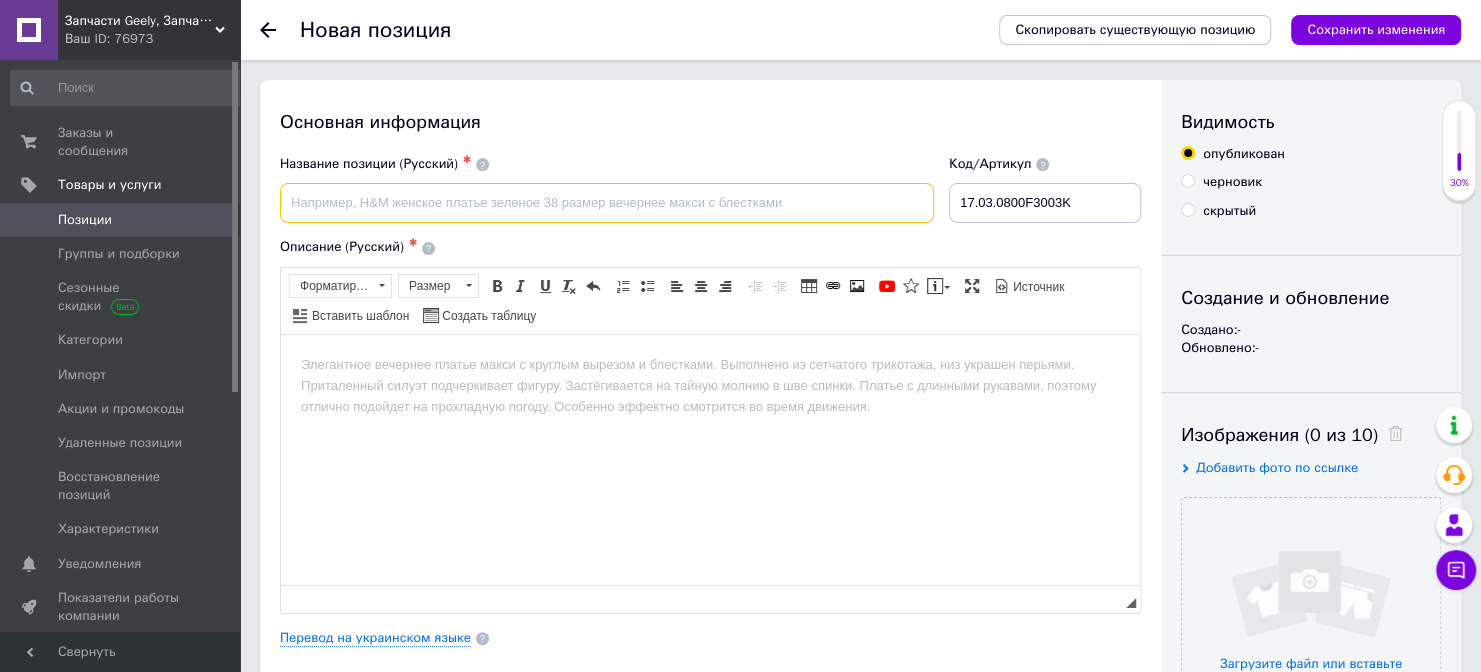paste on "17.03.0800F3003K" 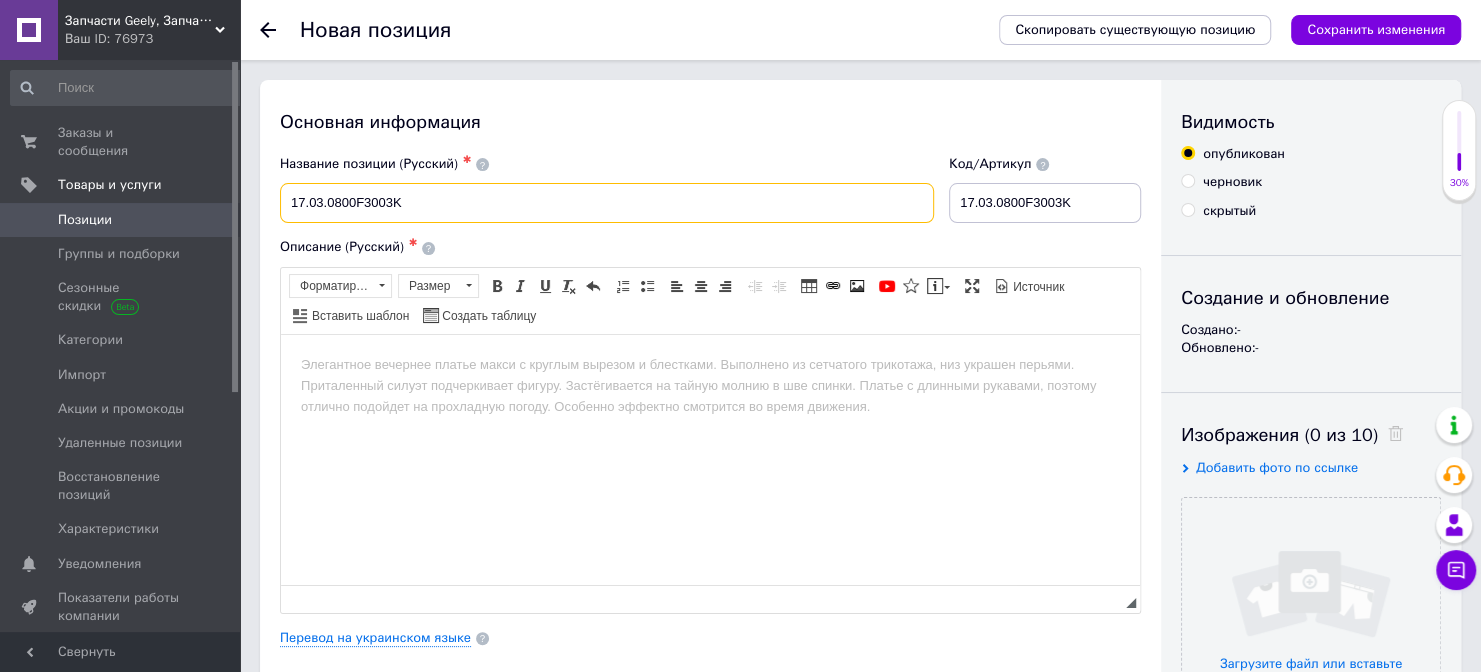 click on "17.03.0800F3003K" at bounding box center (607, 203) 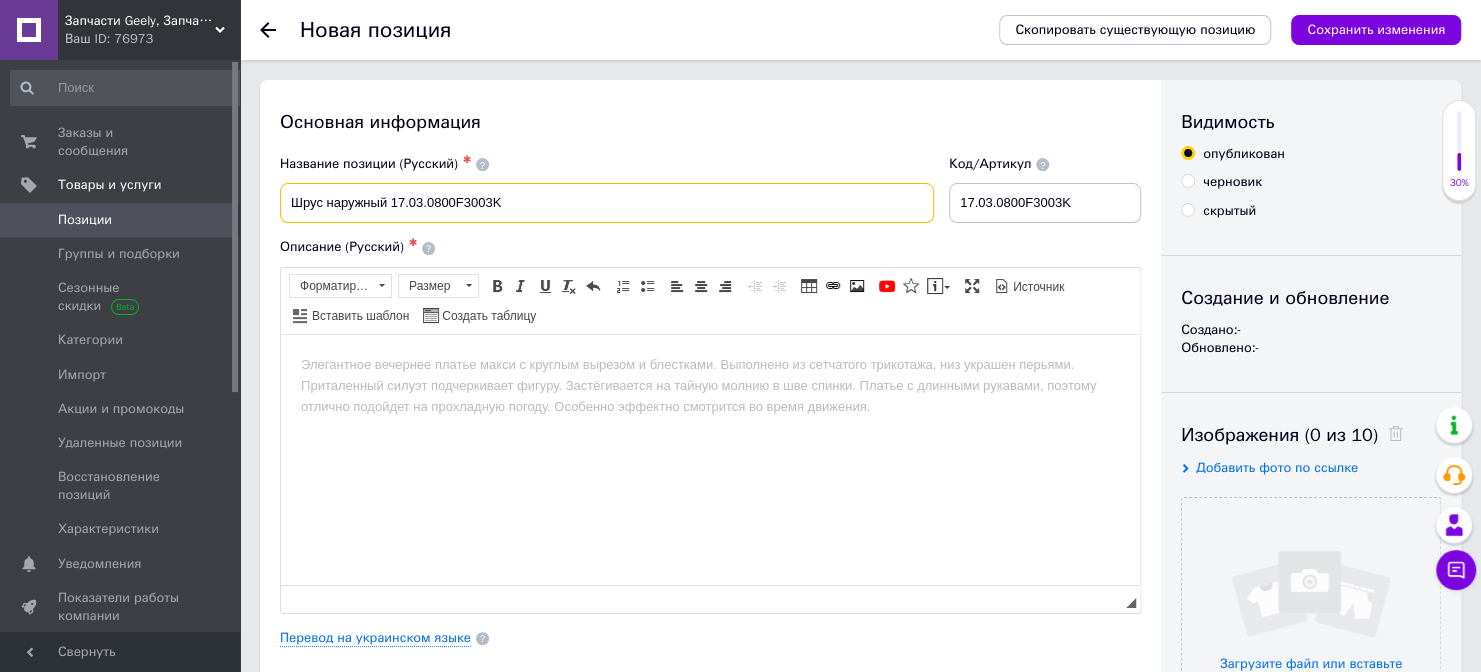 paste on "BYD F3" 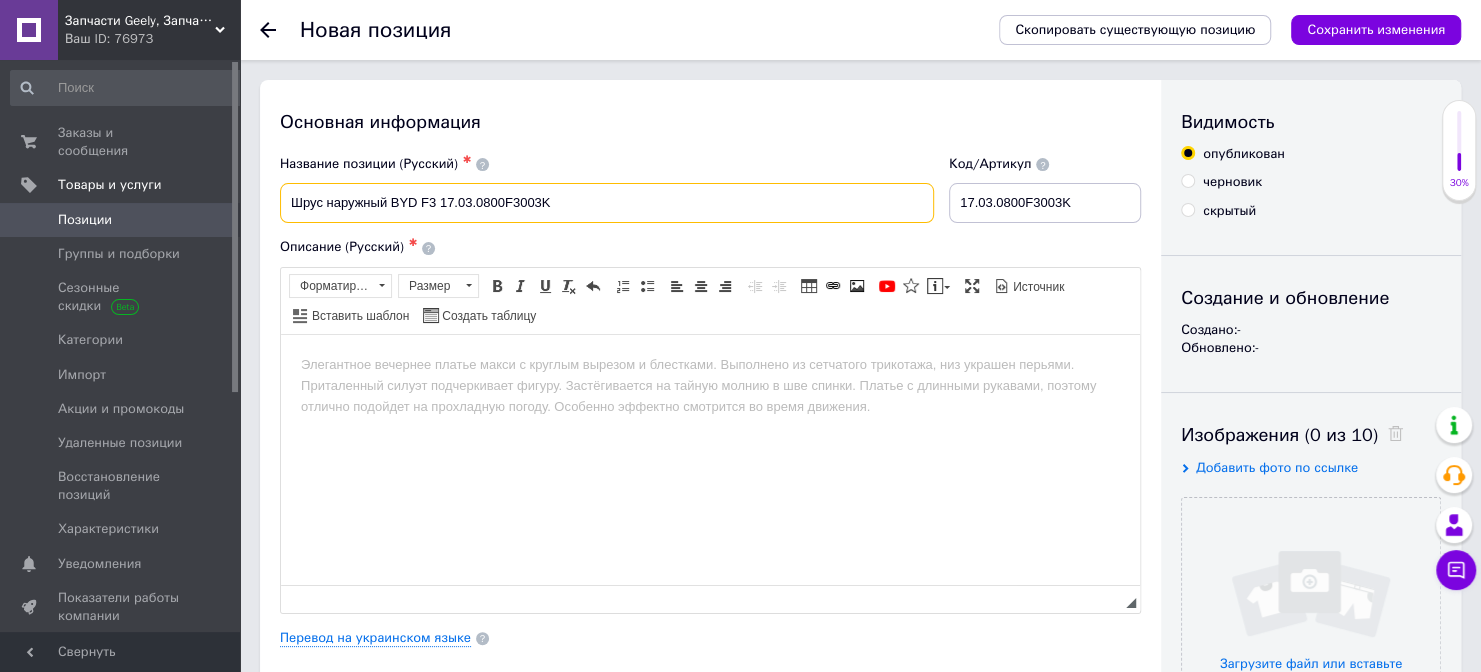 drag, startPoint x: 573, startPoint y: 203, endPoint x: 268, endPoint y: 198, distance: 305.041 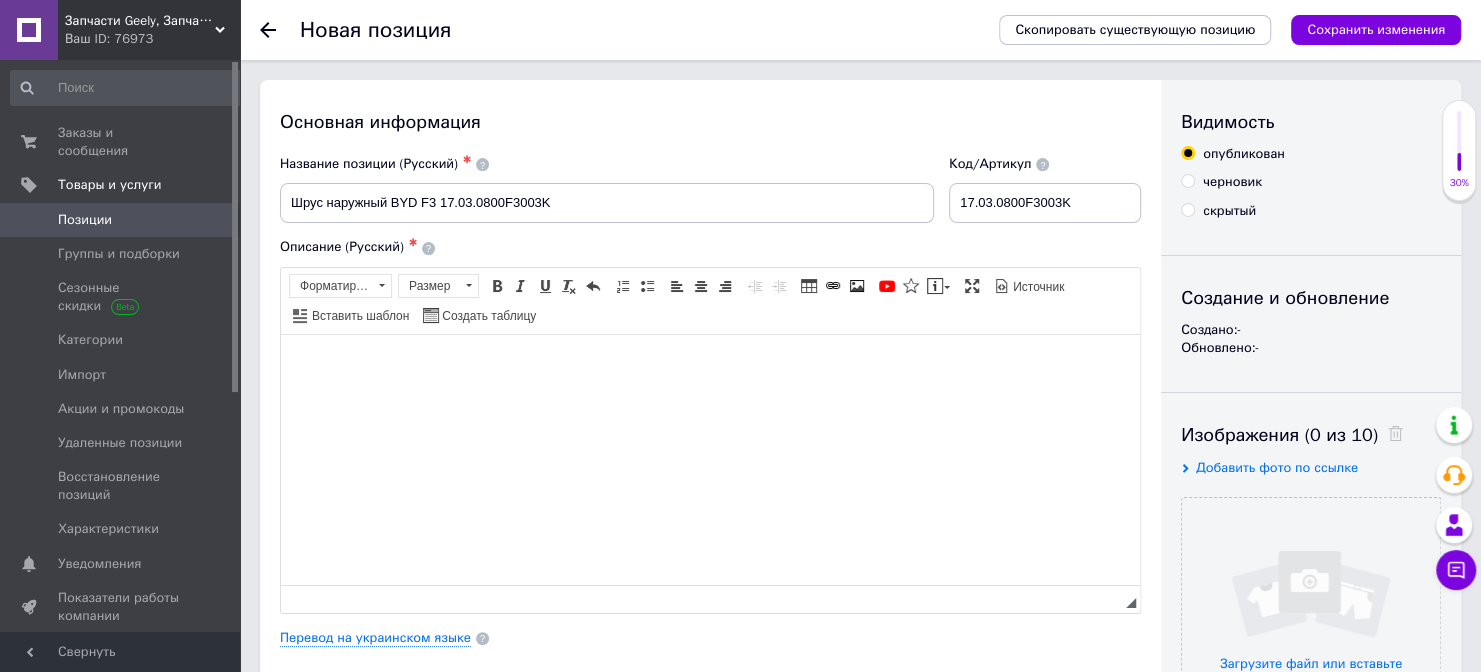 click at bounding box center (710, 364) 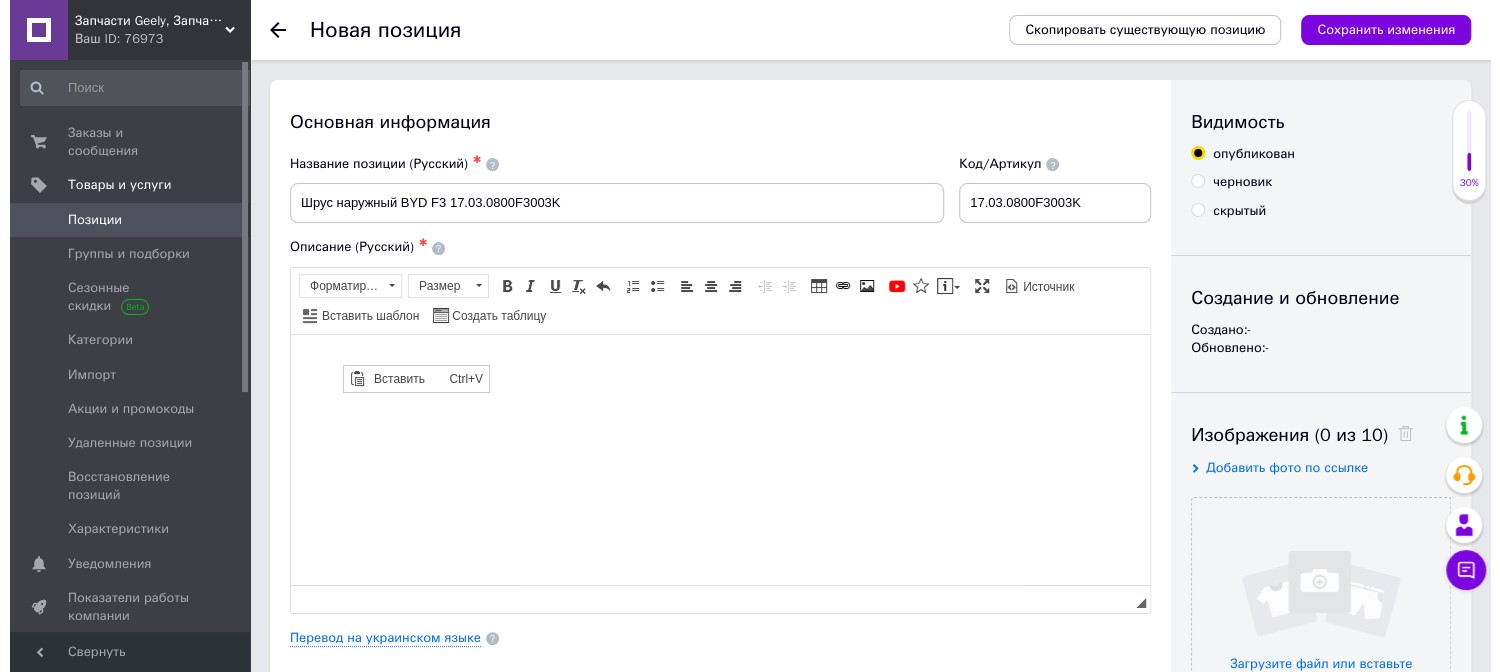 scroll, scrollTop: 0, scrollLeft: 0, axis: both 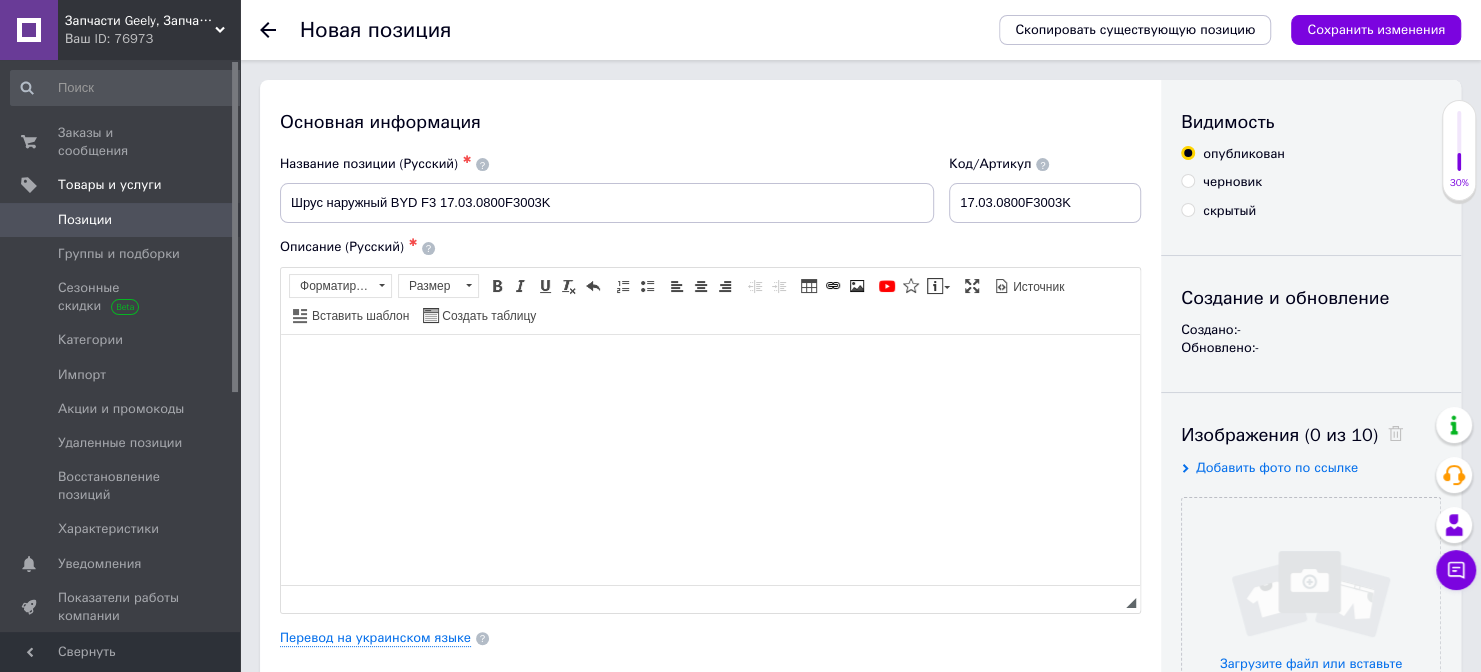 click at bounding box center (710, 459) 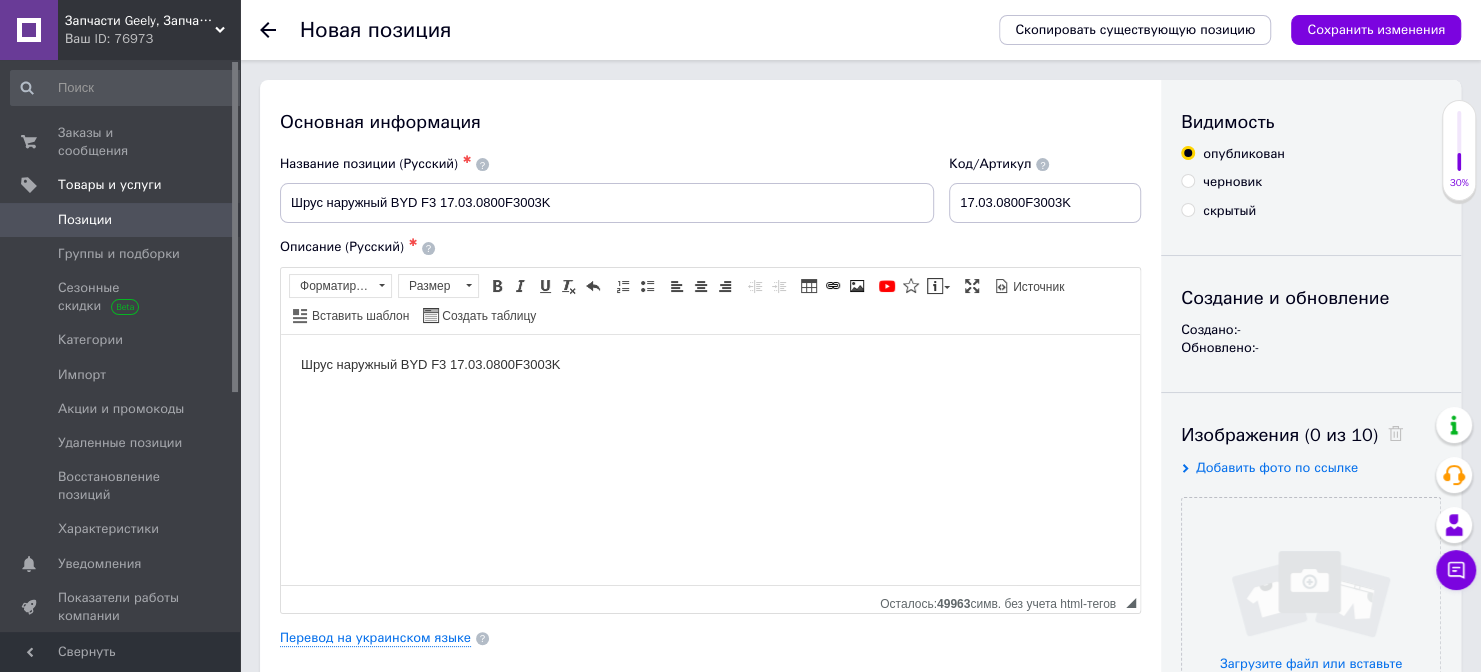 type 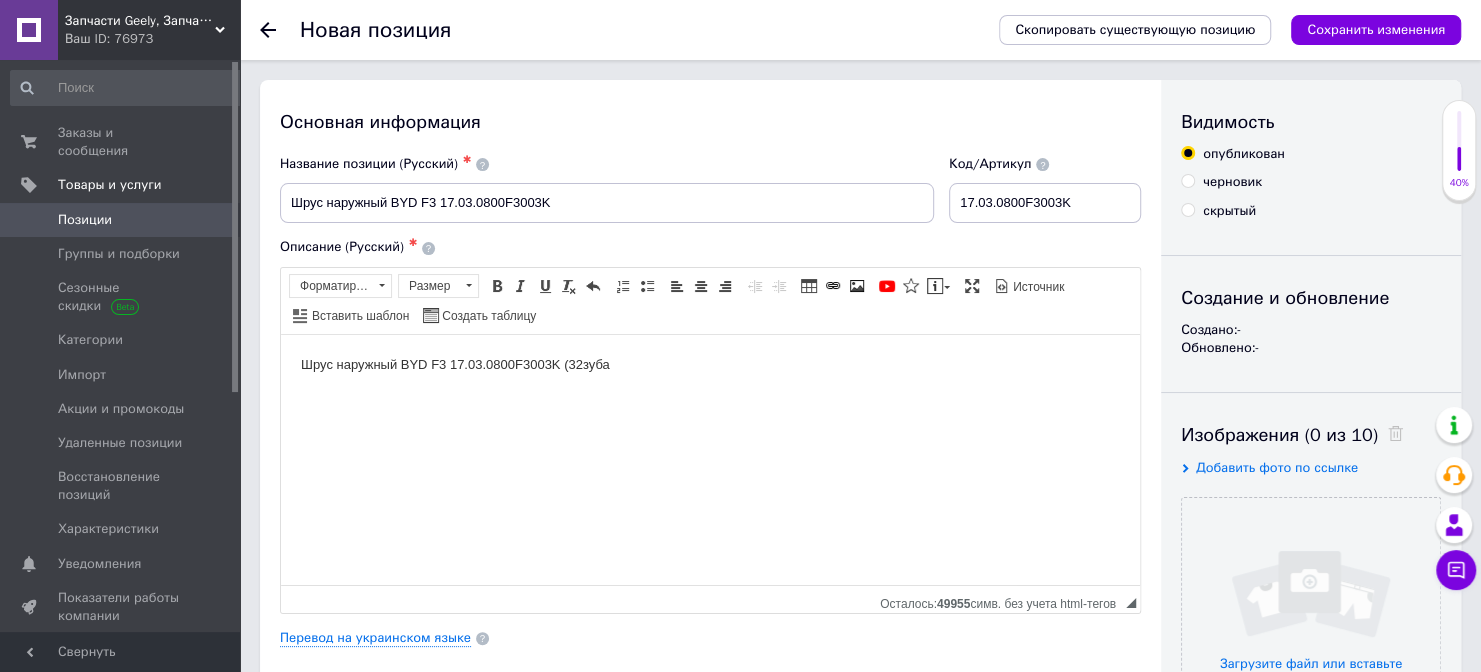 click on "Шрус наружный BYD F3 17.03.0800F3003K (32зуба" at bounding box center [710, 364] 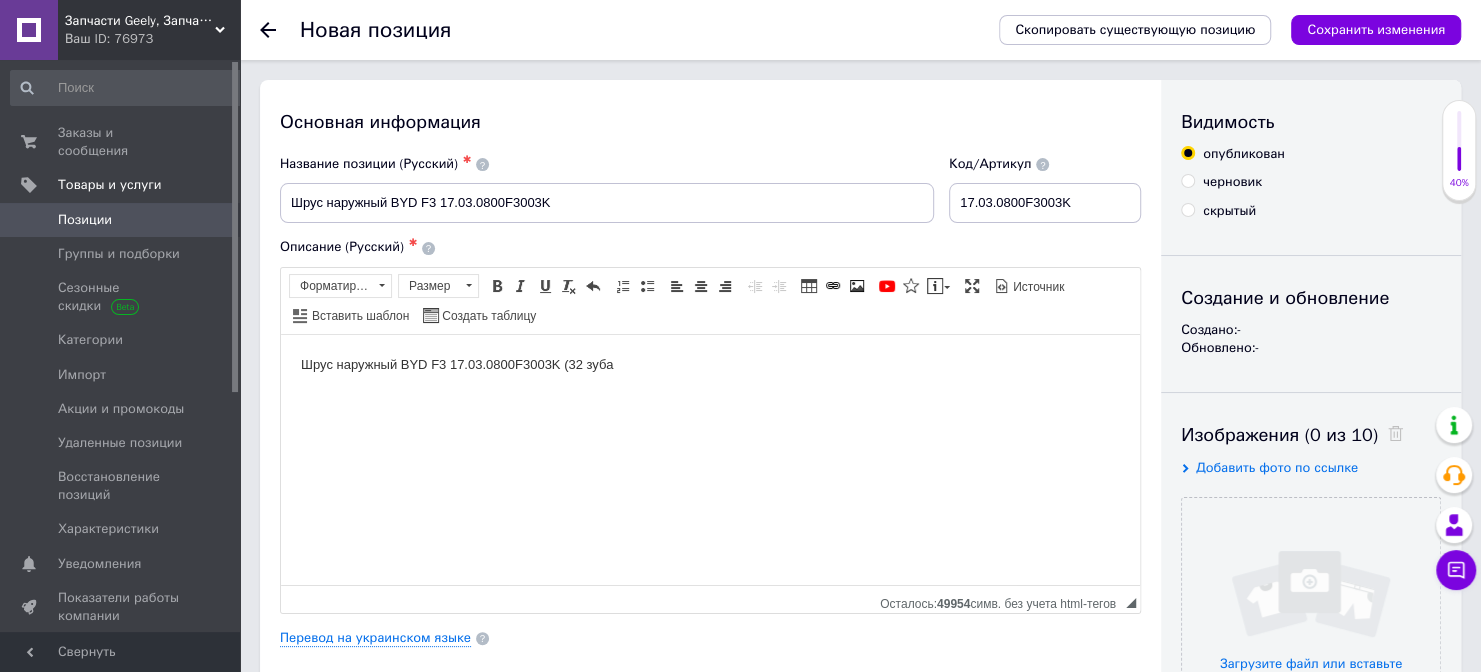 click on "Шрус наружный BYD F3 17.03.0800F3003K (32 зуба" at bounding box center (710, 364) 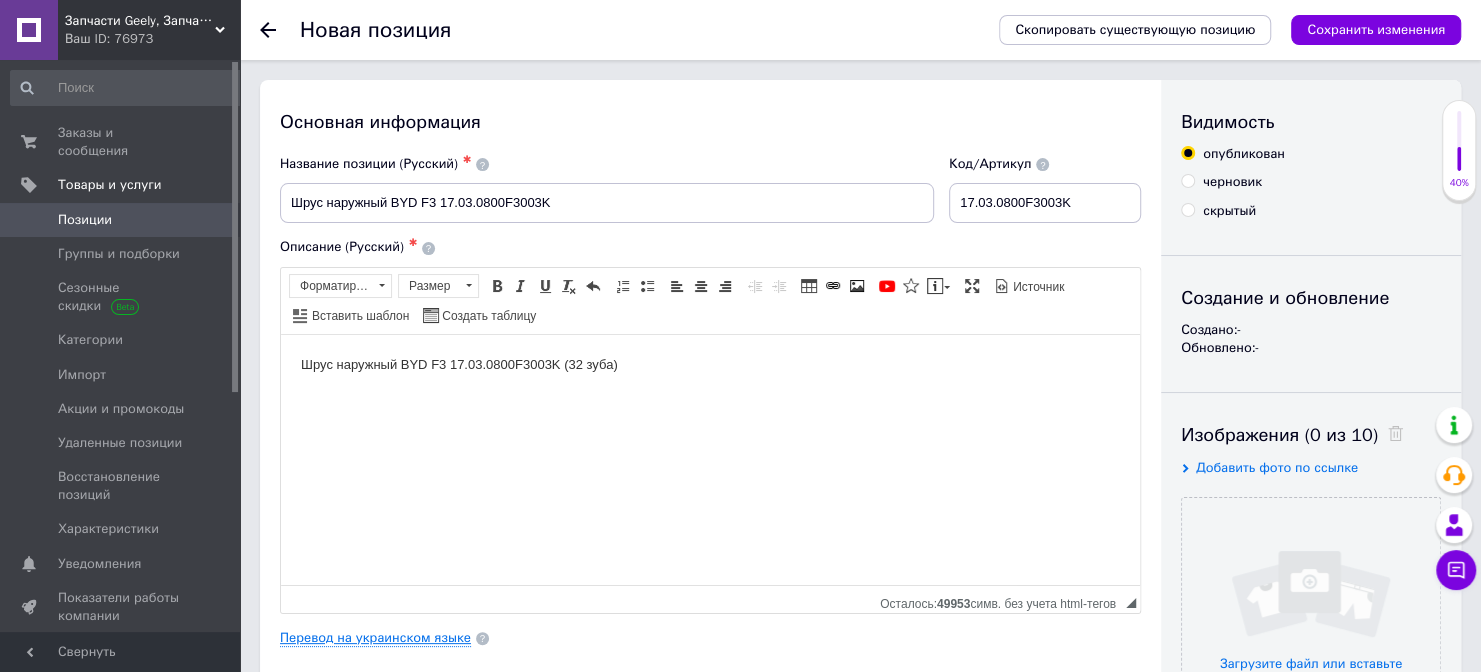 click on "Перевод на украинском языке" at bounding box center [375, 638] 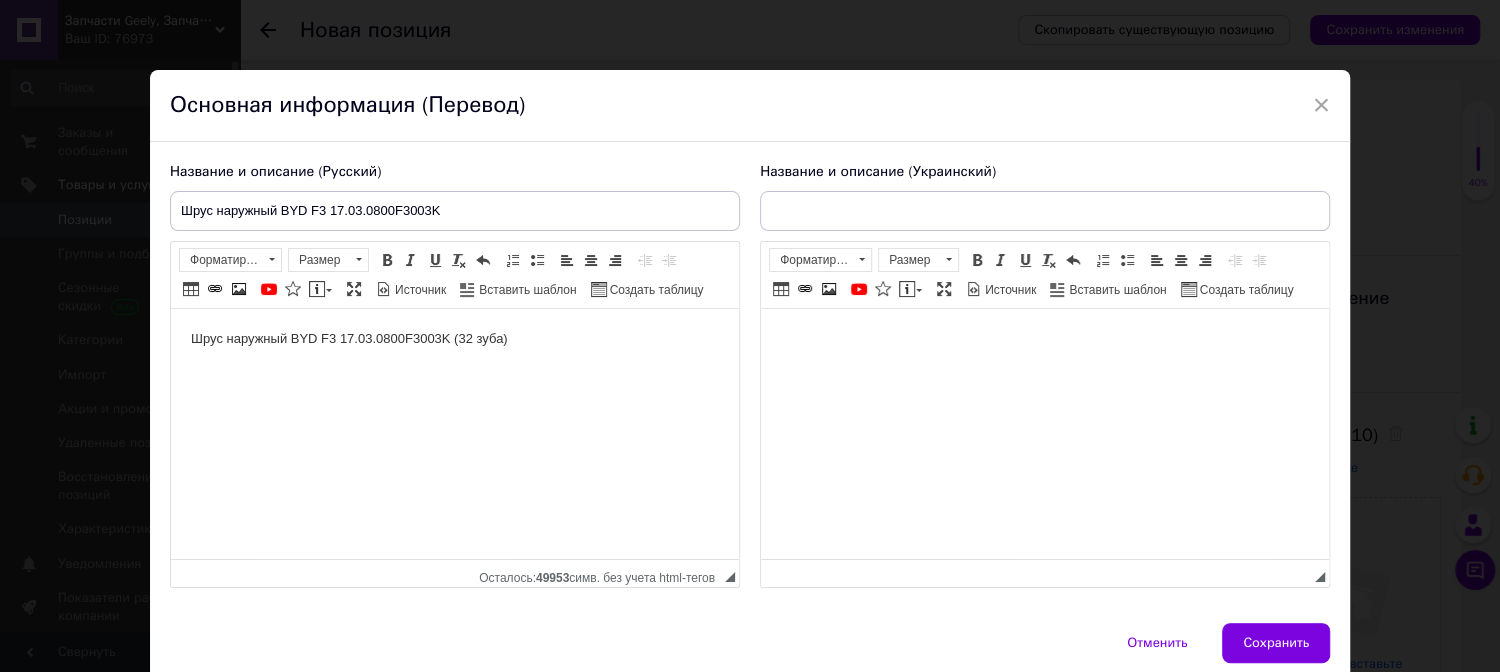 scroll, scrollTop: 0, scrollLeft: 0, axis: both 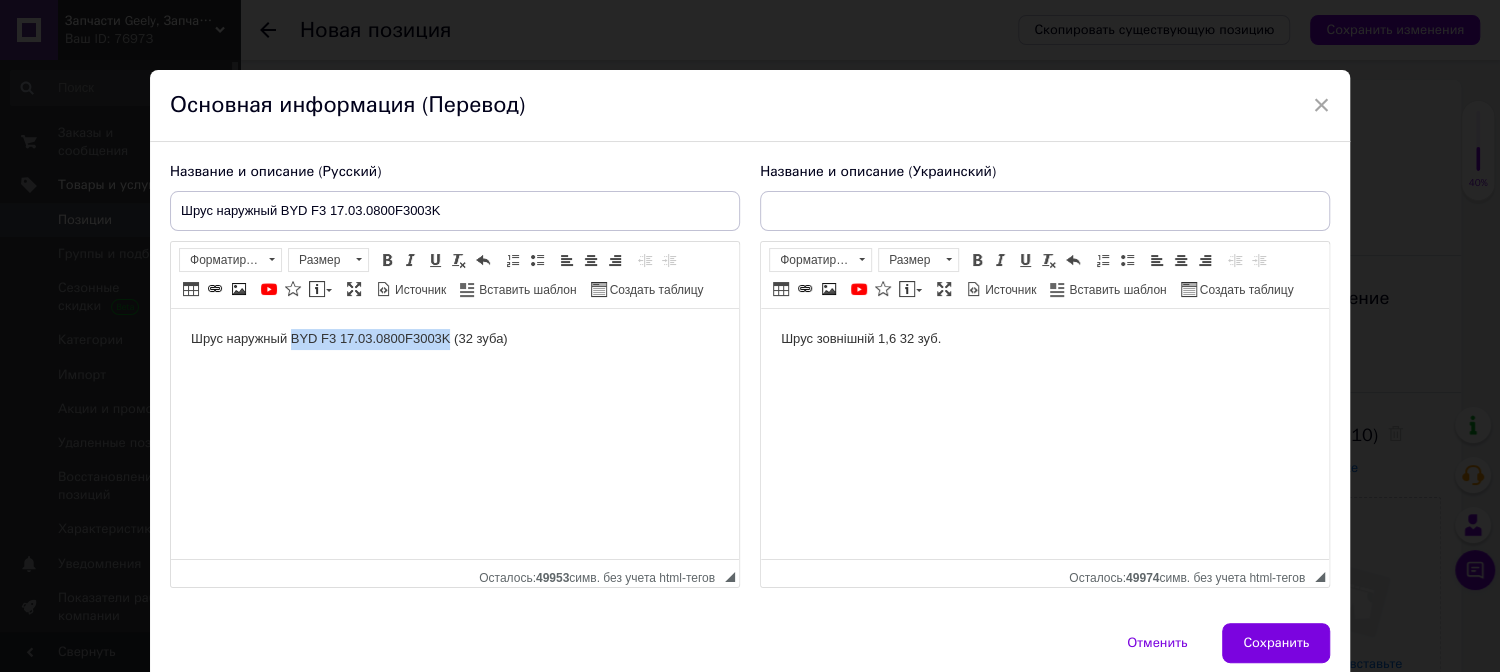 drag, startPoint x: 296, startPoint y: 339, endPoint x: 461, endPoint y: 339, distance: 165 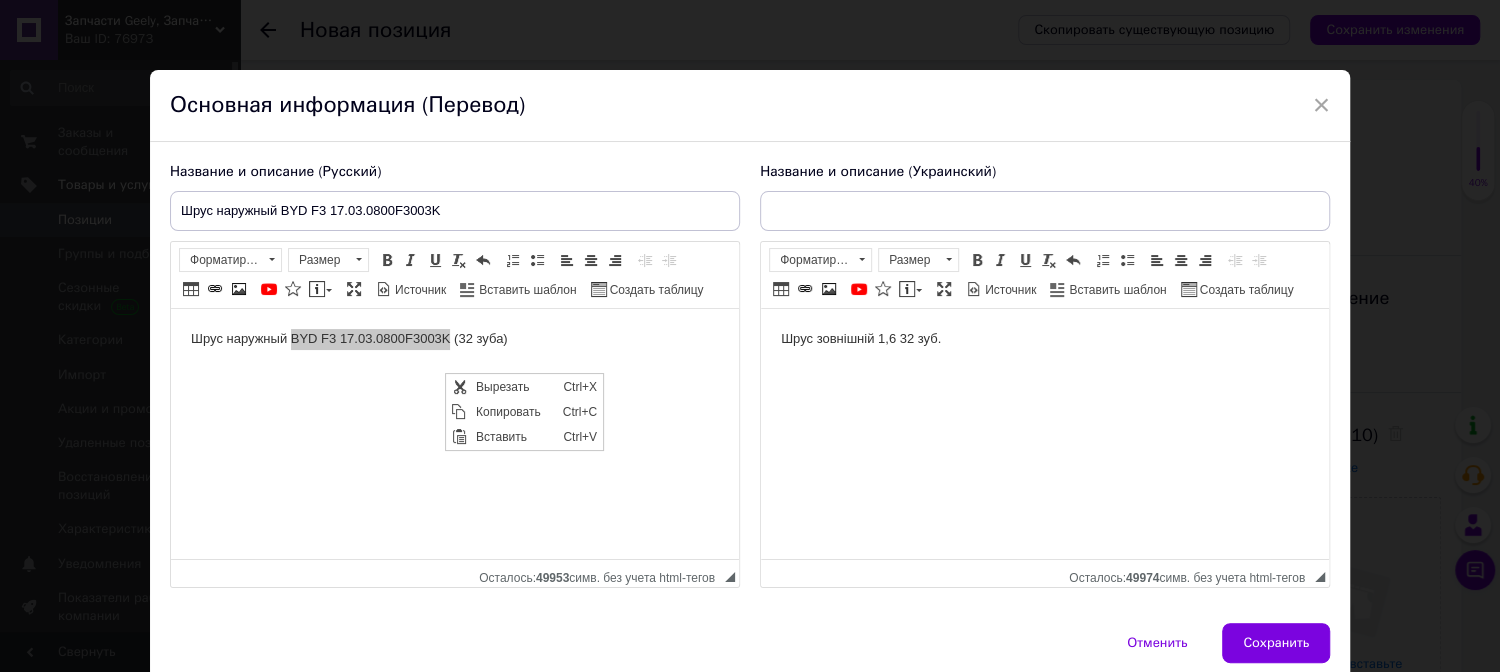 scroll, scrollTop: 0, scrollLeft: 0, axis: both 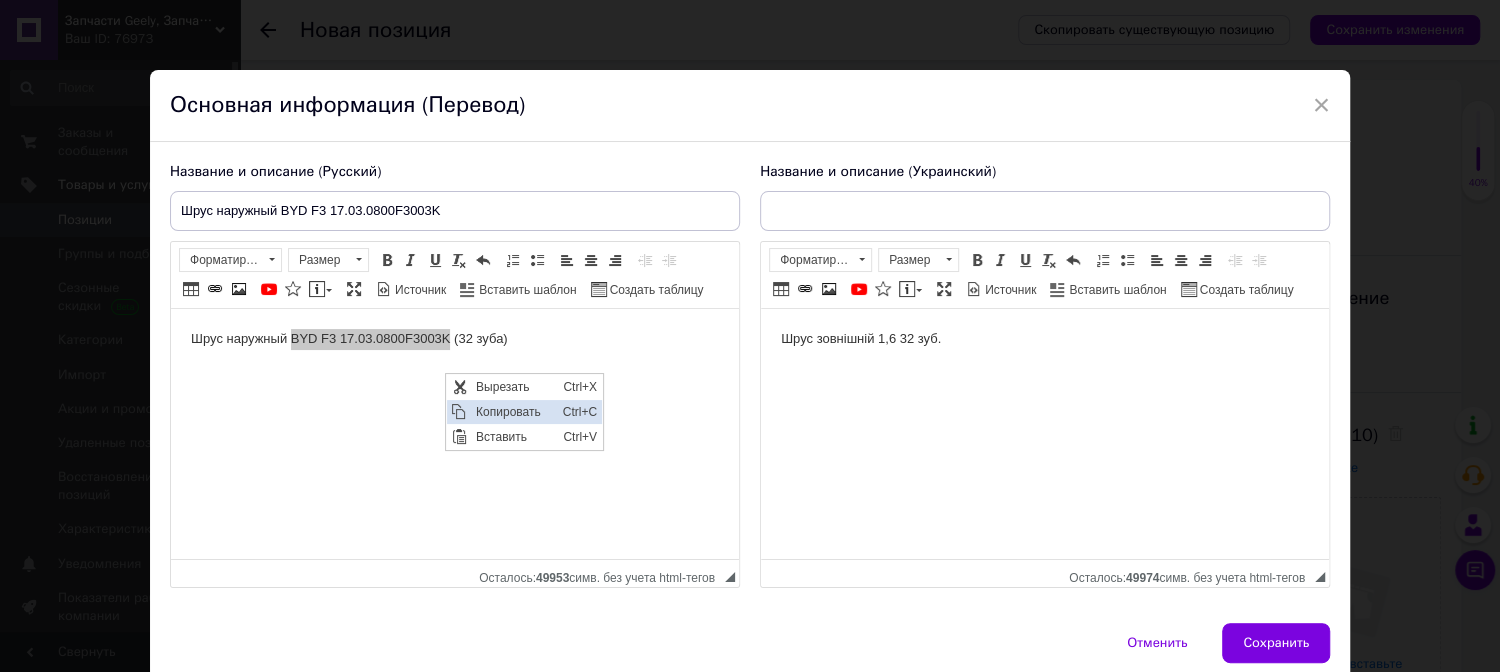 drag, startPoint x: 513, startPoint y: 409, endPoint x: 605, endPoint y: 469, distance: 109.83624 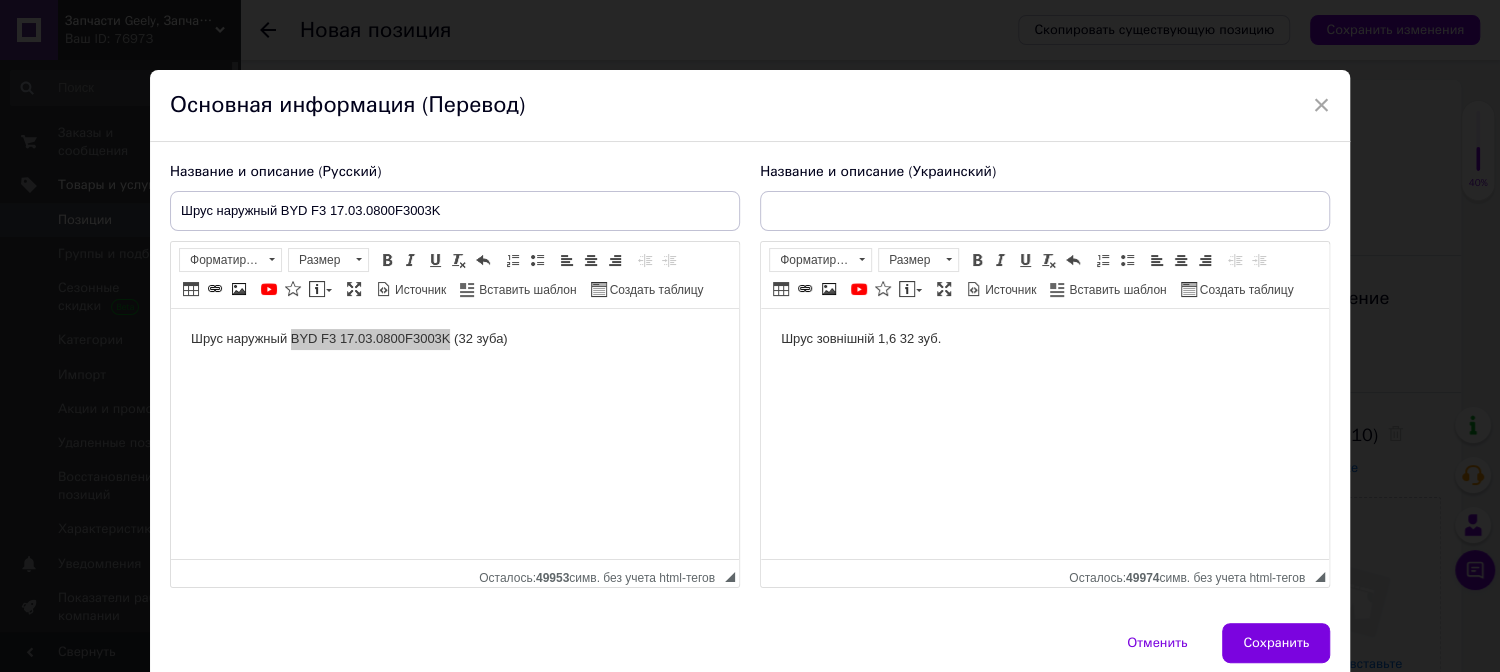 click on "Шрус зовнішній 1,6 32 зуб." at bounding box center [1045, 339] 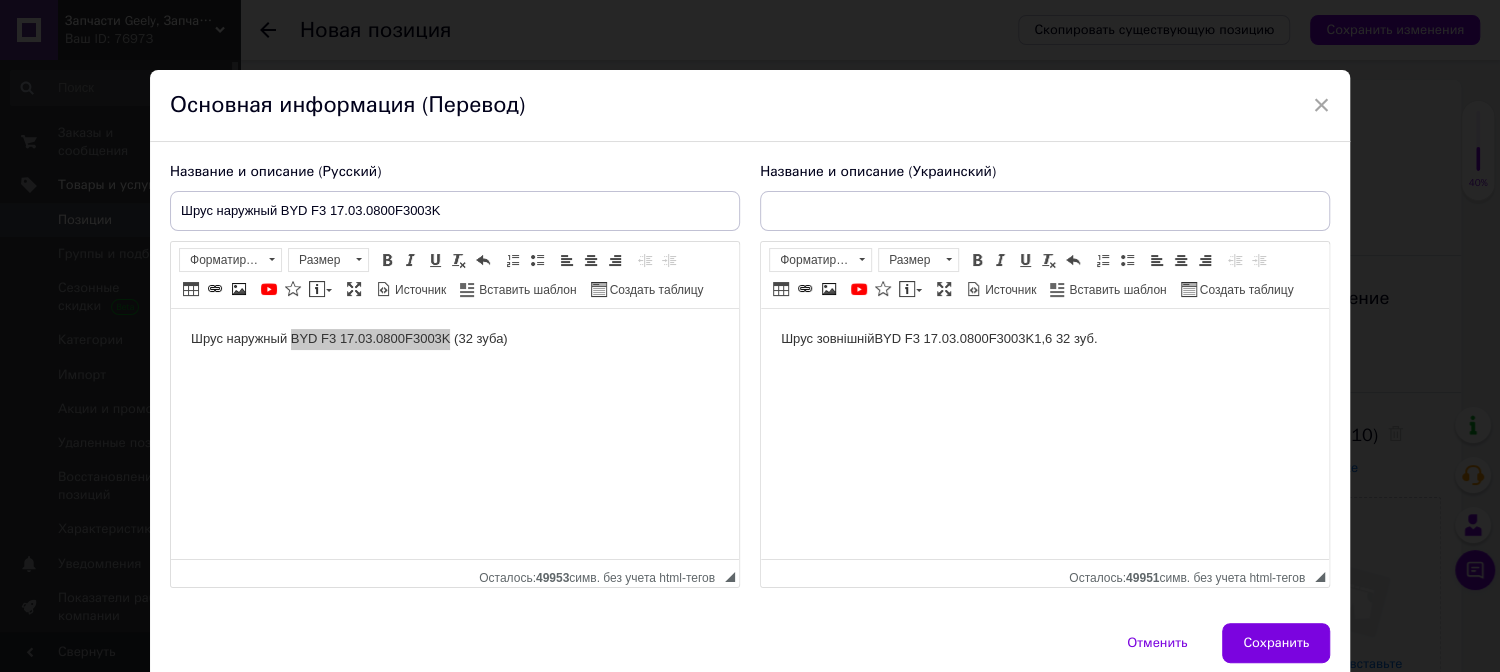 type 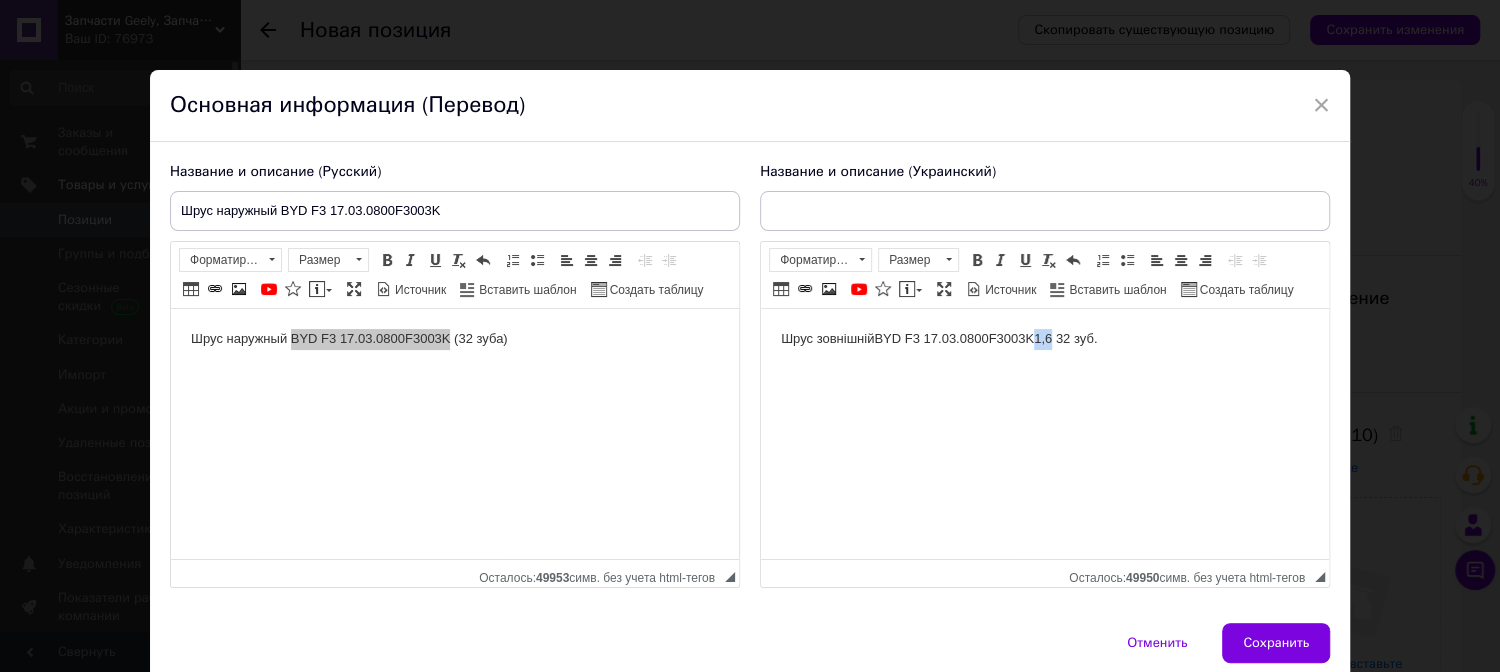 drag, startPoint x: 1068, startPoint y: 339, endPoint x: 1055, endPoint y: 340, distance: 13.038404 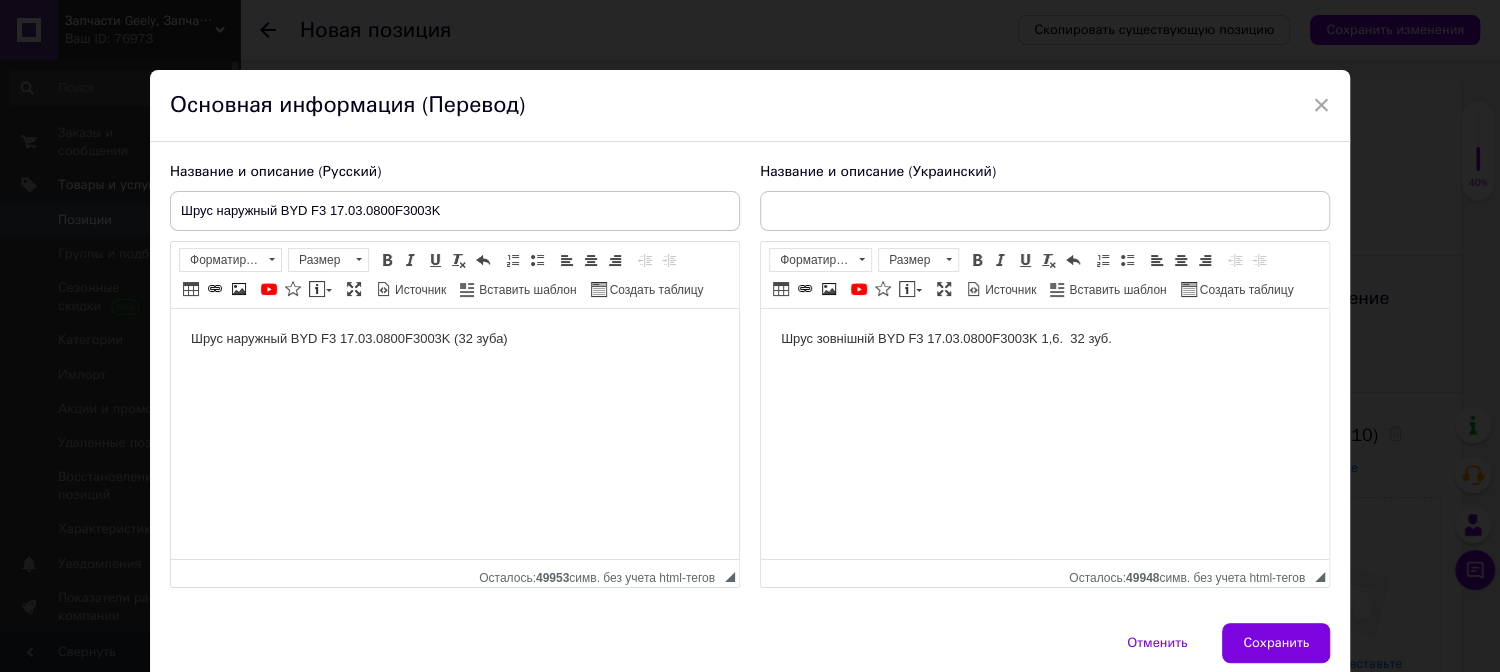 click on "Шрус наружный BYD F3 17.03.0800F3003K (32 зуба)" at bounding box center [455, 339] 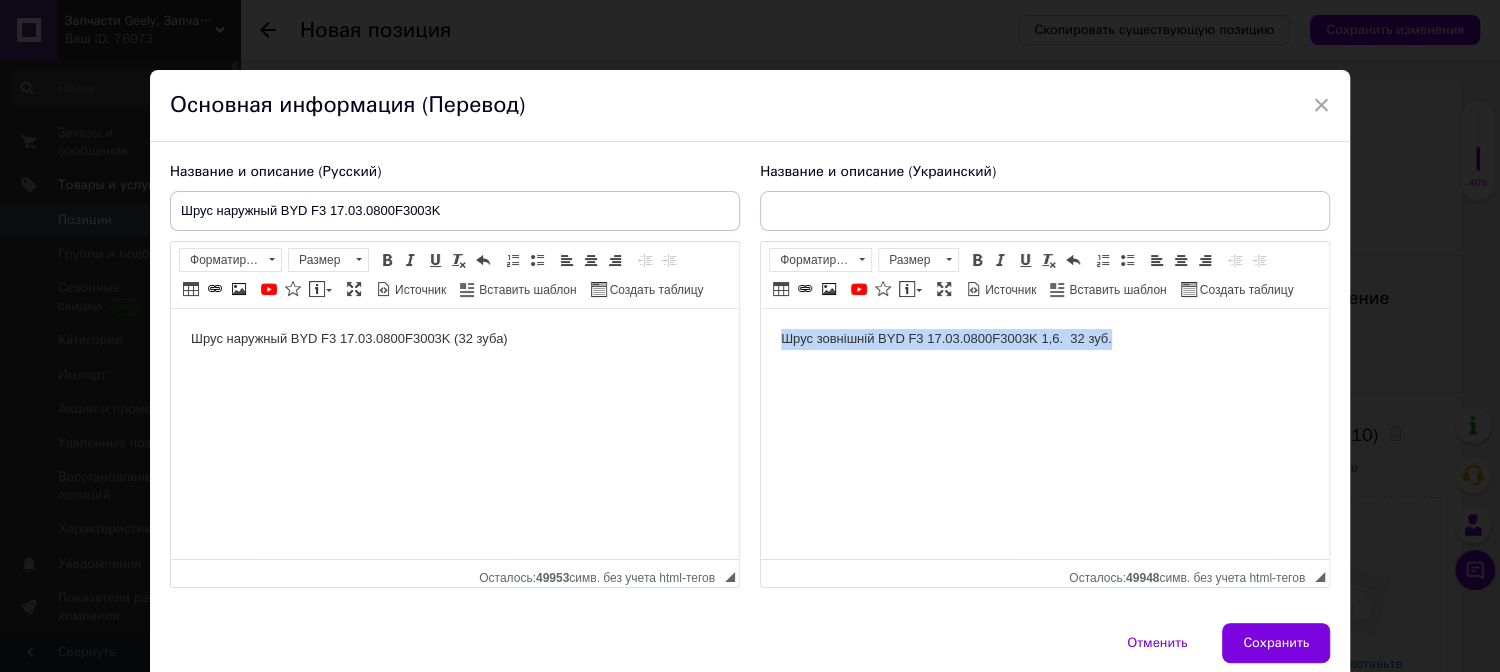 drag, startPoint x: 781, startPoint y: 337, endPoint x: 1087, endPoint y: 345, distance: 306.10455 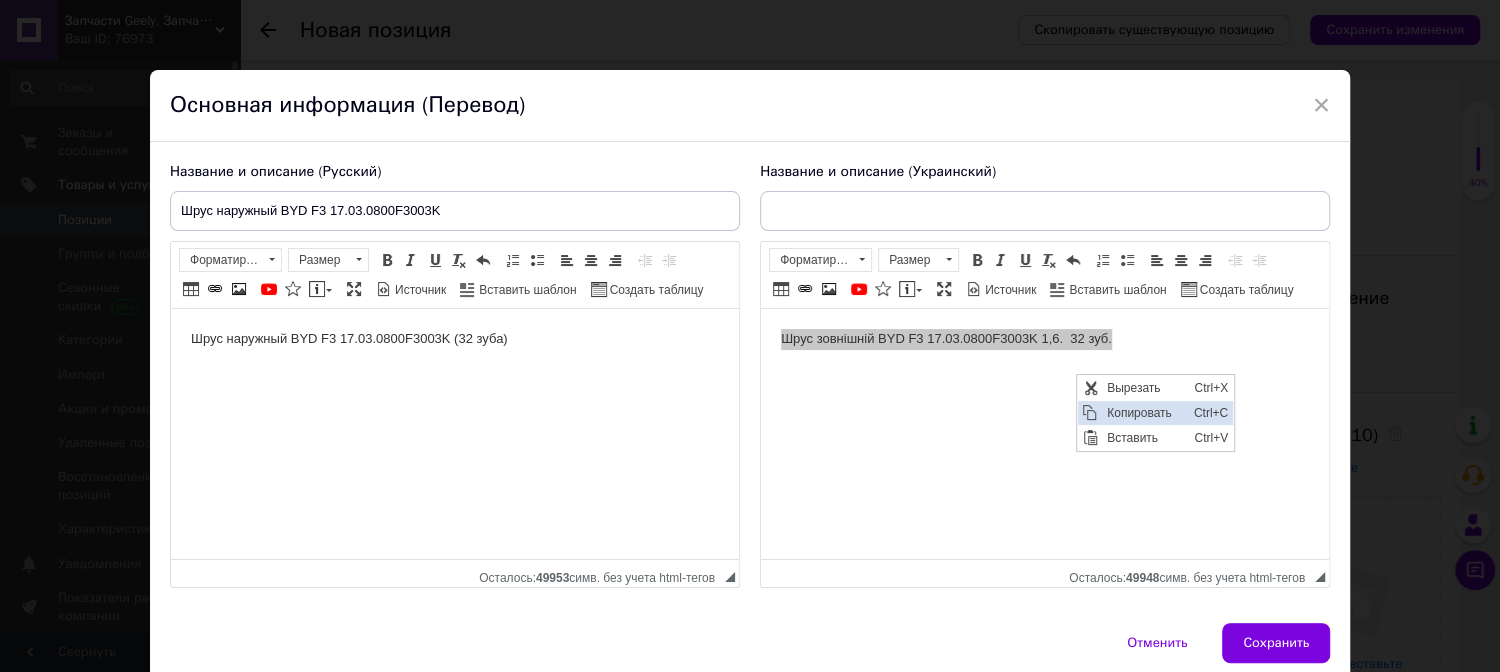 drag, startPoint x: 1143, startPoint y: 411, endPoint x: 1390, endPoint y: 402, distance: 247.16391 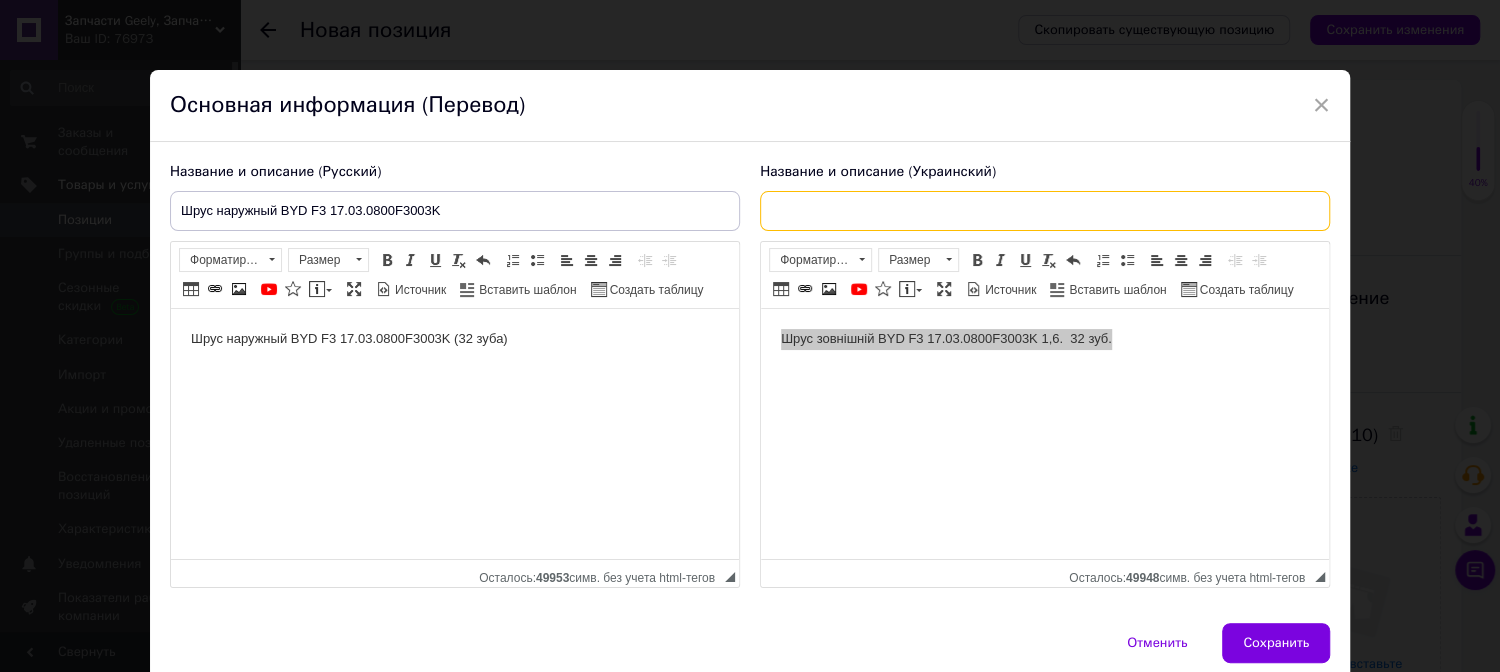 click at bounding box center (1045, 211) 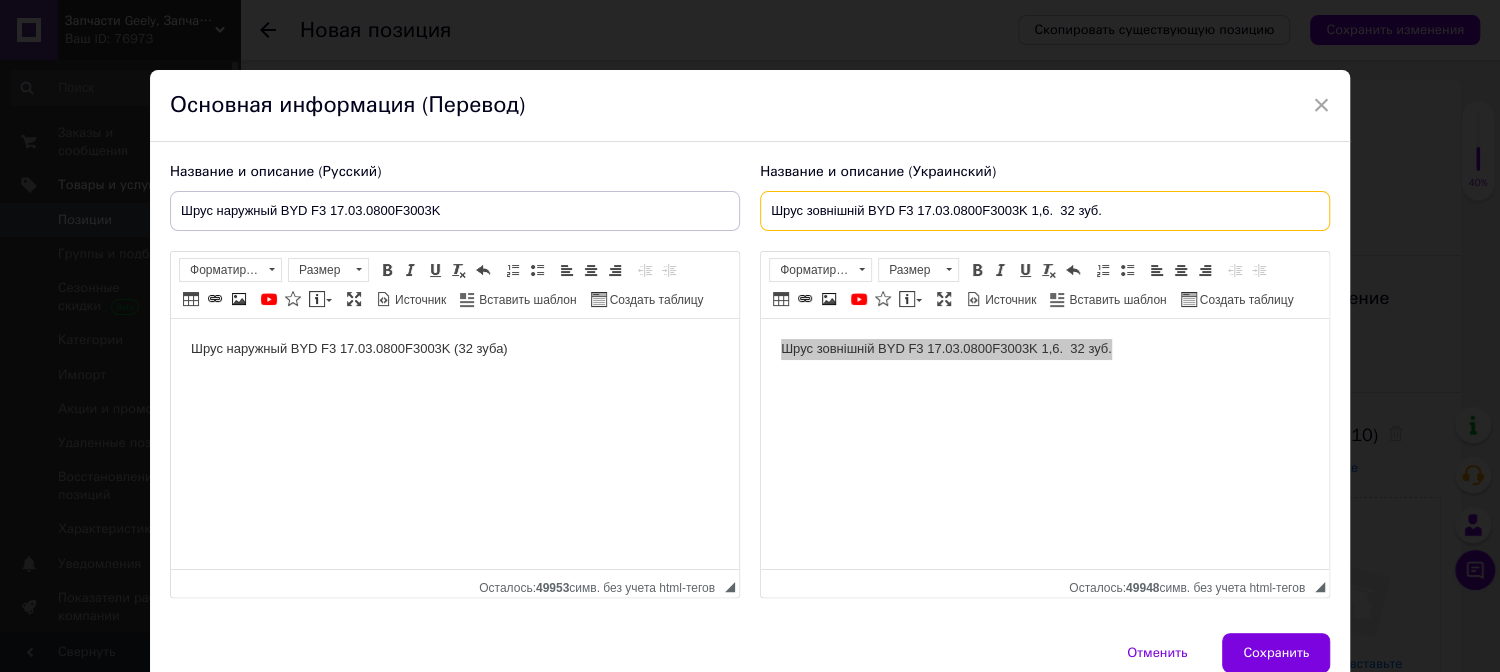 type on "Шрус зовнішній BYD F3 17.03.0800F3003K 1,6.  32 зуб." 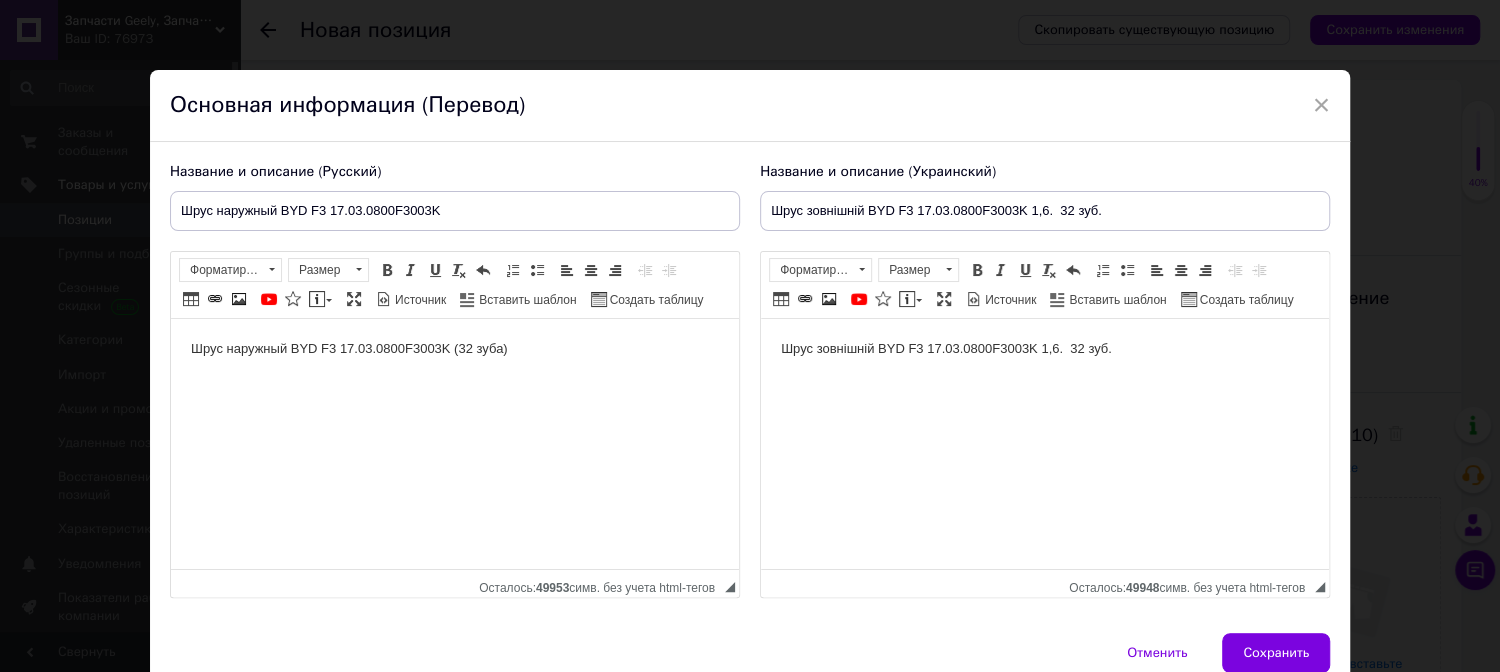 click on "Шрус зовнішній BYD F3 17.03.0800F3003K 1,6.  32 зуб." at bounding box center [1045, 444] 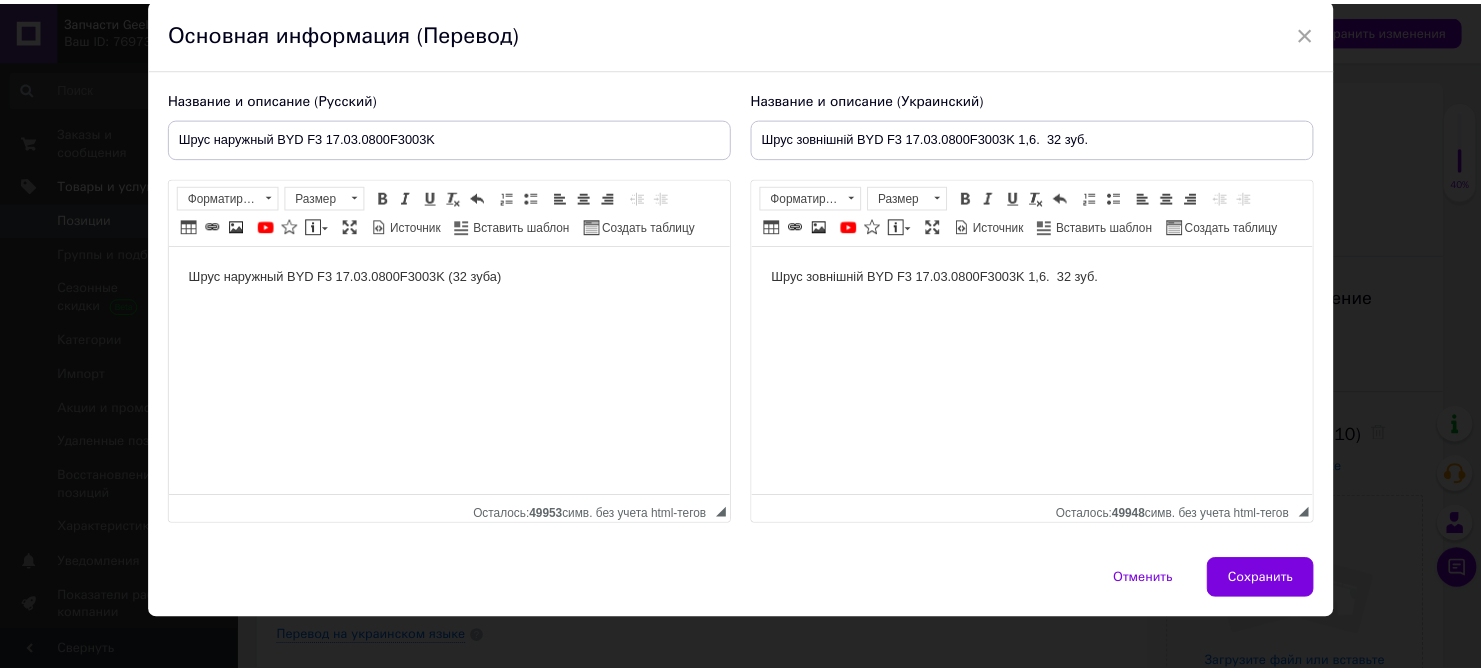 scroll, scrollTop: 114, scrollLeft: 0, axis: vertical 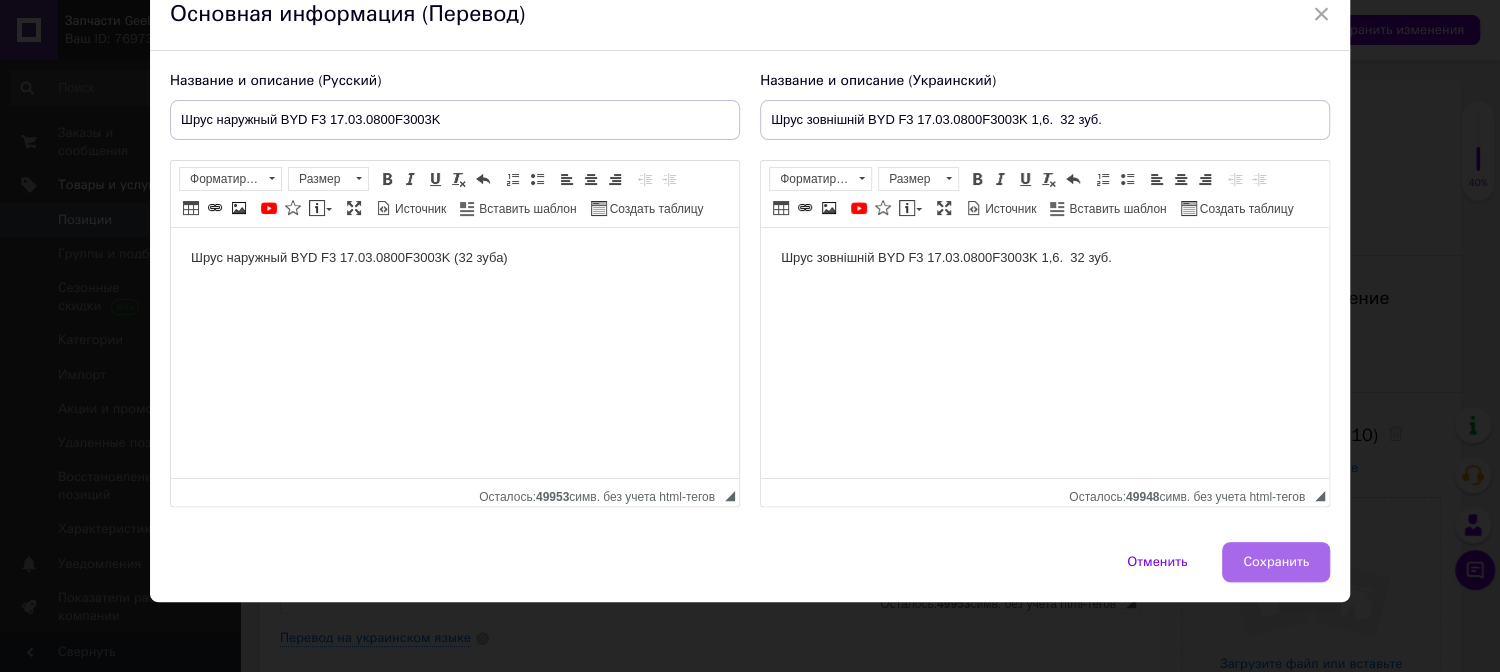 click on "Сохранить" at bounding box center (1276, 562) 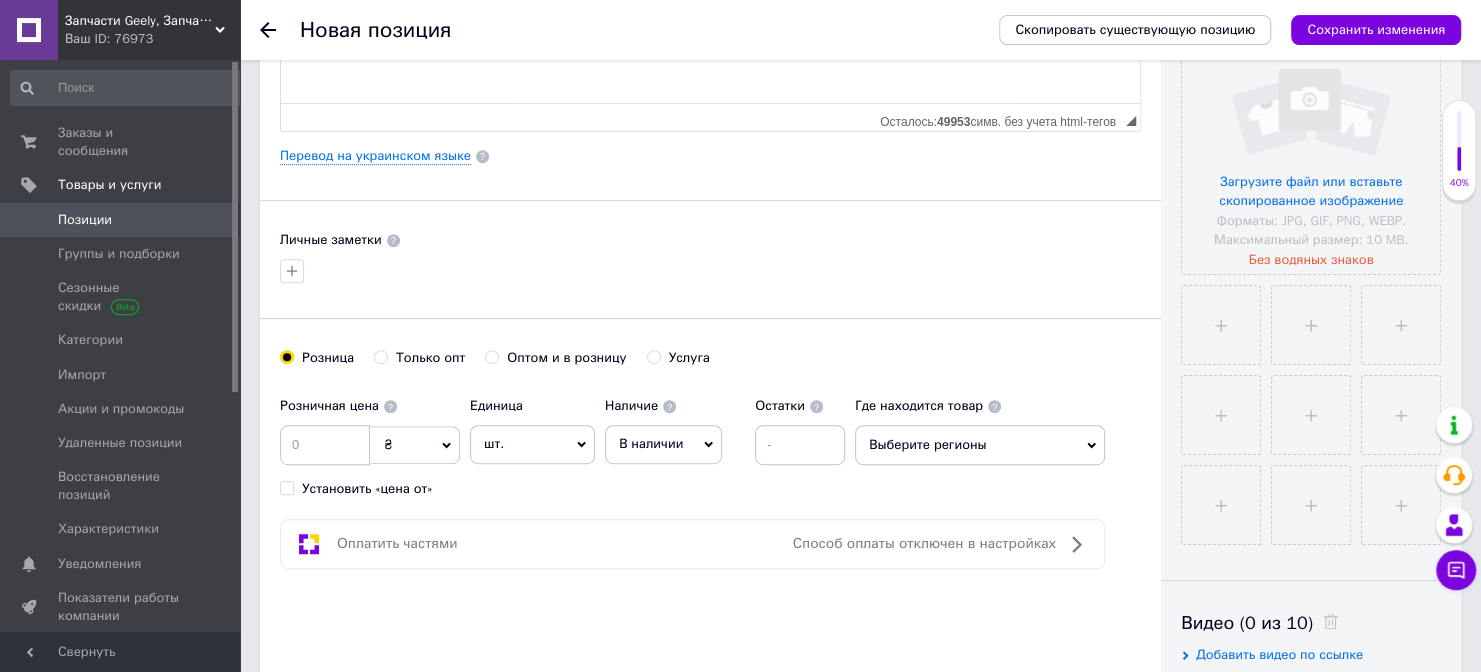 scroll, scrollTop: 536, scrollLeft: 0, axis: vertical 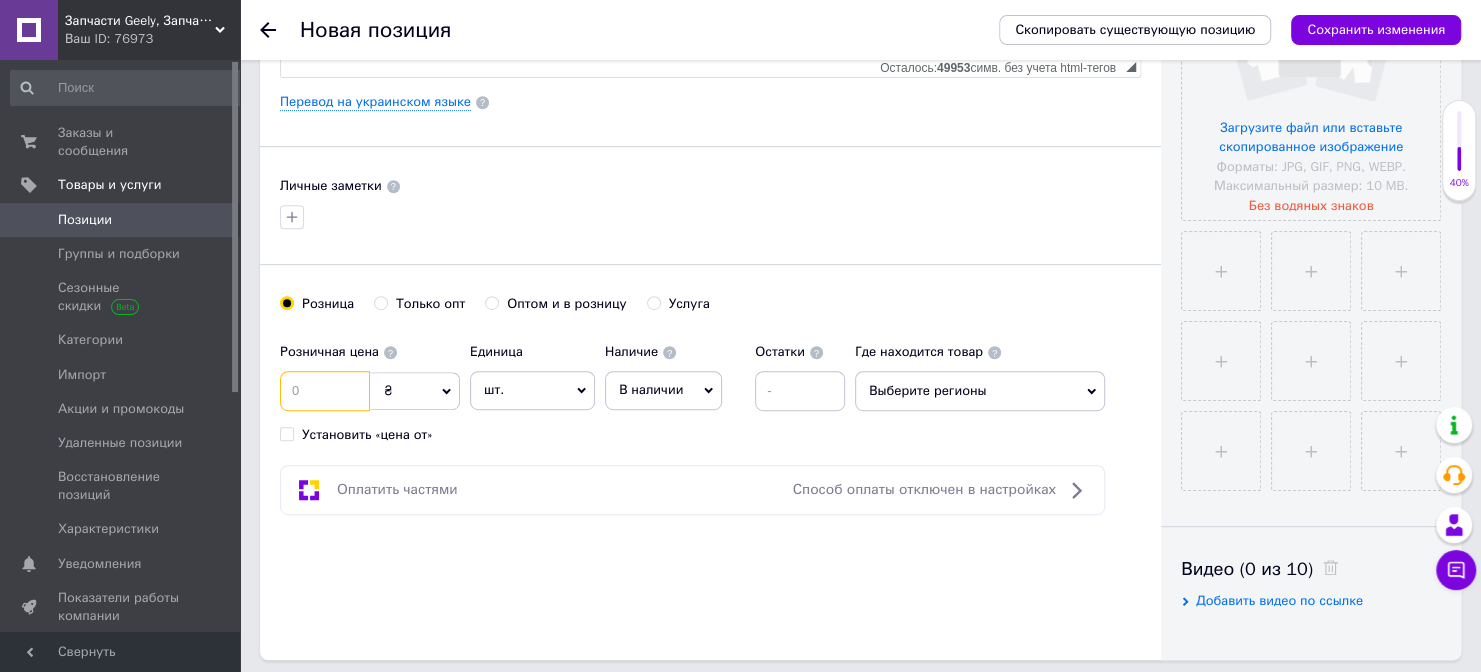 click at bounding box center (325, 391) 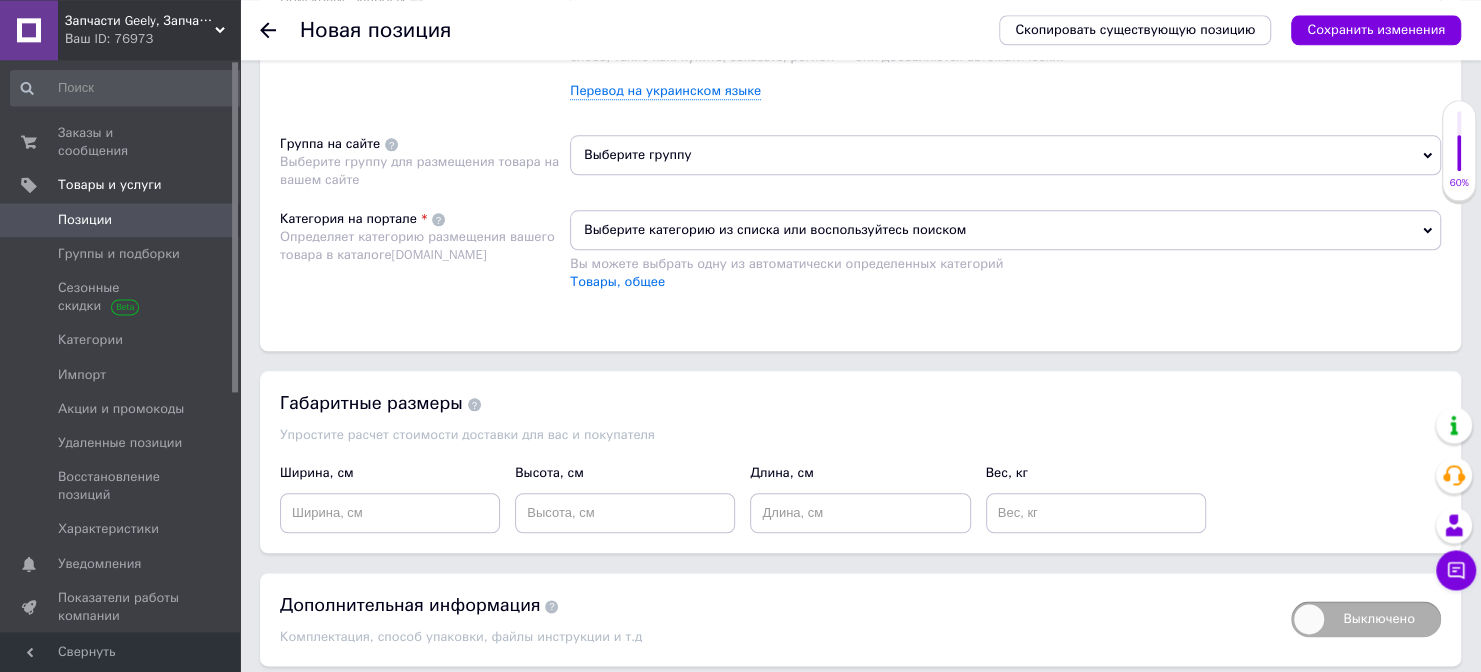 scroll, scrollTop: 1286, scrollLeft: 0, axis: vertical 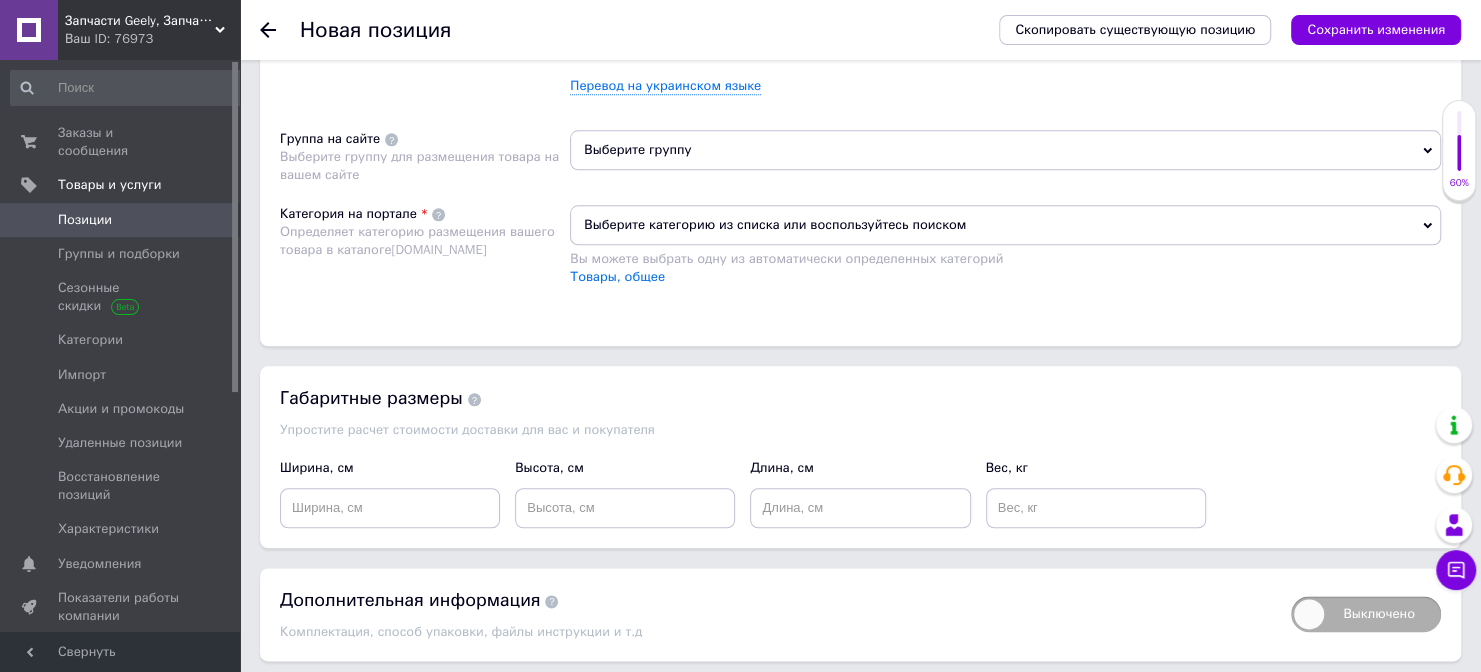 type on "1140" 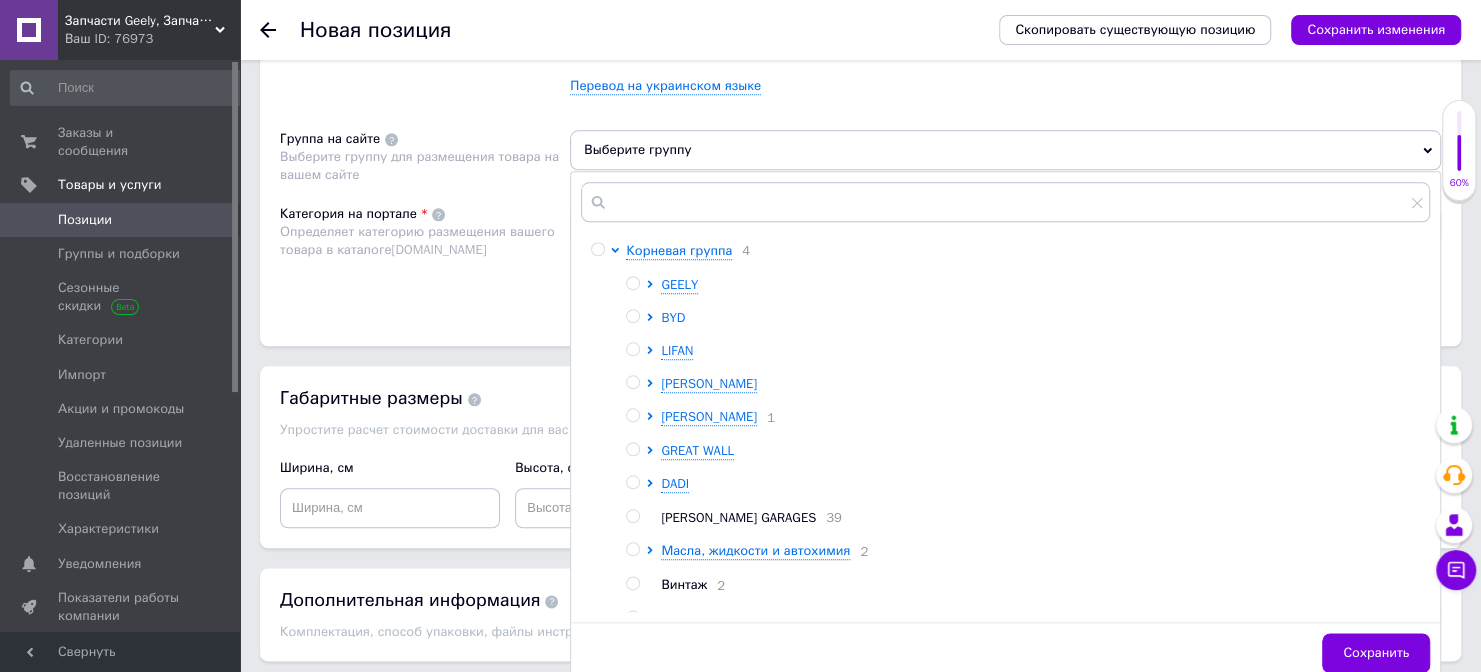 click on "BYD" at bounding box center [673, 317] 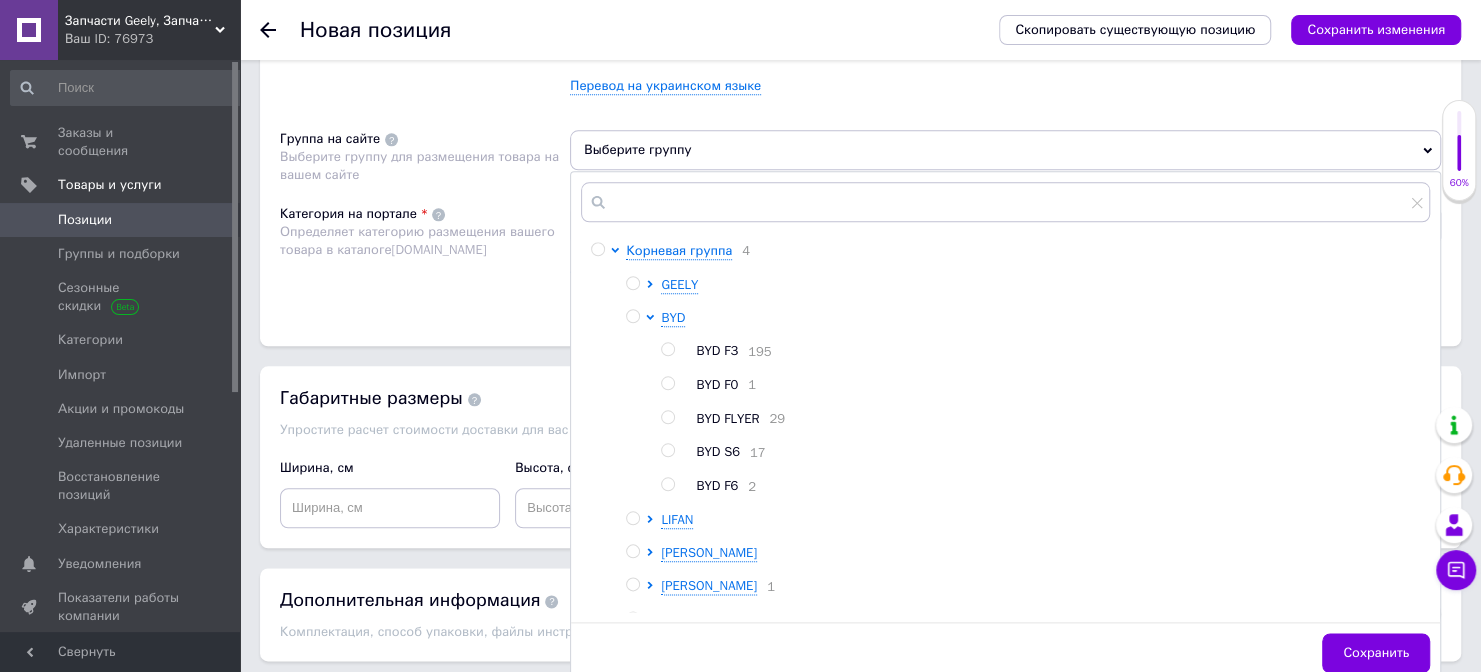 click at bounding box center [667, 349] 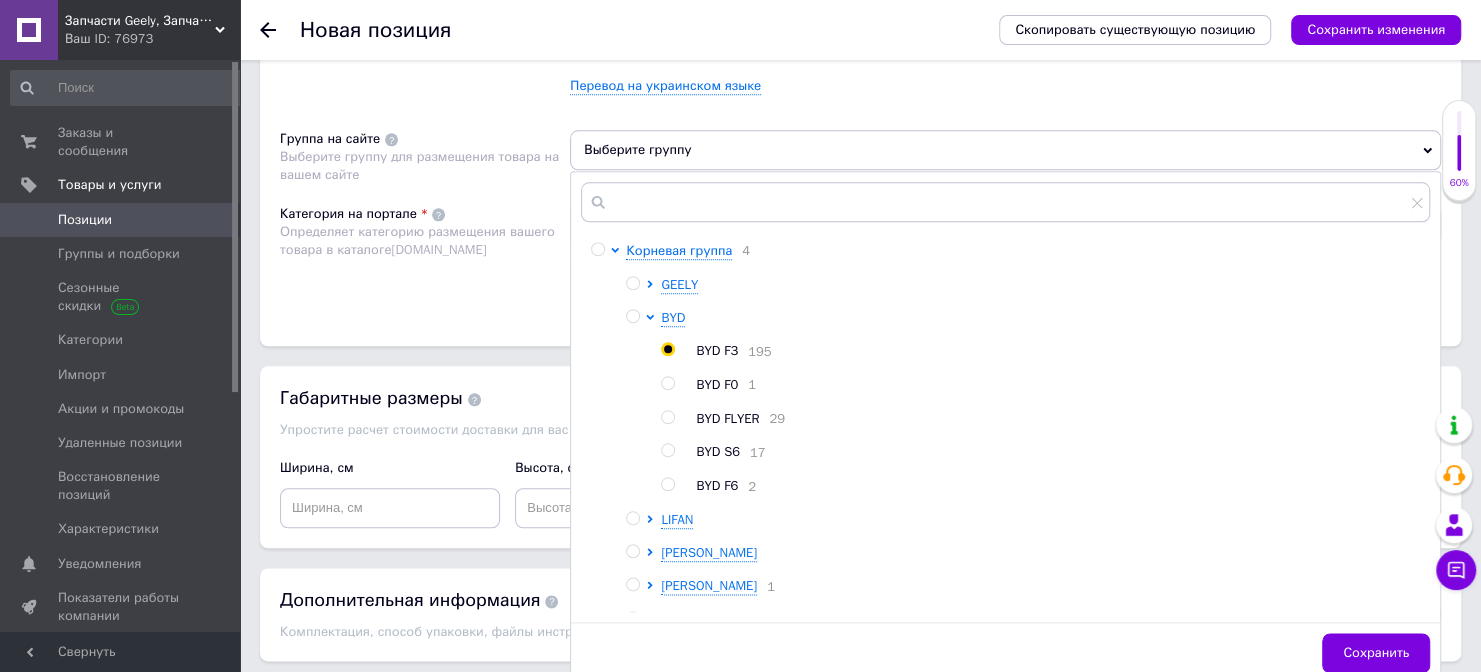 radio on "true" 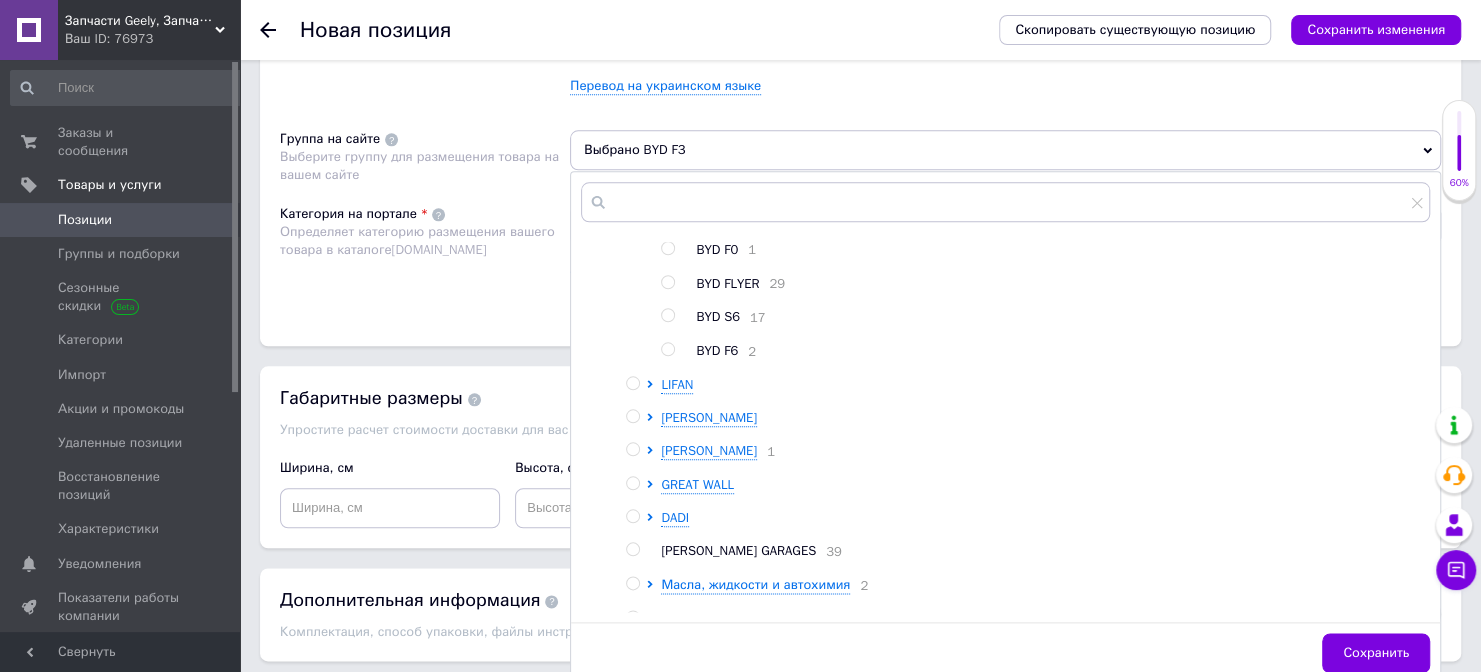scroll, scrollTop: 205, scrollLeft: 0, axis: vertical 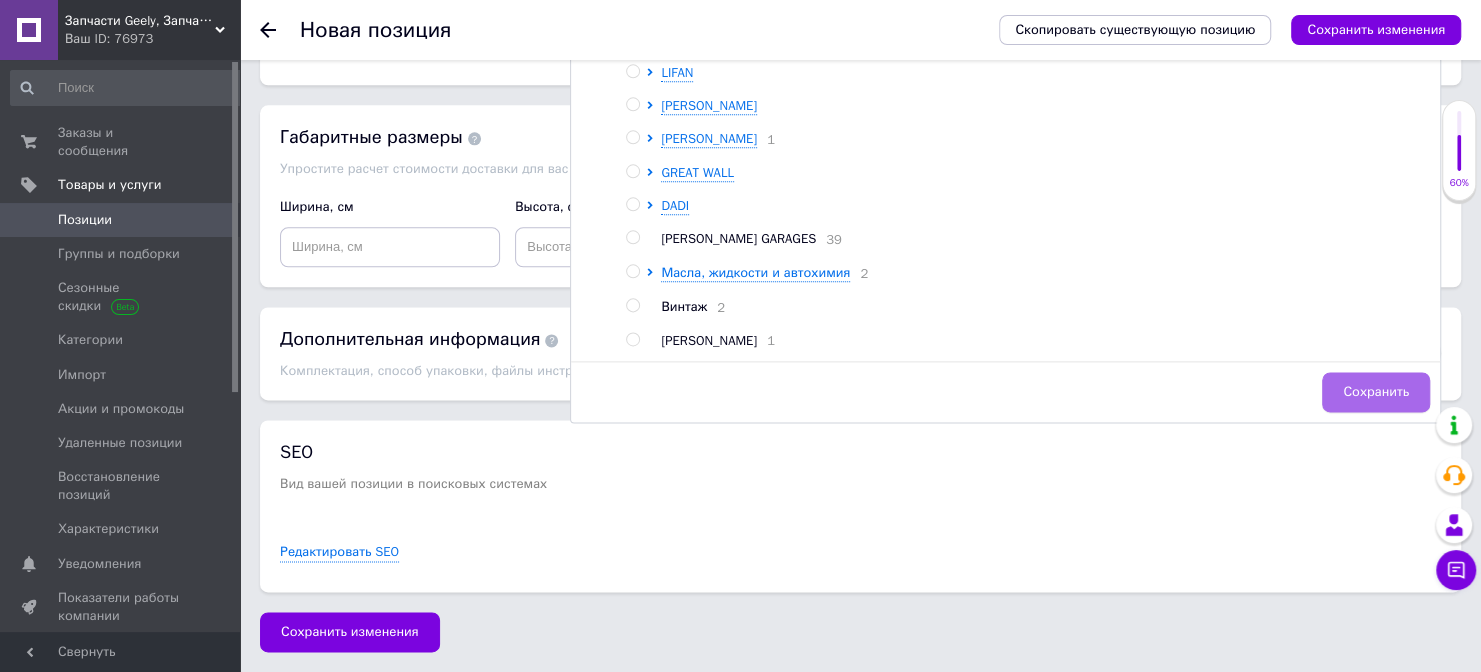 click on "Сохранить" at bounding box center (1376, 392) 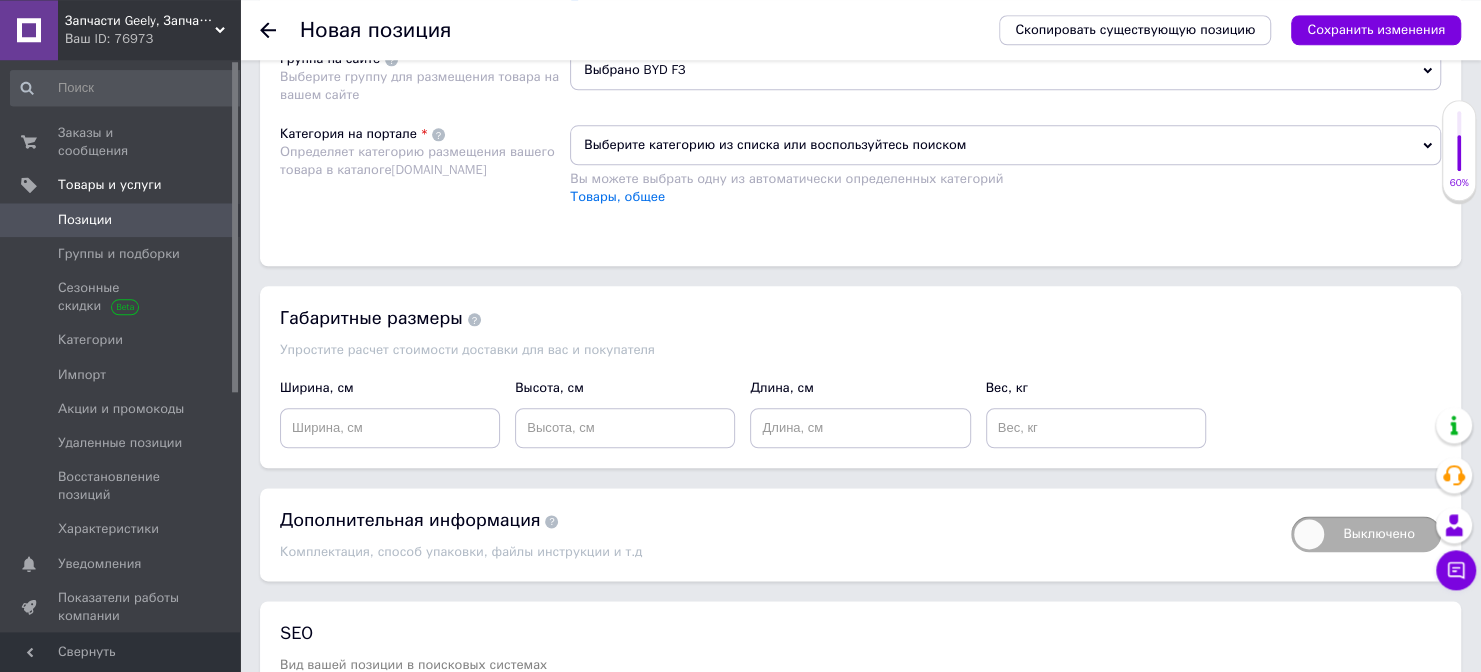 scroll, scrollTop: 1286, scrollLeft: 0, axis: vertical 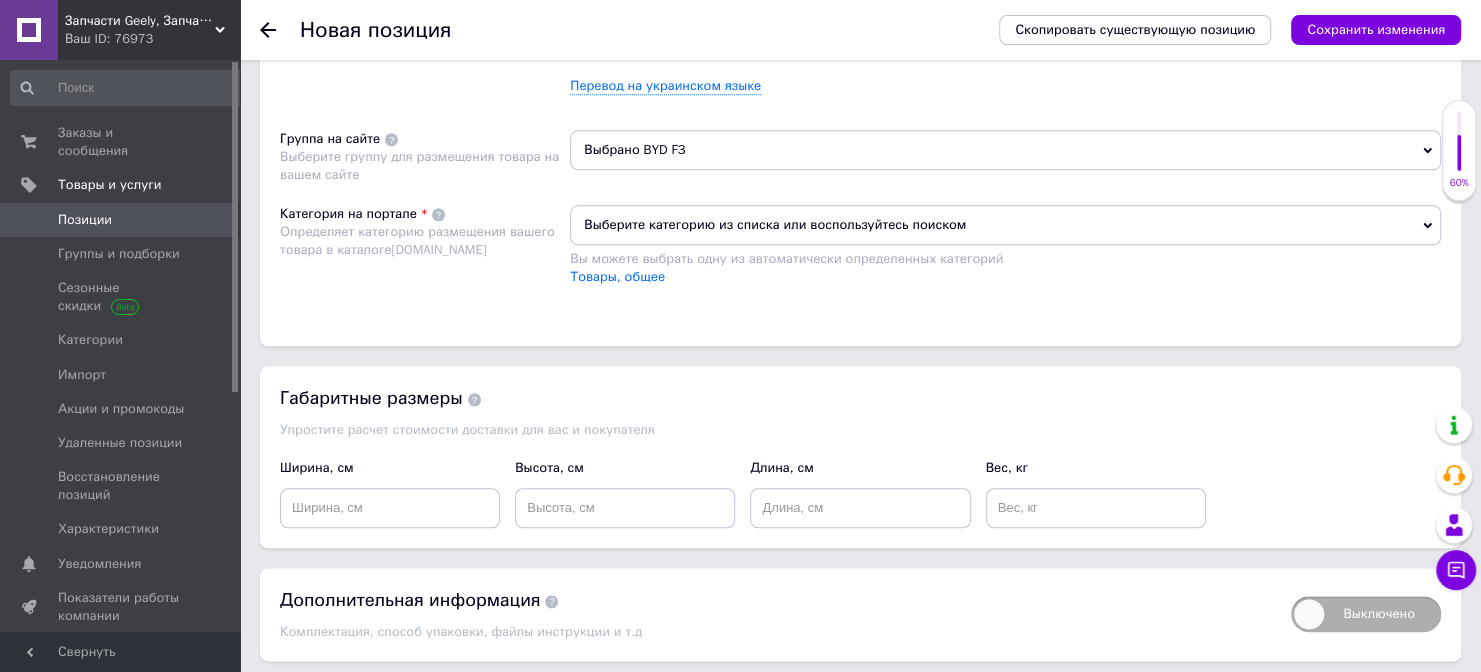 click at bounding box center (1005, 5) 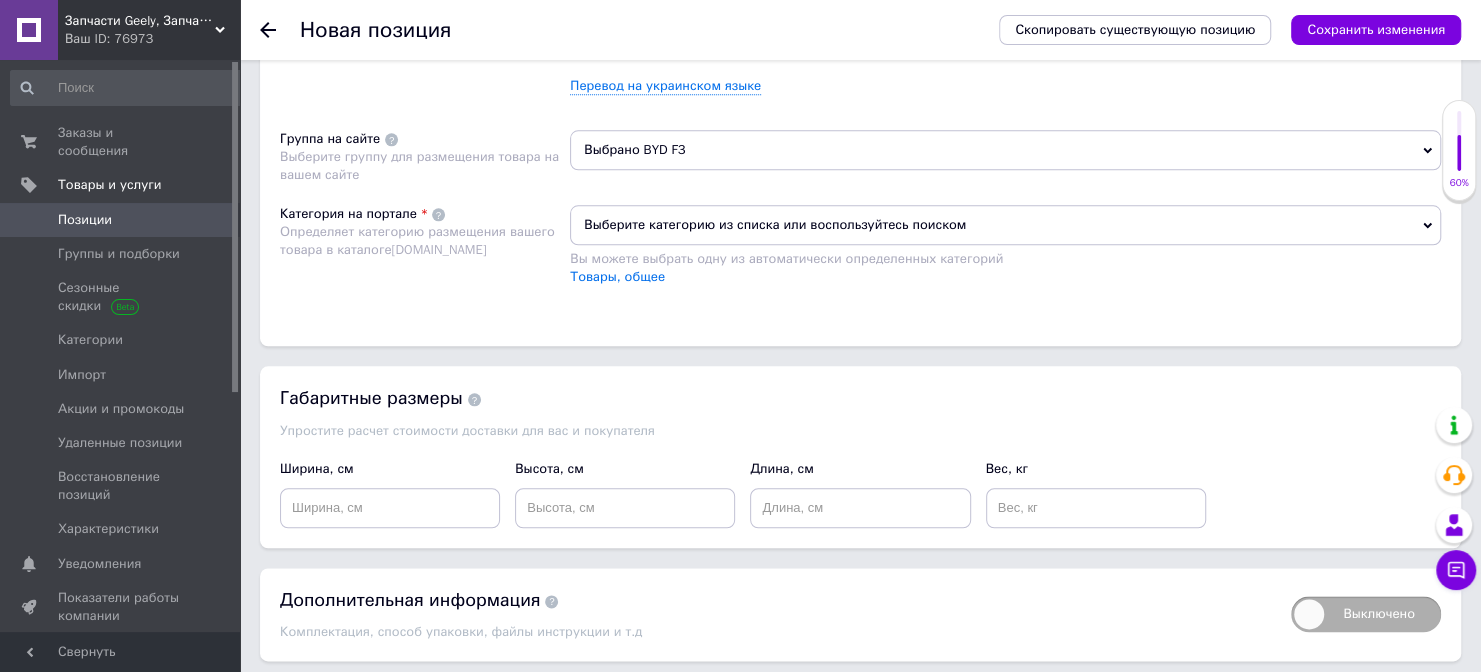 type 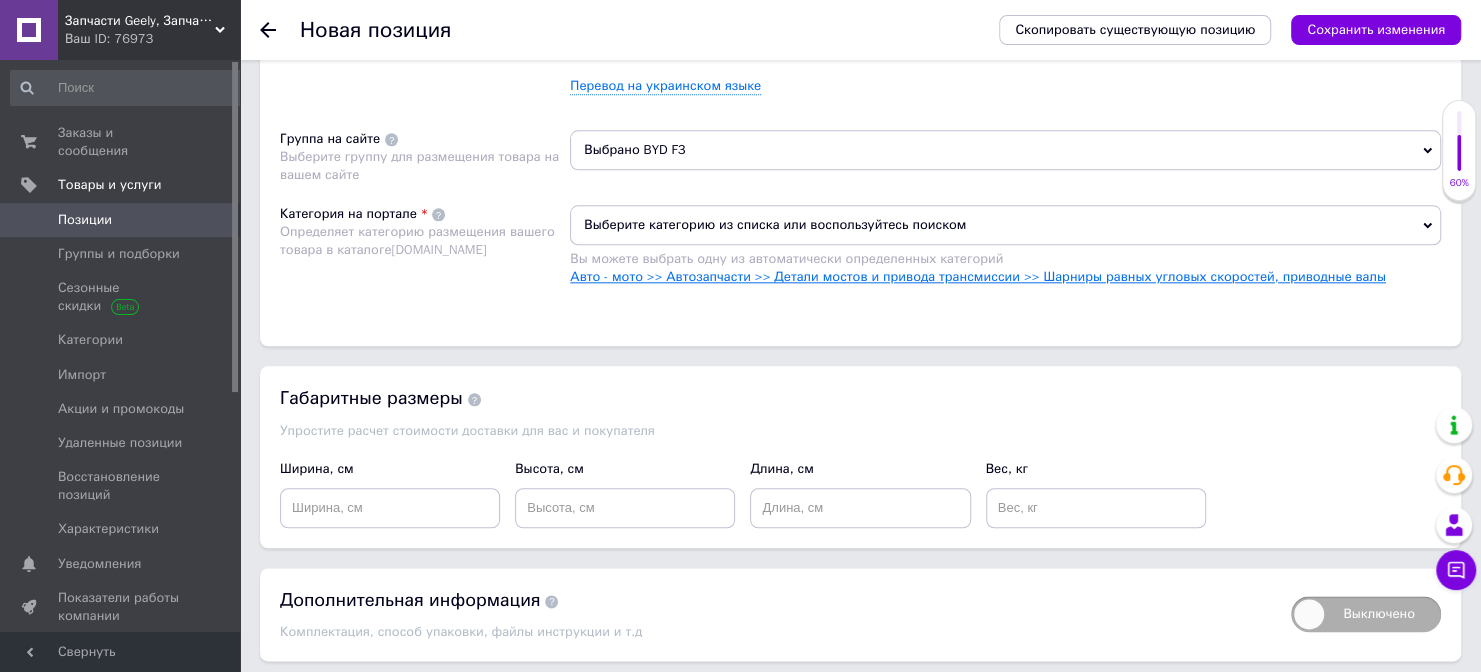 click on "Авто - мото >> Автозапчасти >> Детали мостов и привода трансмиссии >> Шарниры равных угловых скоростей, приводные валы" at bounding box center (977, 276) 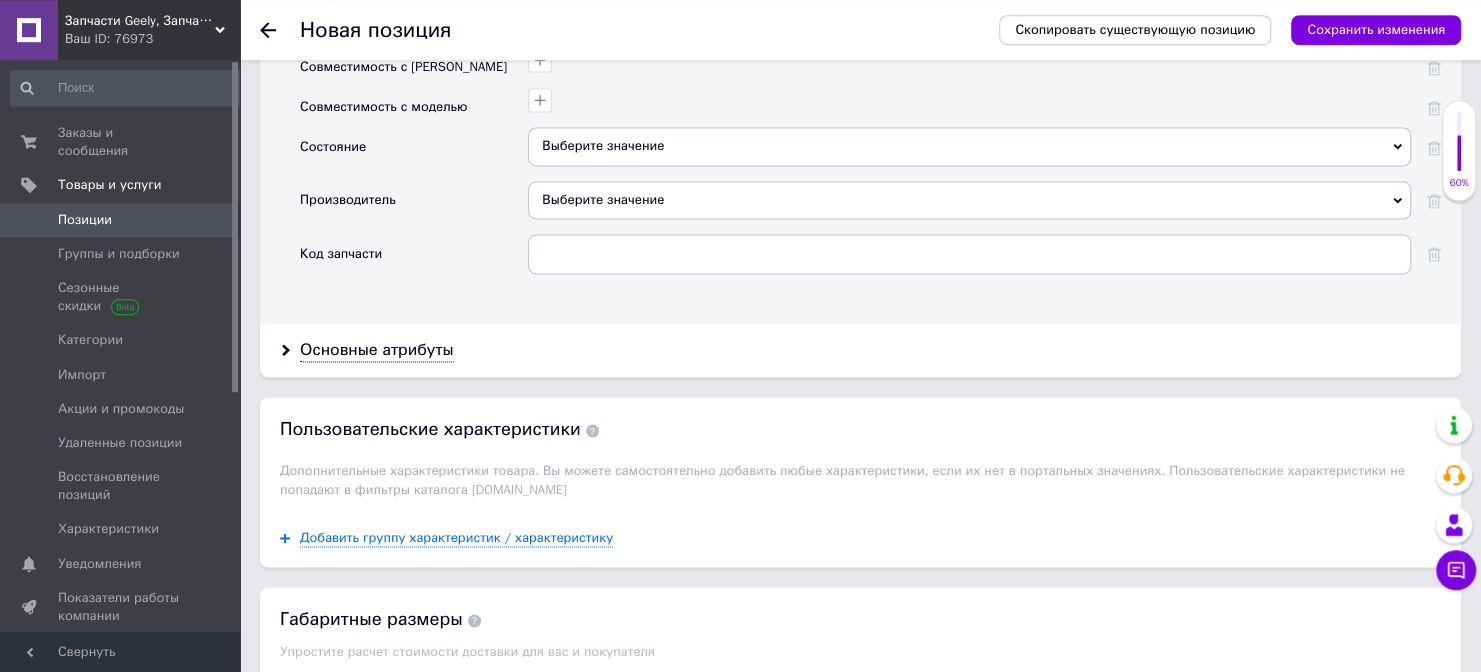 scroll, scrollTop: 1822, scrollLeft: 0, axis: vertical 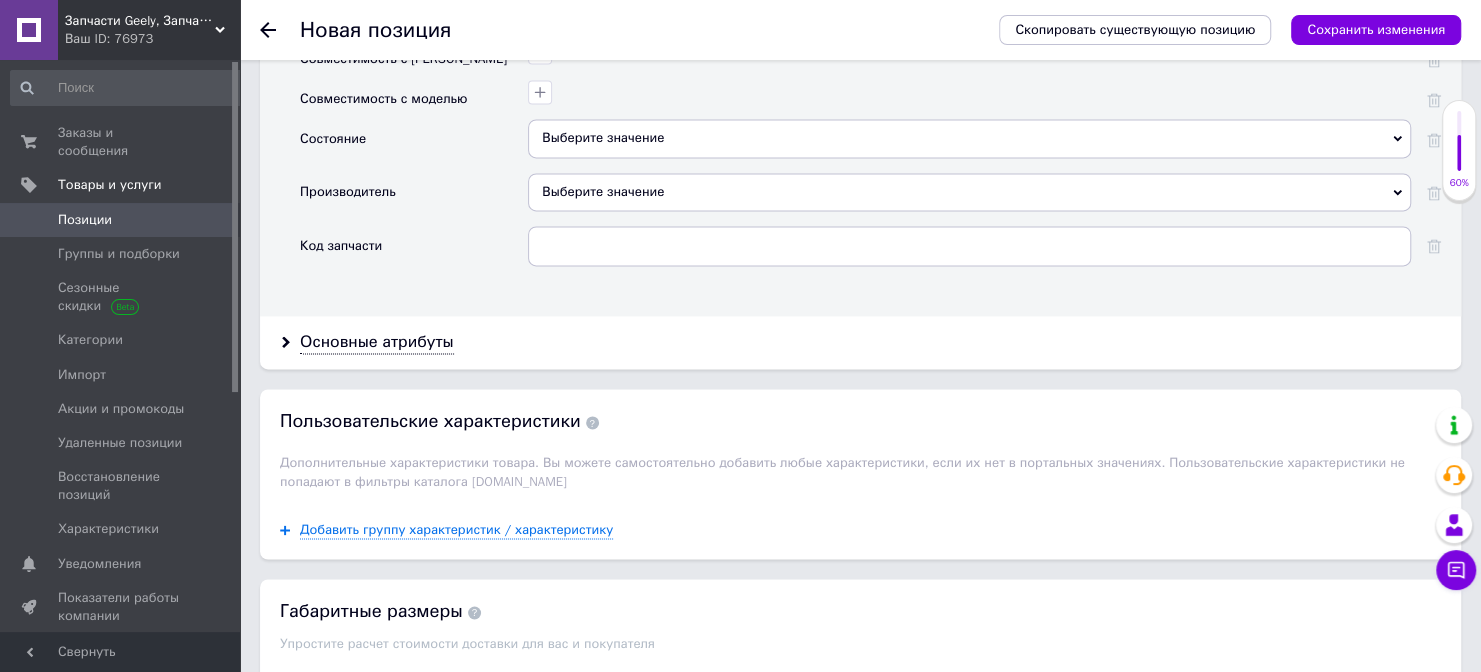click on "Выберите значение" at bounding box center [969, 138] 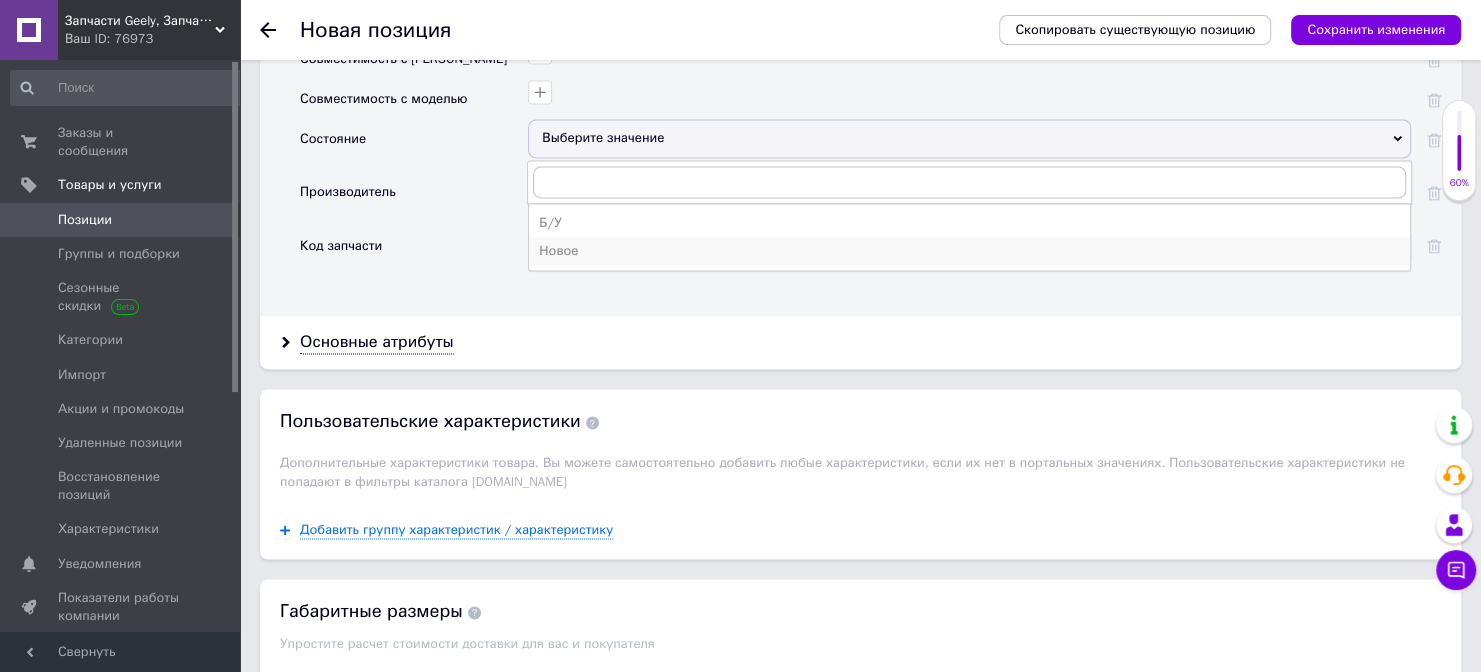 click on "Новое" at bounding box center (969, 251) 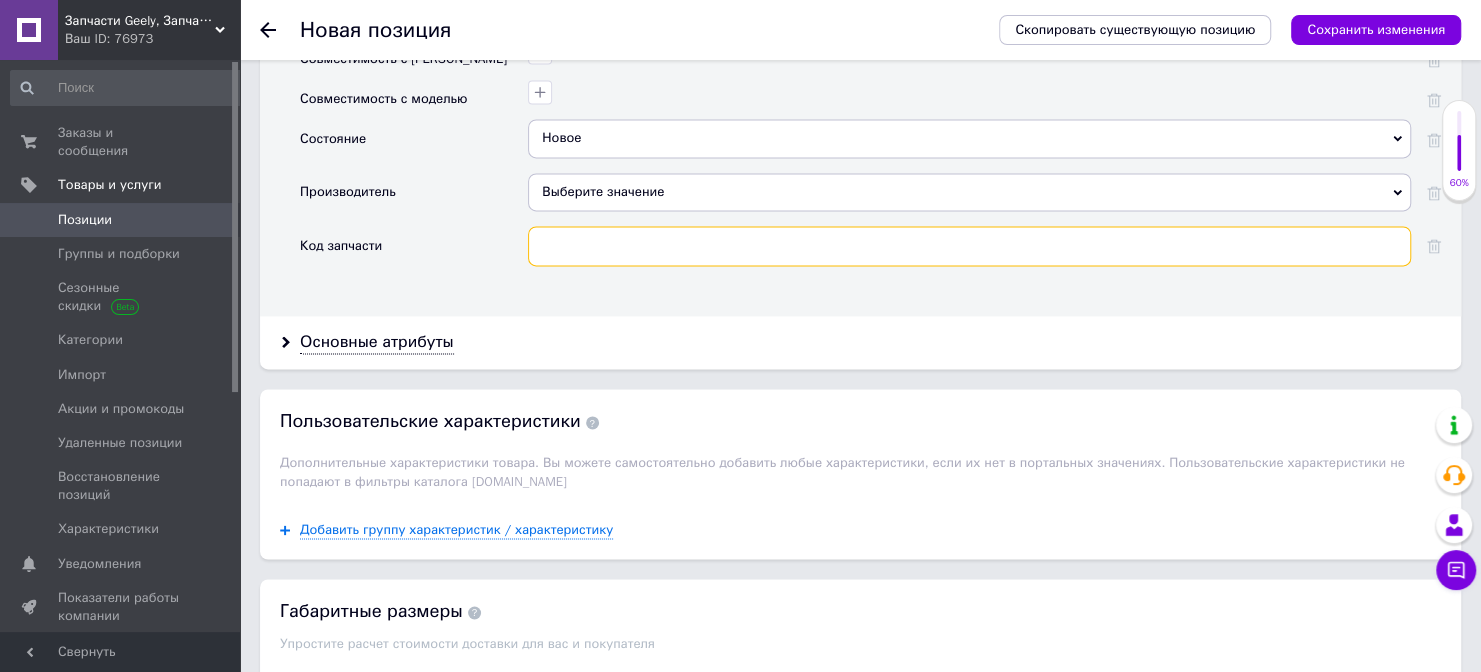 click at bounding box center (969, 246) 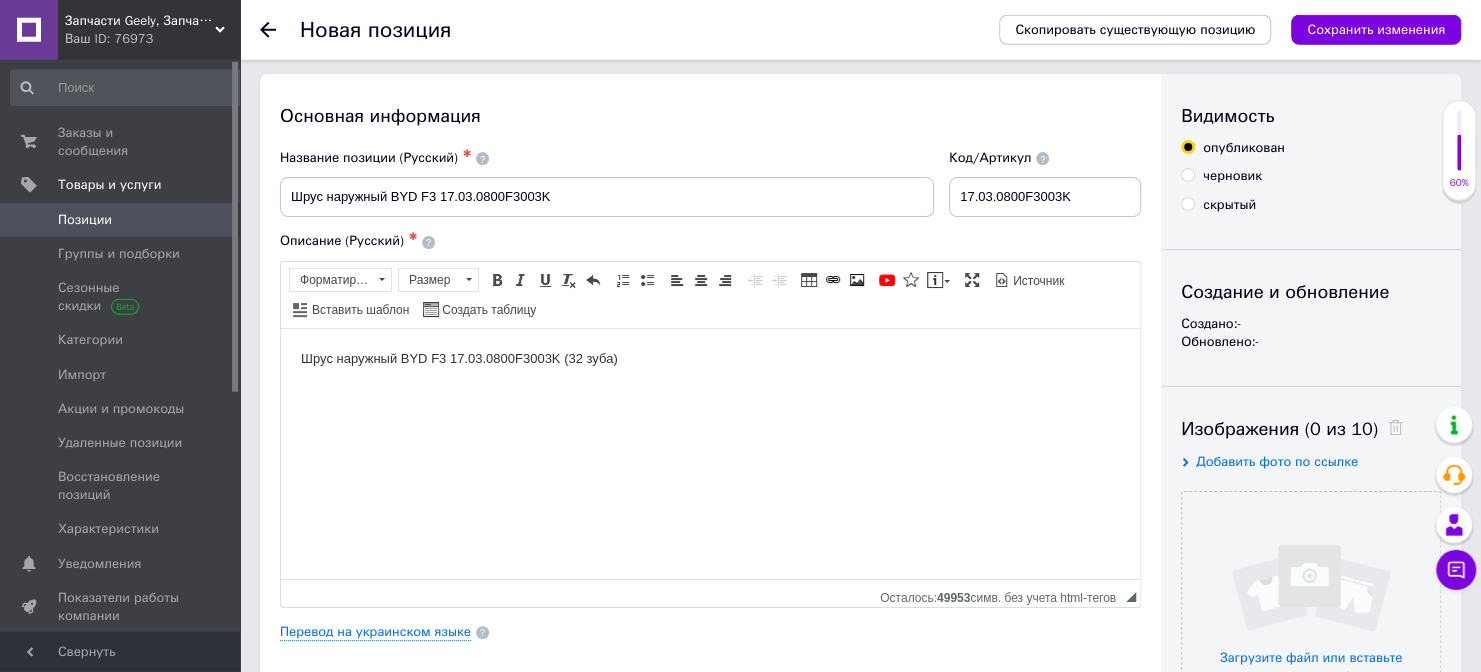 scroll, scrollTop: 0, scrollLeft: 0, axis: both 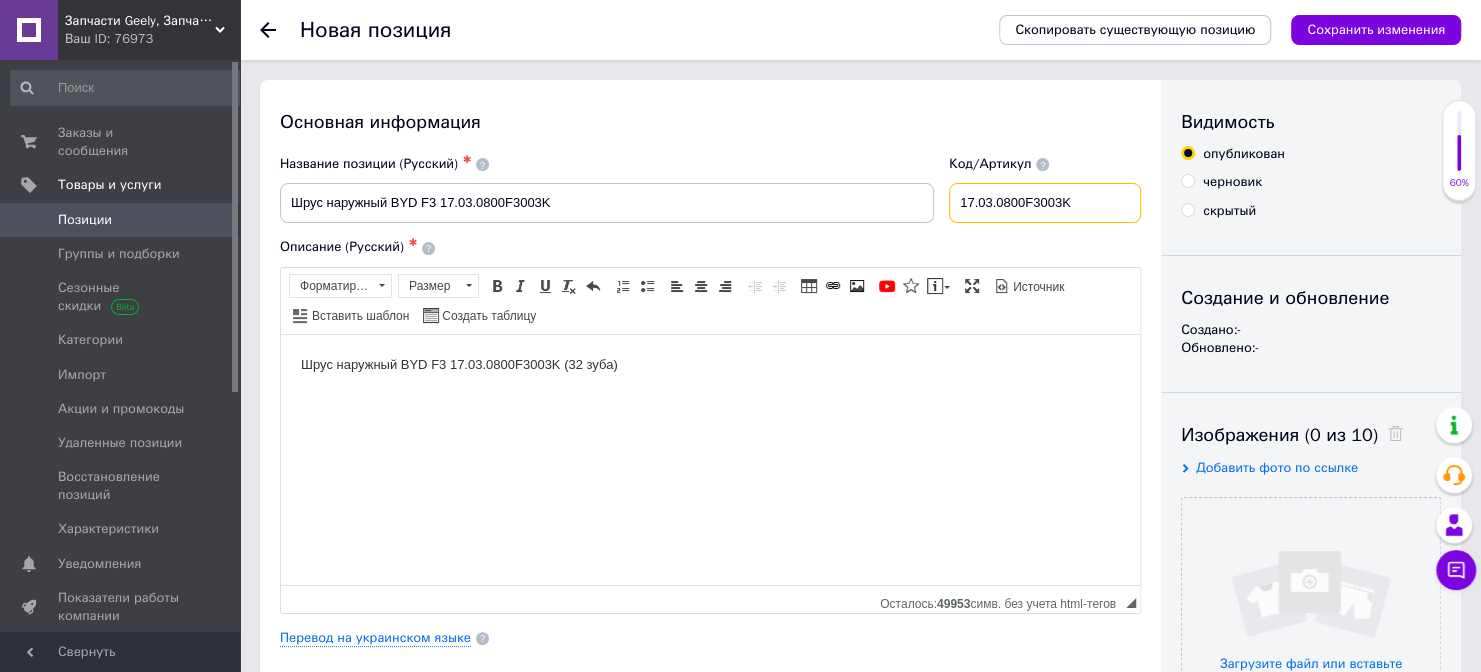 drag, startPoint x: 1083, startPoint y: 200, endPoint x: 959, endPoint y: 203, distance: 124.036285 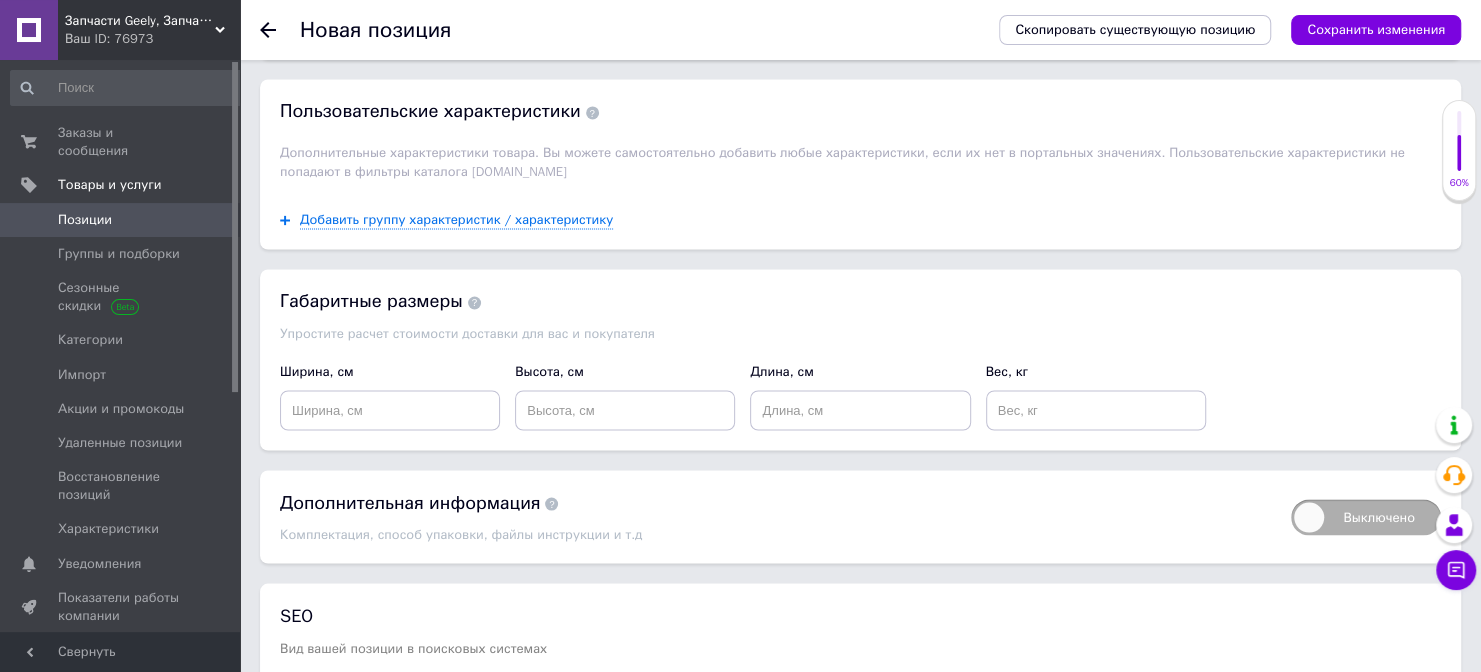 scroll, scrollTop: 1929, scrollLeft: 0, axis: vertical 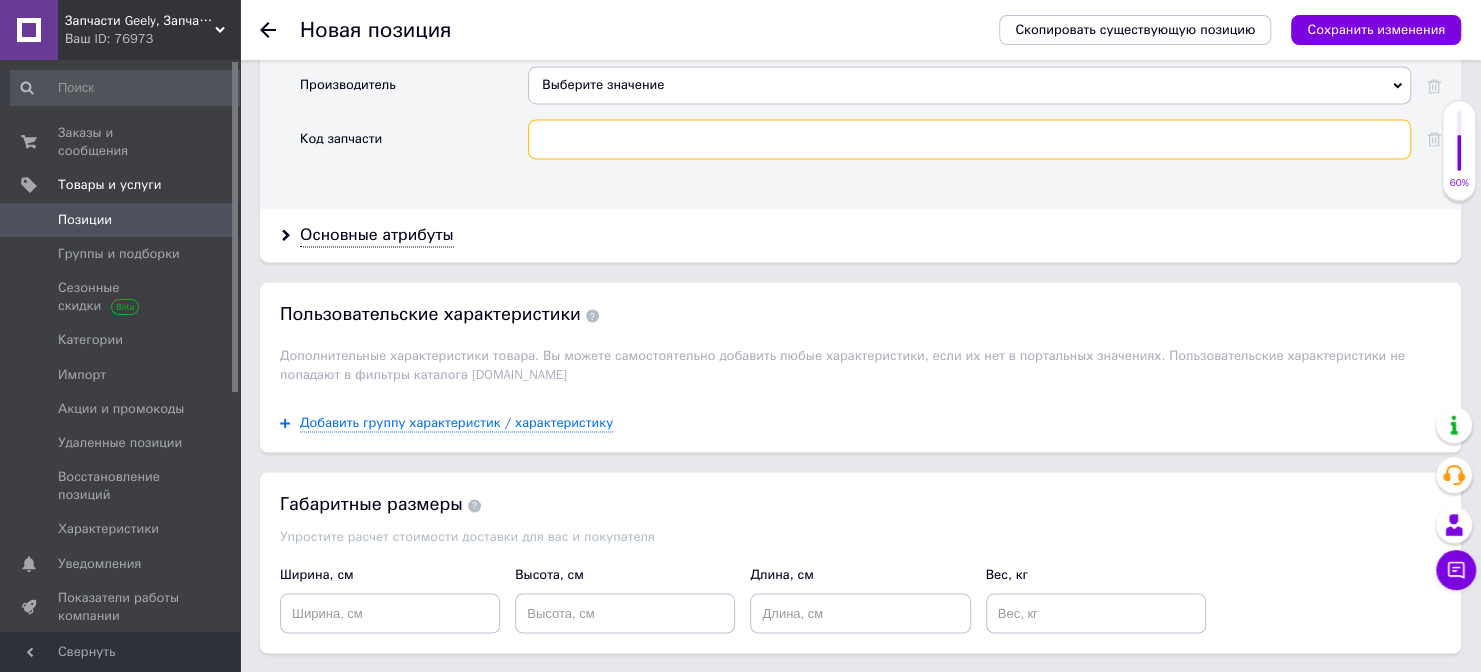 click at bounding box center (969, 139) 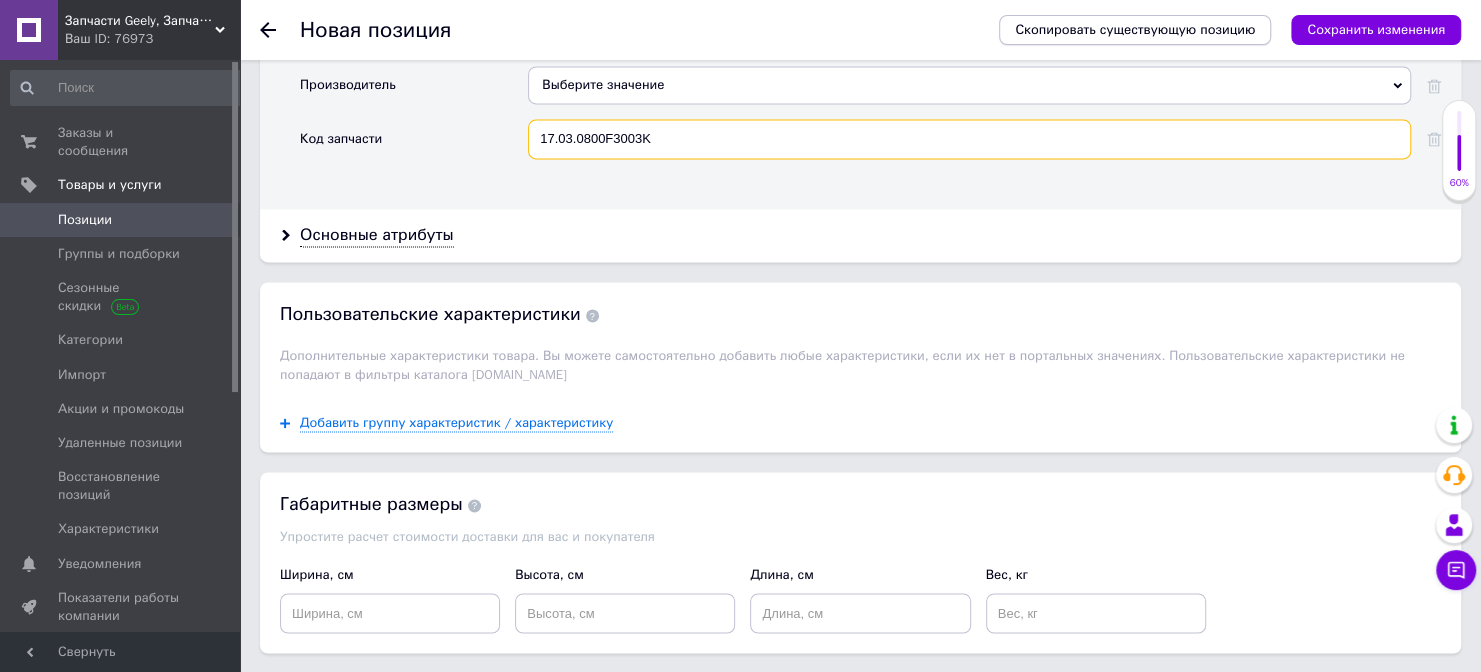 type on "17.03.0800F3003K" 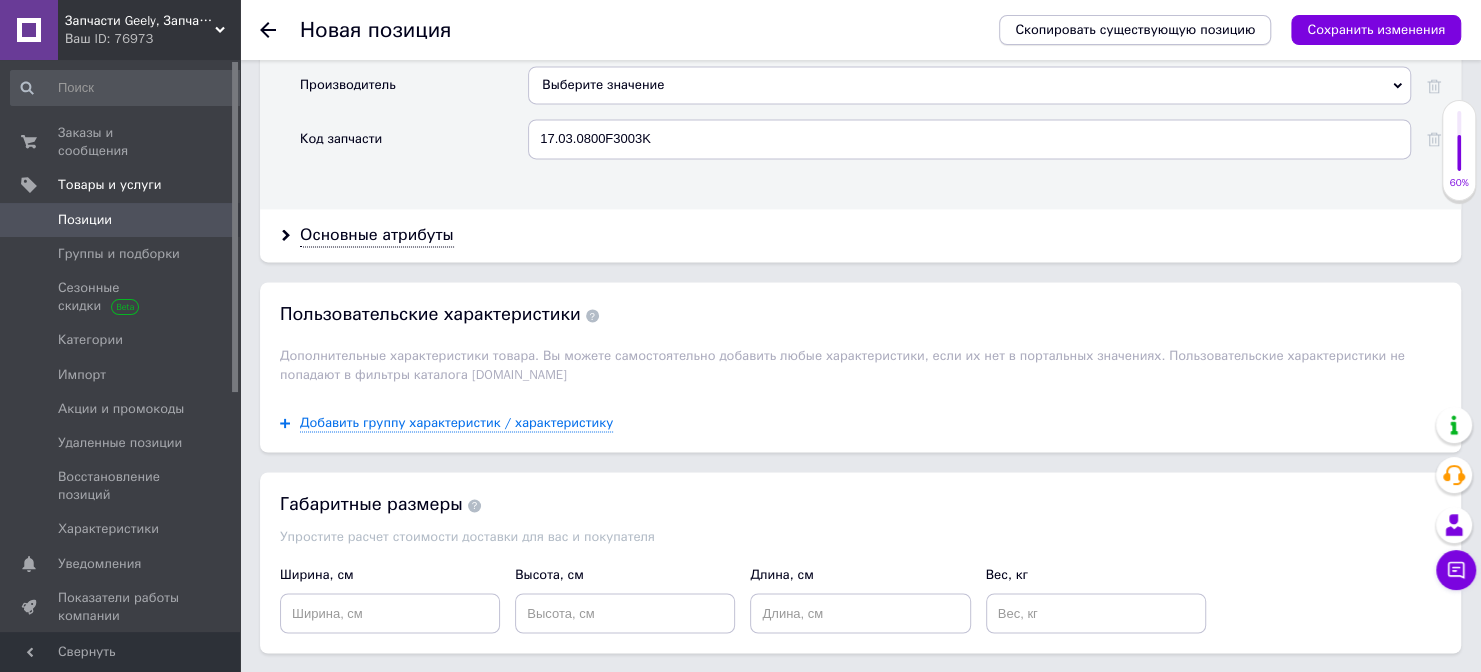 click on "Скопировать существующую позицию" at bounding box center (1135, 30) 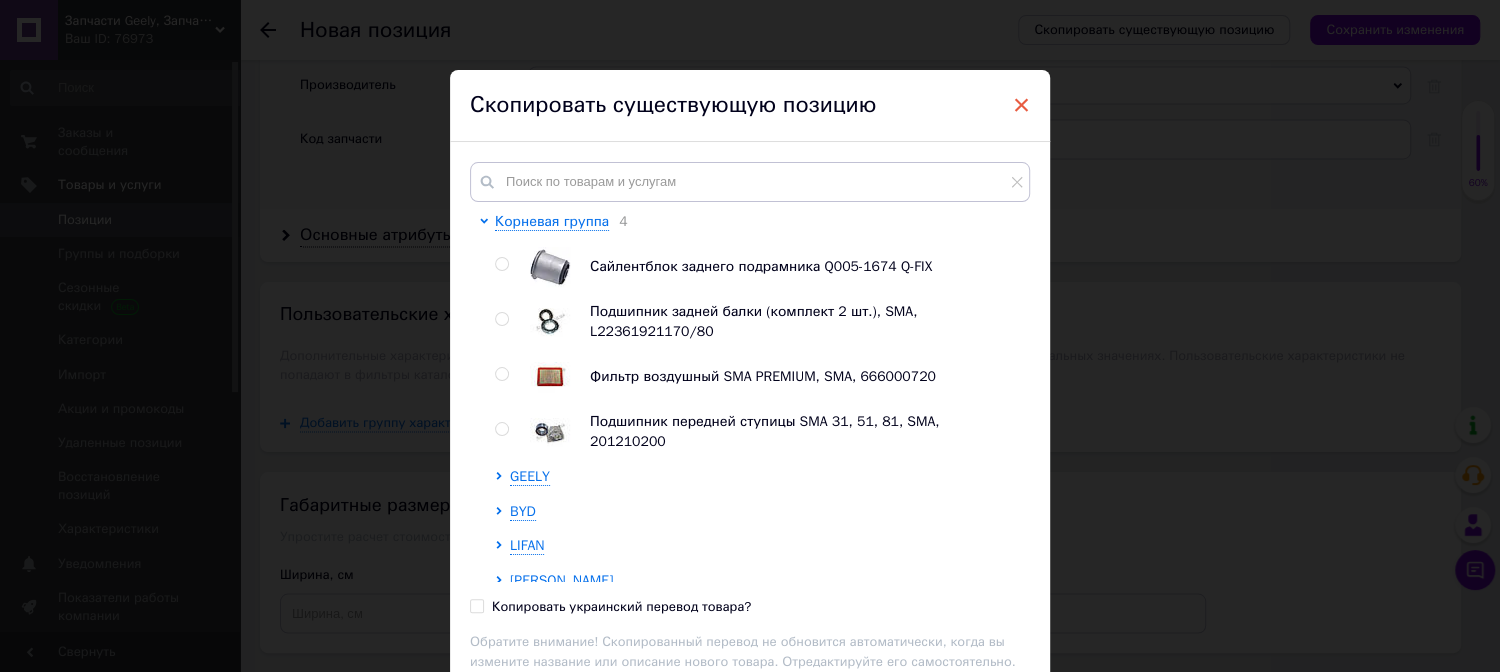 click on "×" at bounding box center (1021, 105) 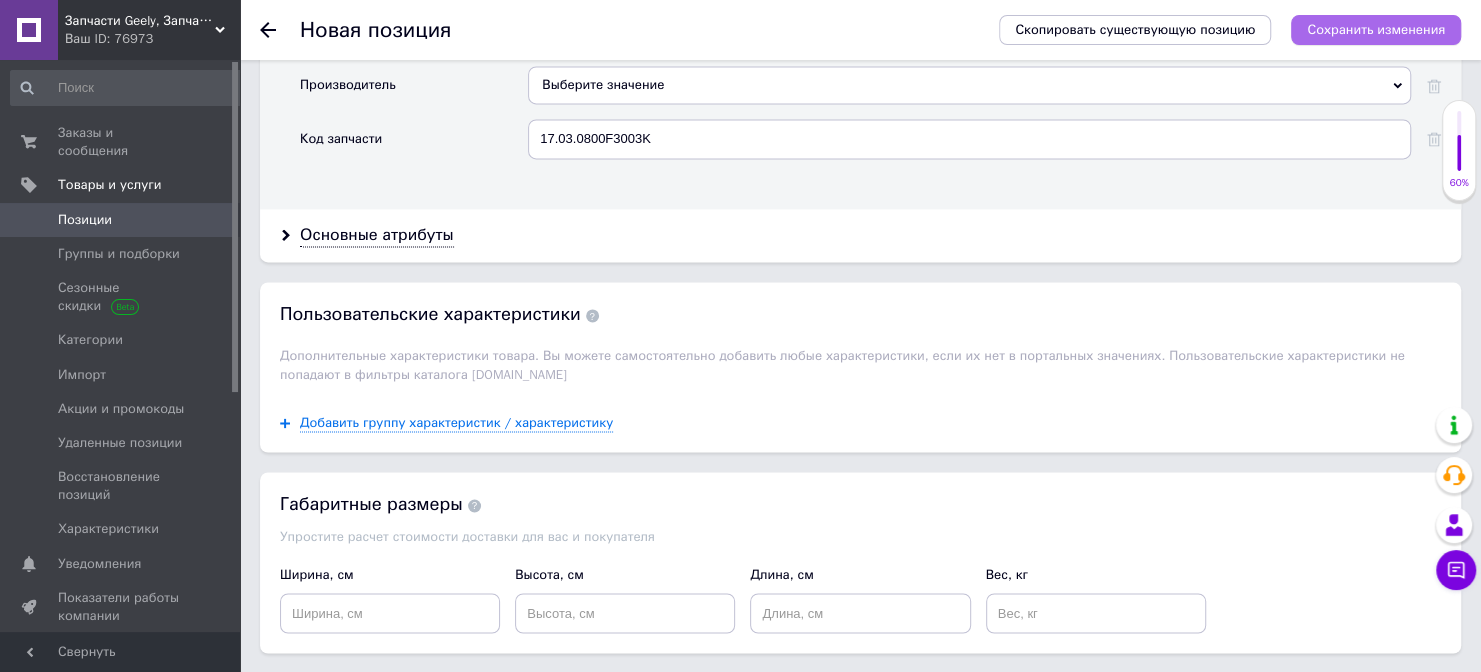 click on "Сохранить изменения" at bounding box center [1376, 29] 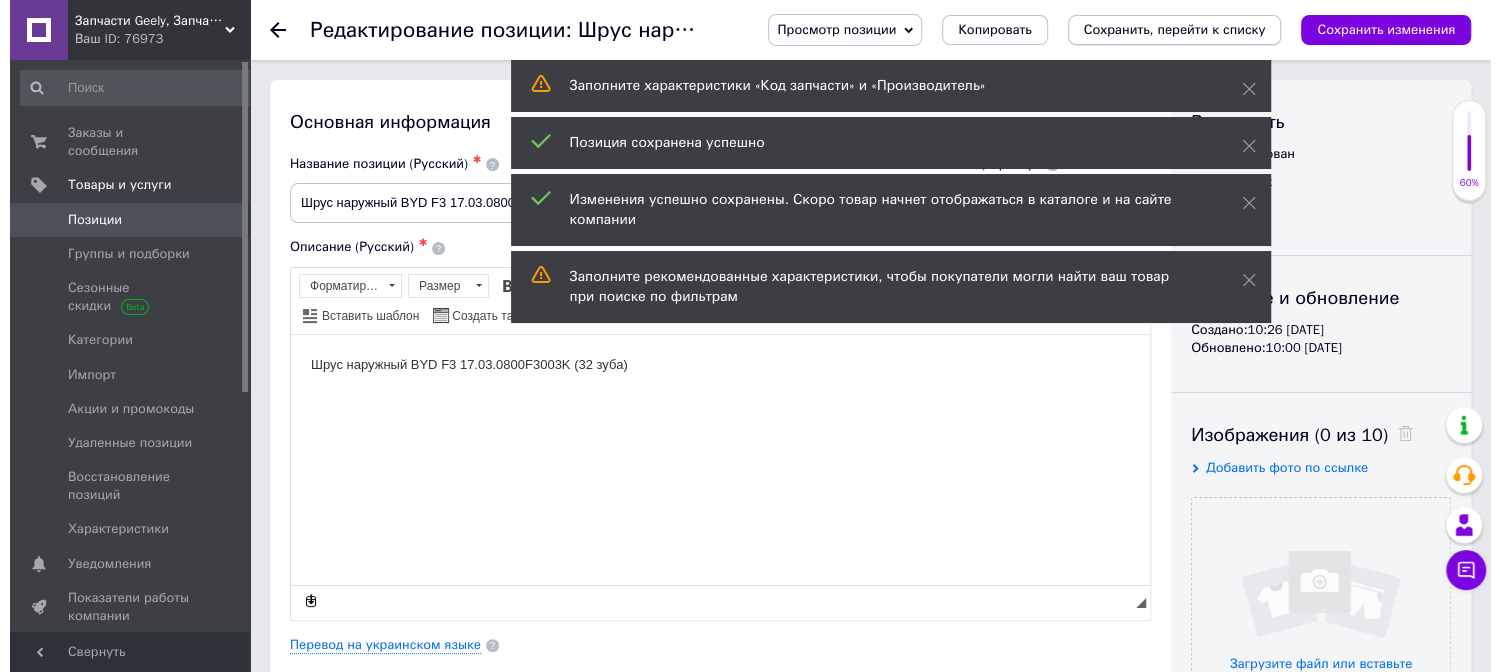 scroll, scrollTop: 0, scrollLeft: 0, axis: both 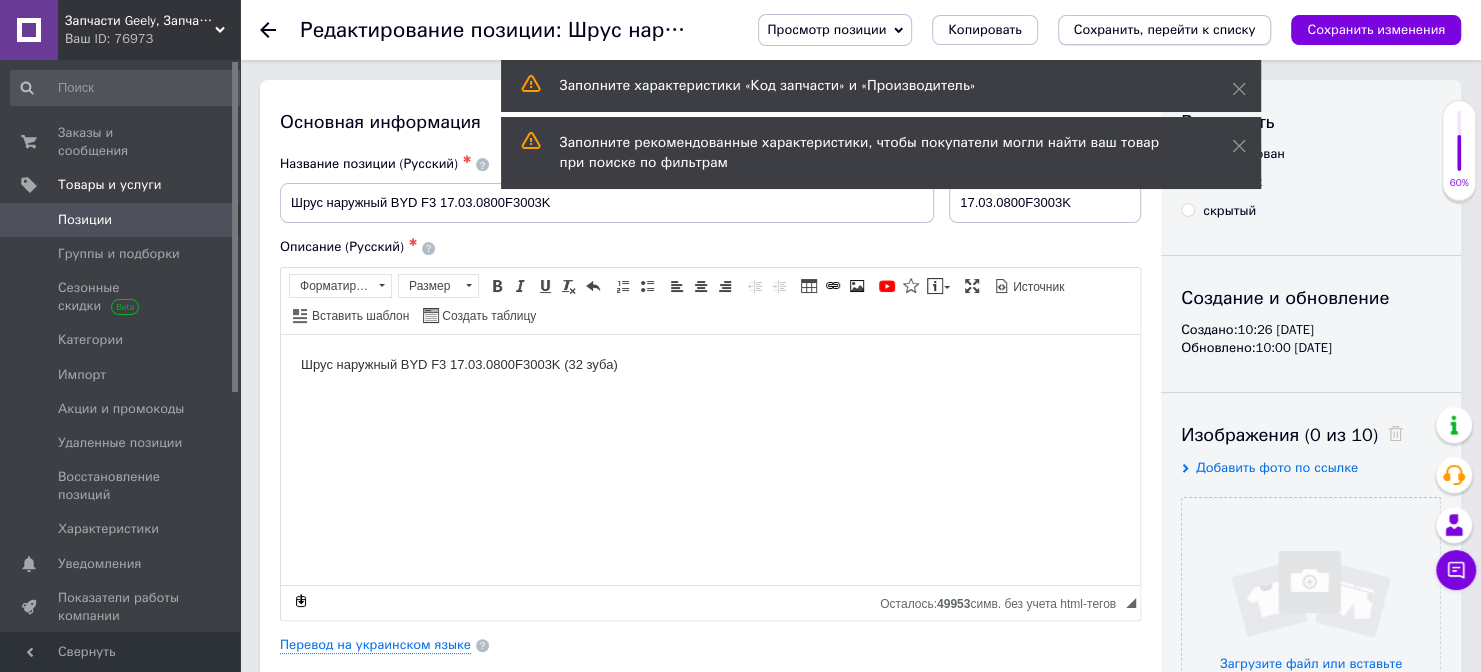click on "Сохранить, перейти к списку" at bounding box center (1165, 29) 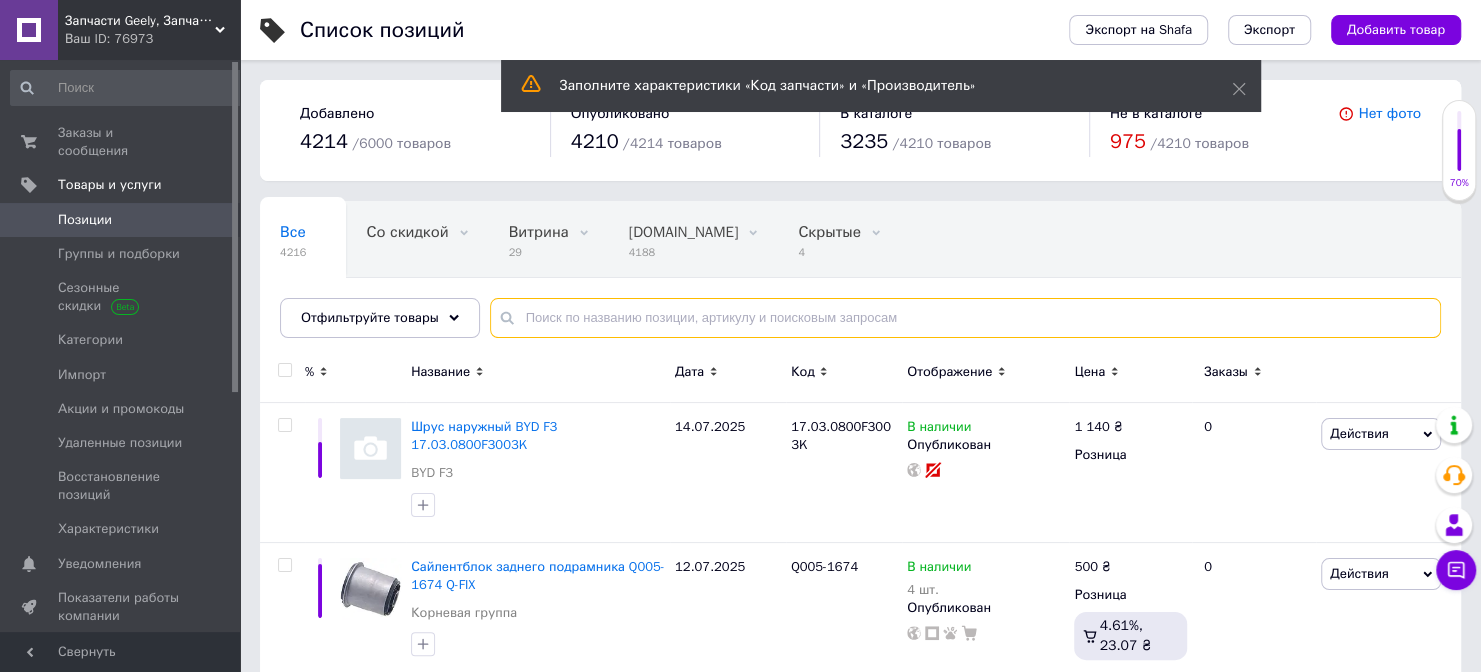 click at bounding box center (965, 318) 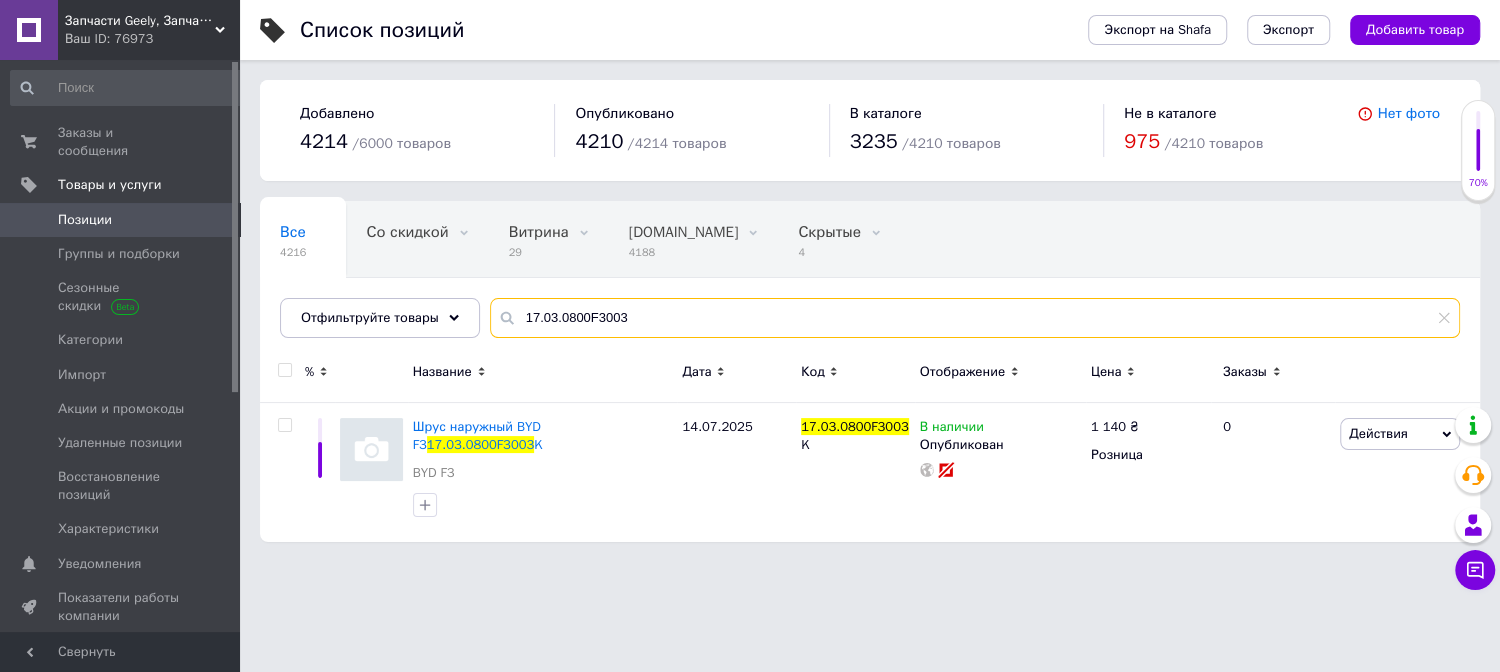 type on "17.03.0800F3003" 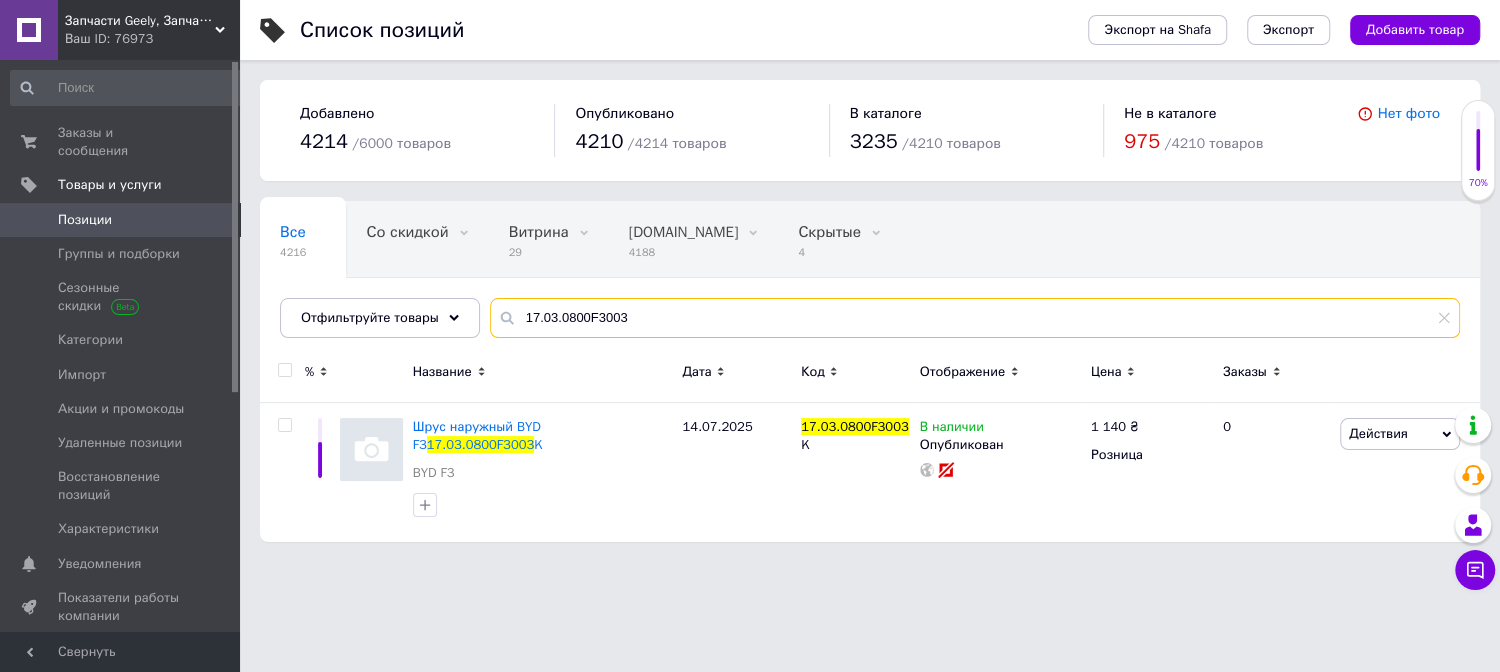 drag, startPoint x: 645, startPoint y: 313, endPoint x: 499, endPoint y: 303, distance: 146.34207 